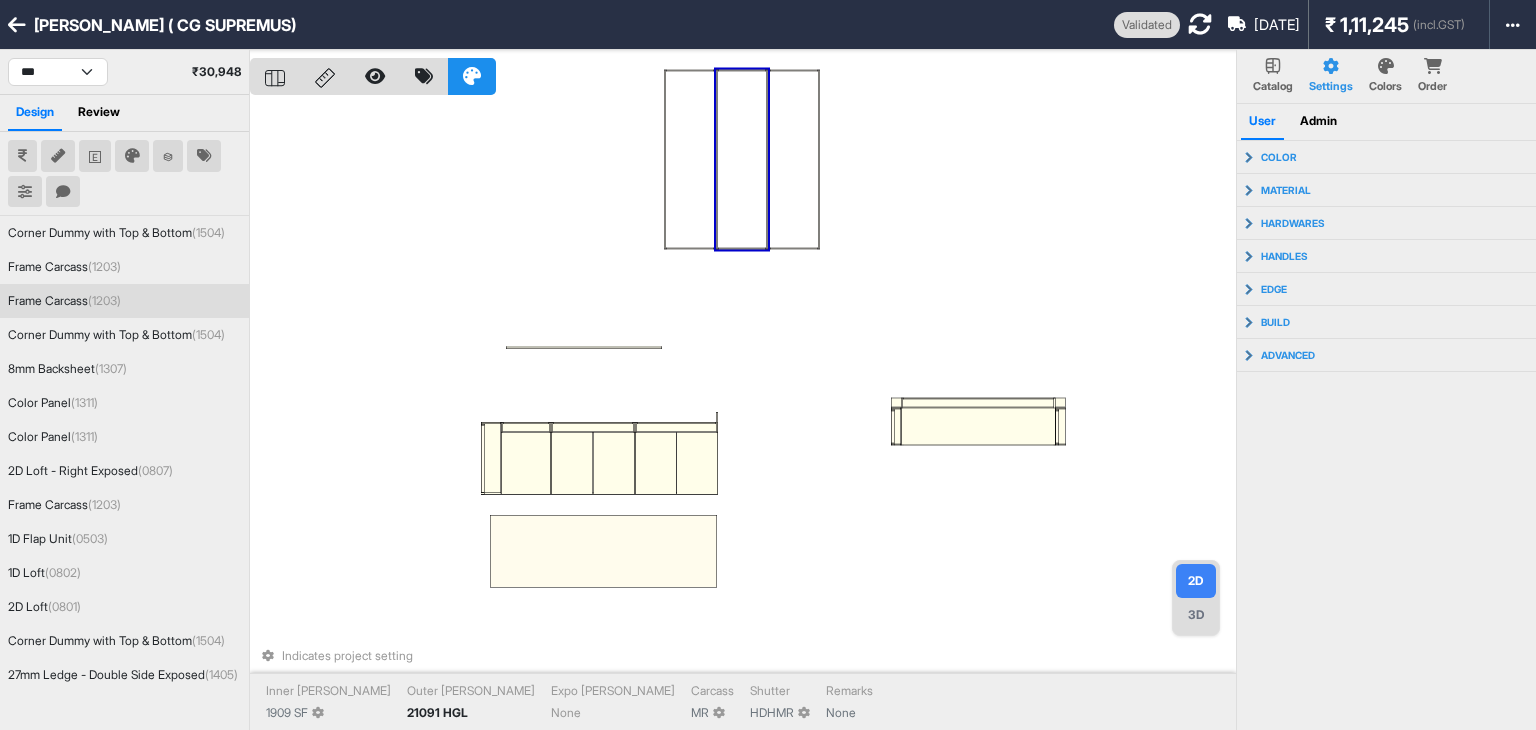 scroll, scrollTop: 0, scrollLeft: 0, axis: both 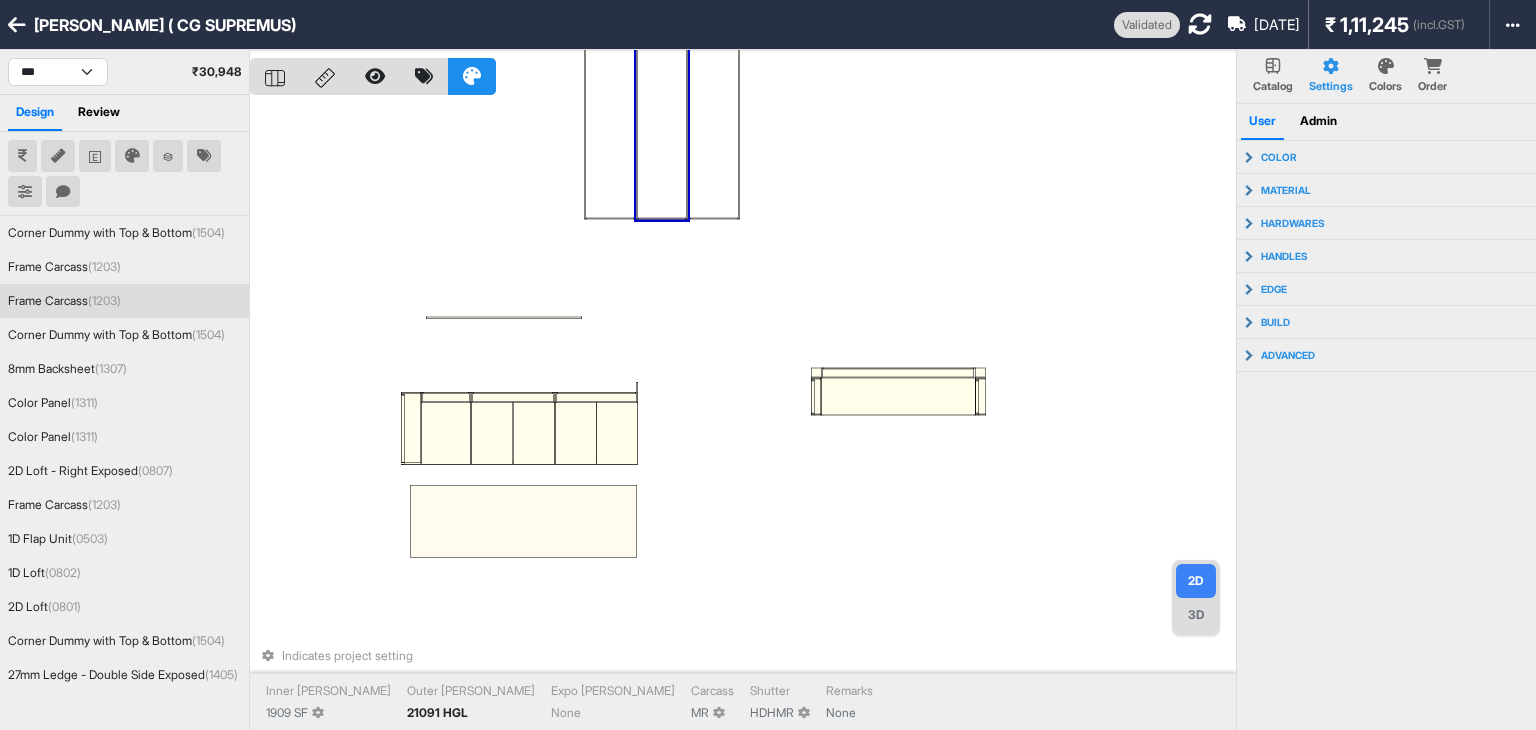 click on "Indicates project setting Inner [PERSON_NAME] 1909 SF Outer [PERSON_NAME] 21091 HGL Expo [PERSON_NAME] None Carcass MR [PERSON_NAME] HDHMR Remarks None" at bounding box center (743, 415) 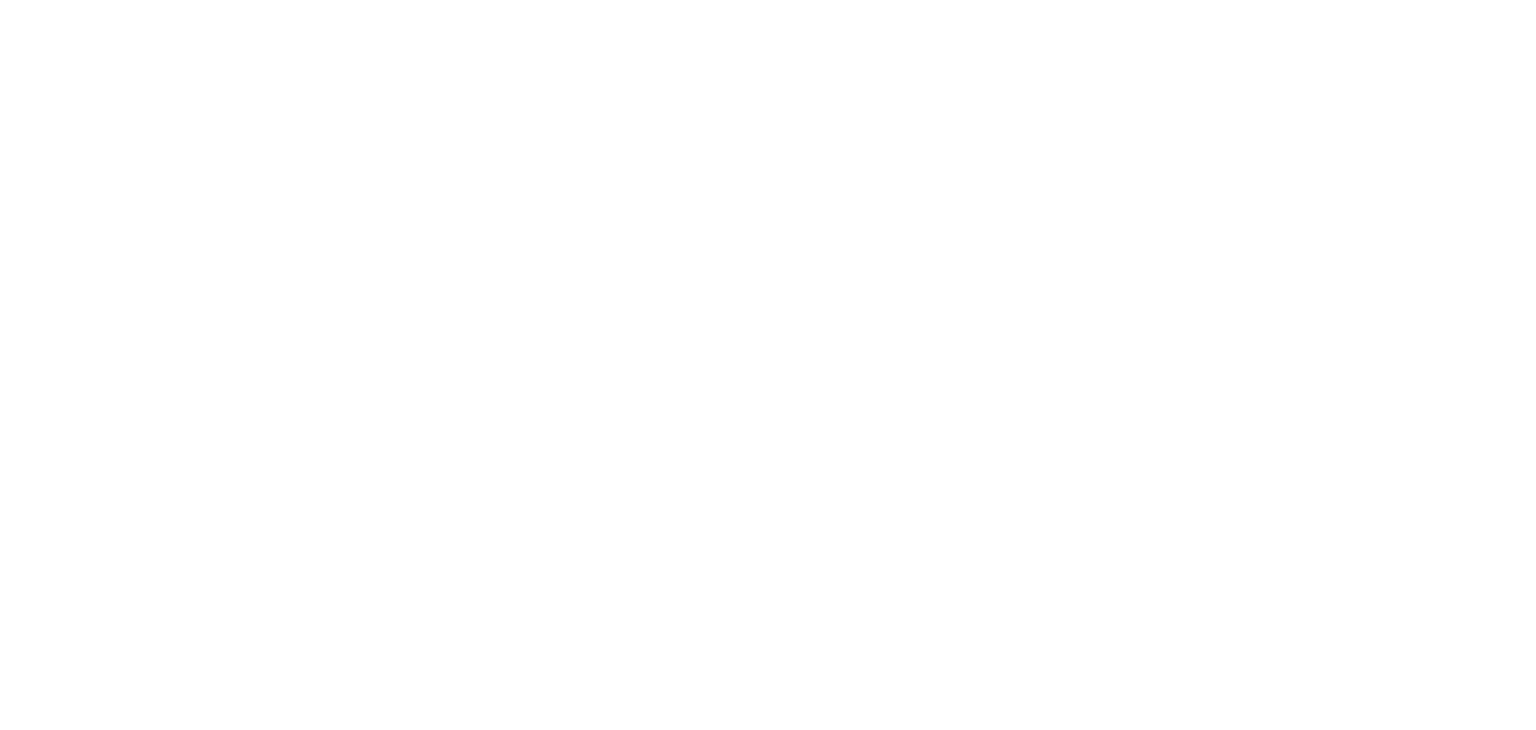 scroll, scrollTop: 0, scrollLeft: 0, axis: both 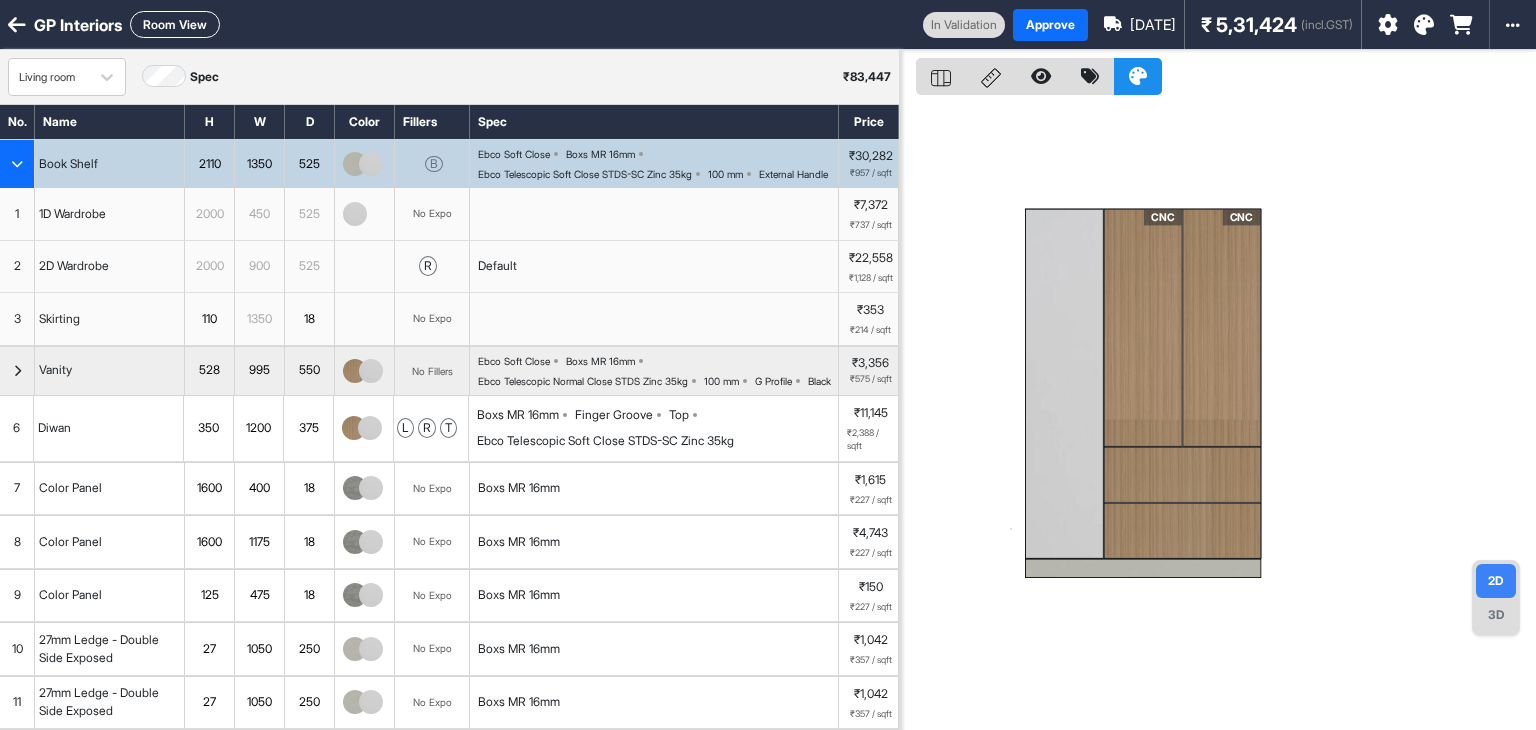 click on "CNC CNC" at bounding box center [1218, 415] 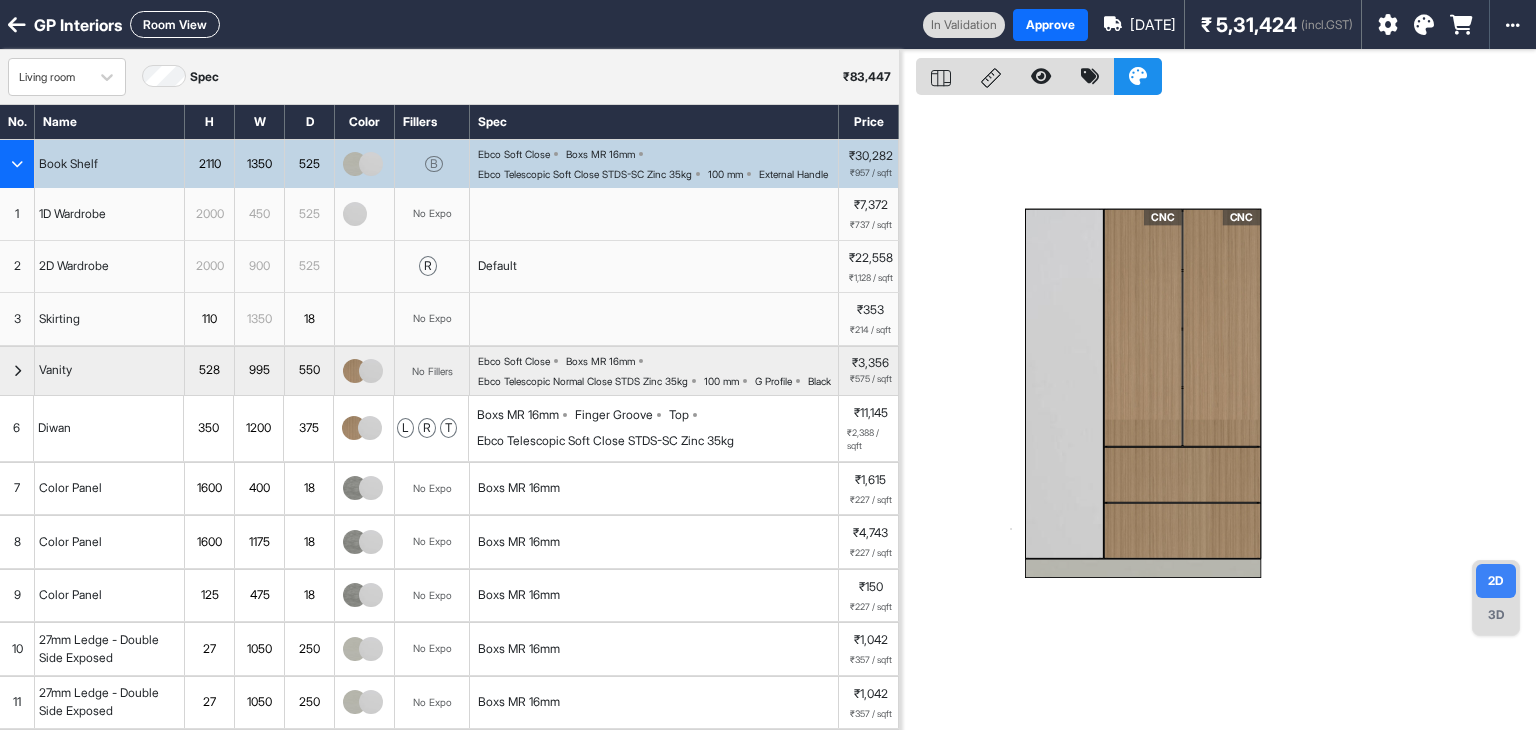 click on "CNC" at bounding box center (1222, 328) 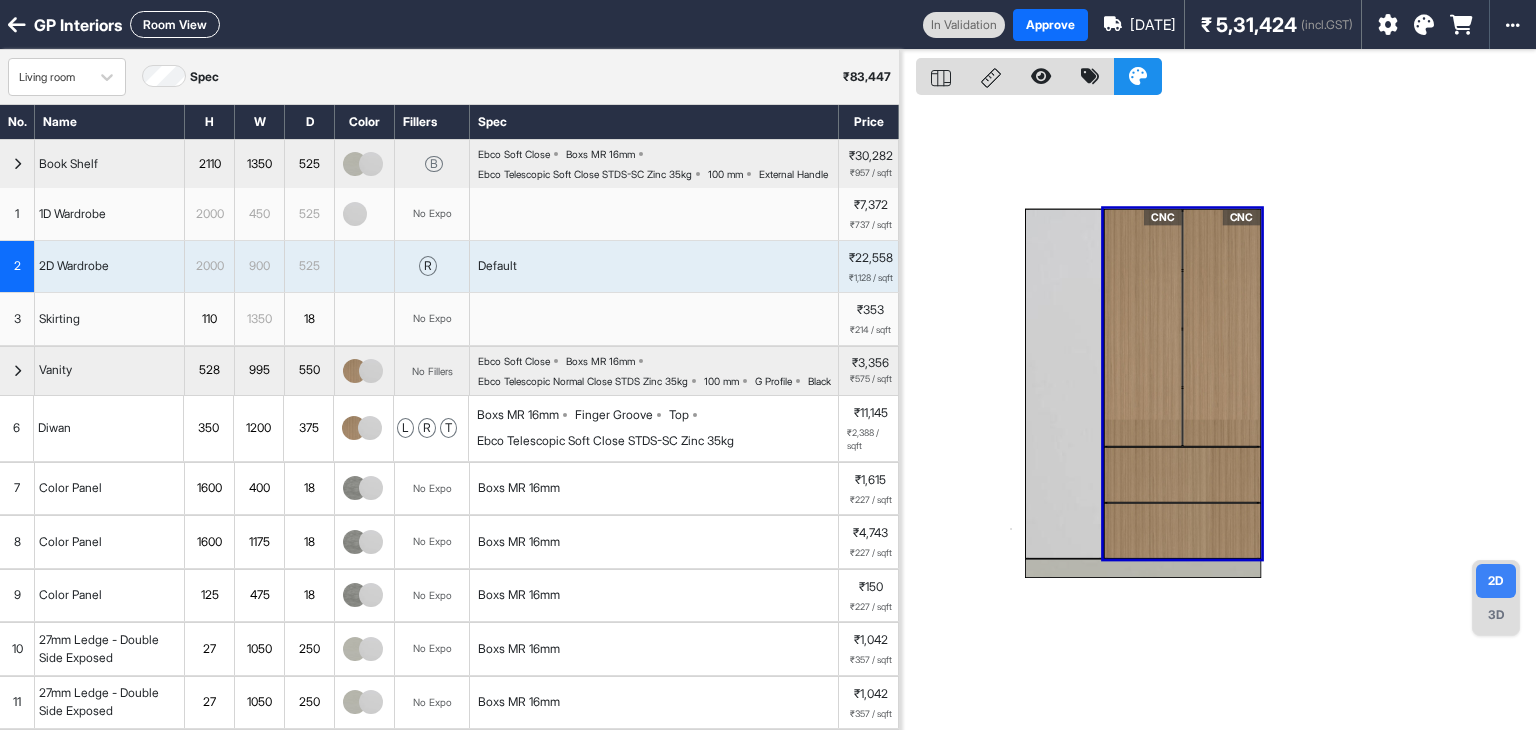 click on "3D" at bounding box center (1496, 615) 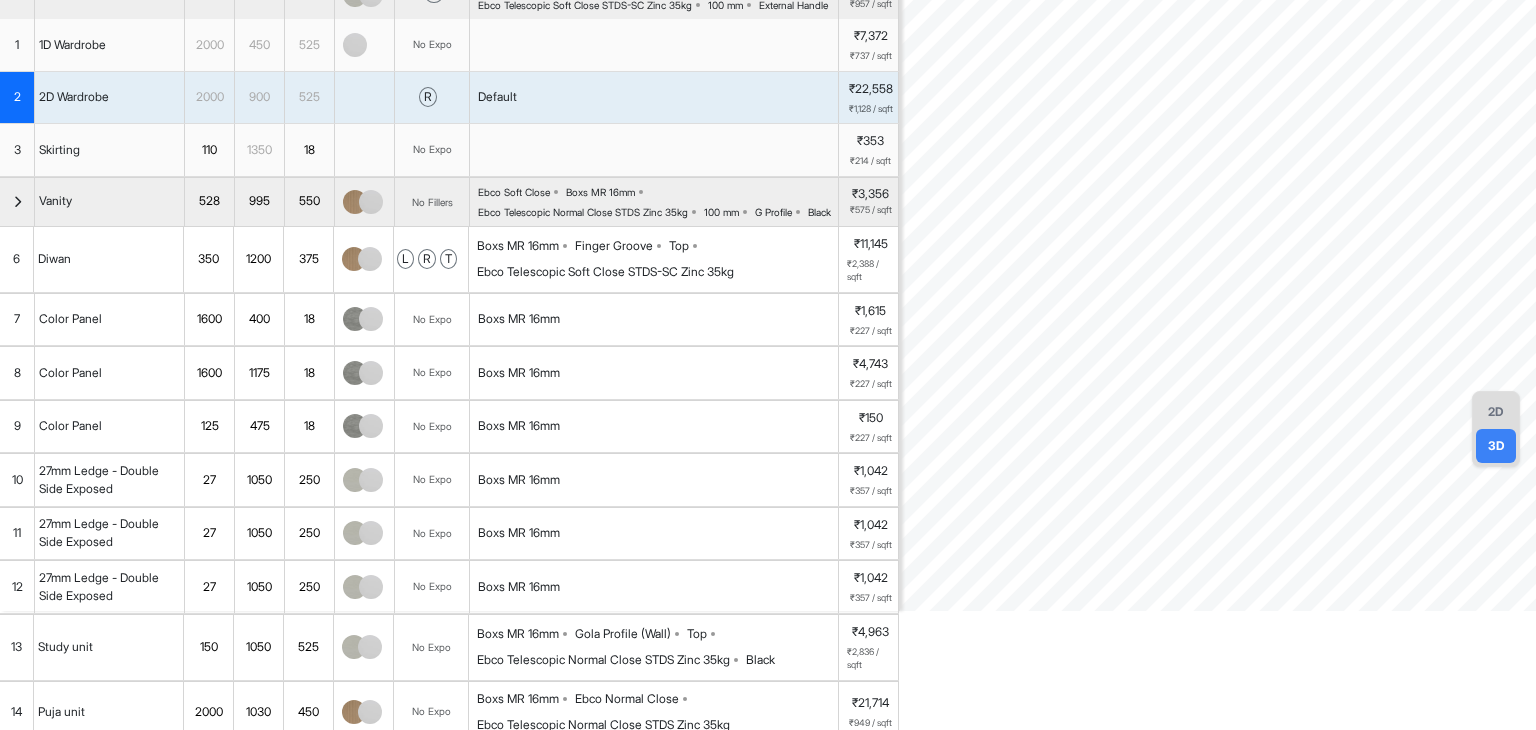 scroll, scrollTop: 100, scrollLeft: 0, axis: vertical 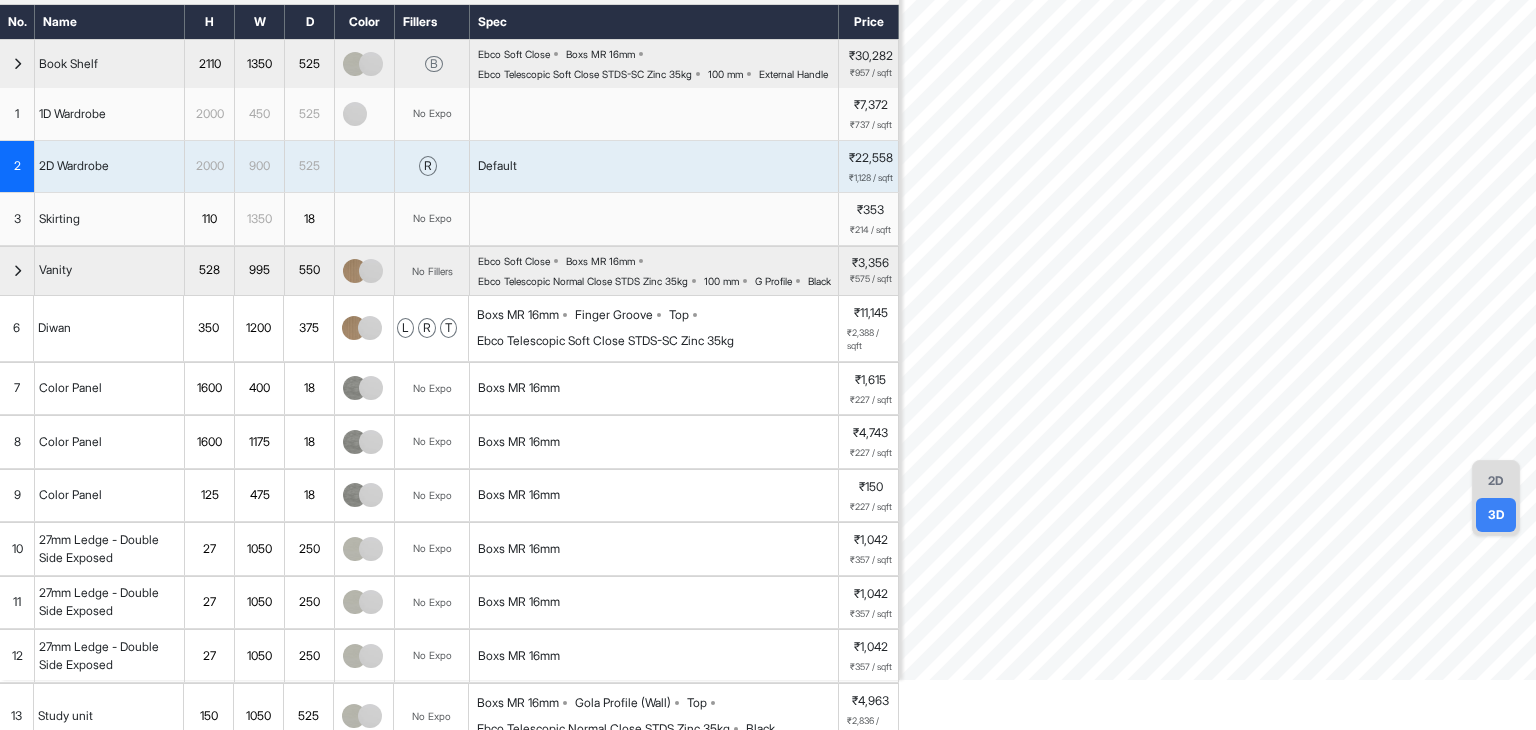 click on "2D" at bounding box center [1496, 481] 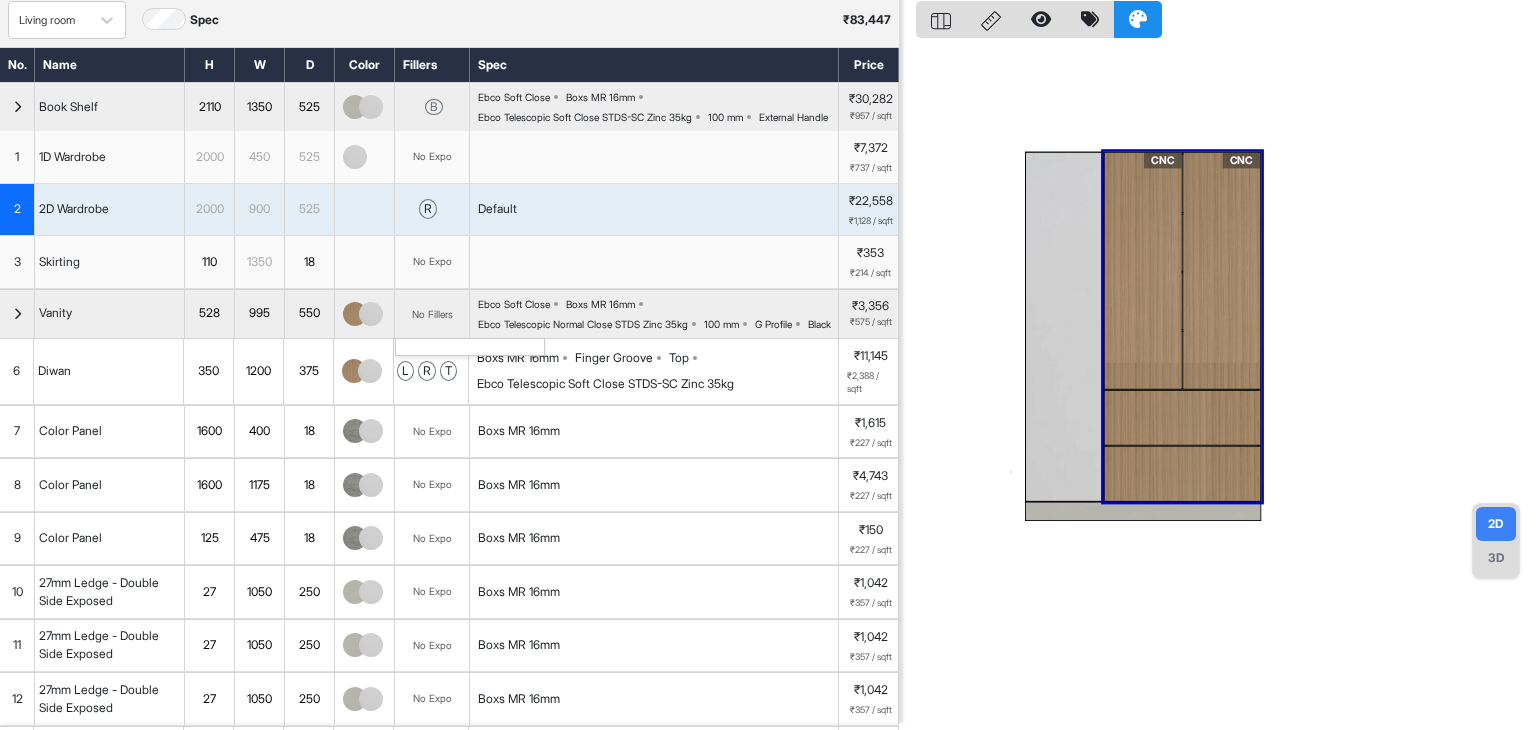 scroll, scrollTop: 0, scrollLeft: 0, axis: both 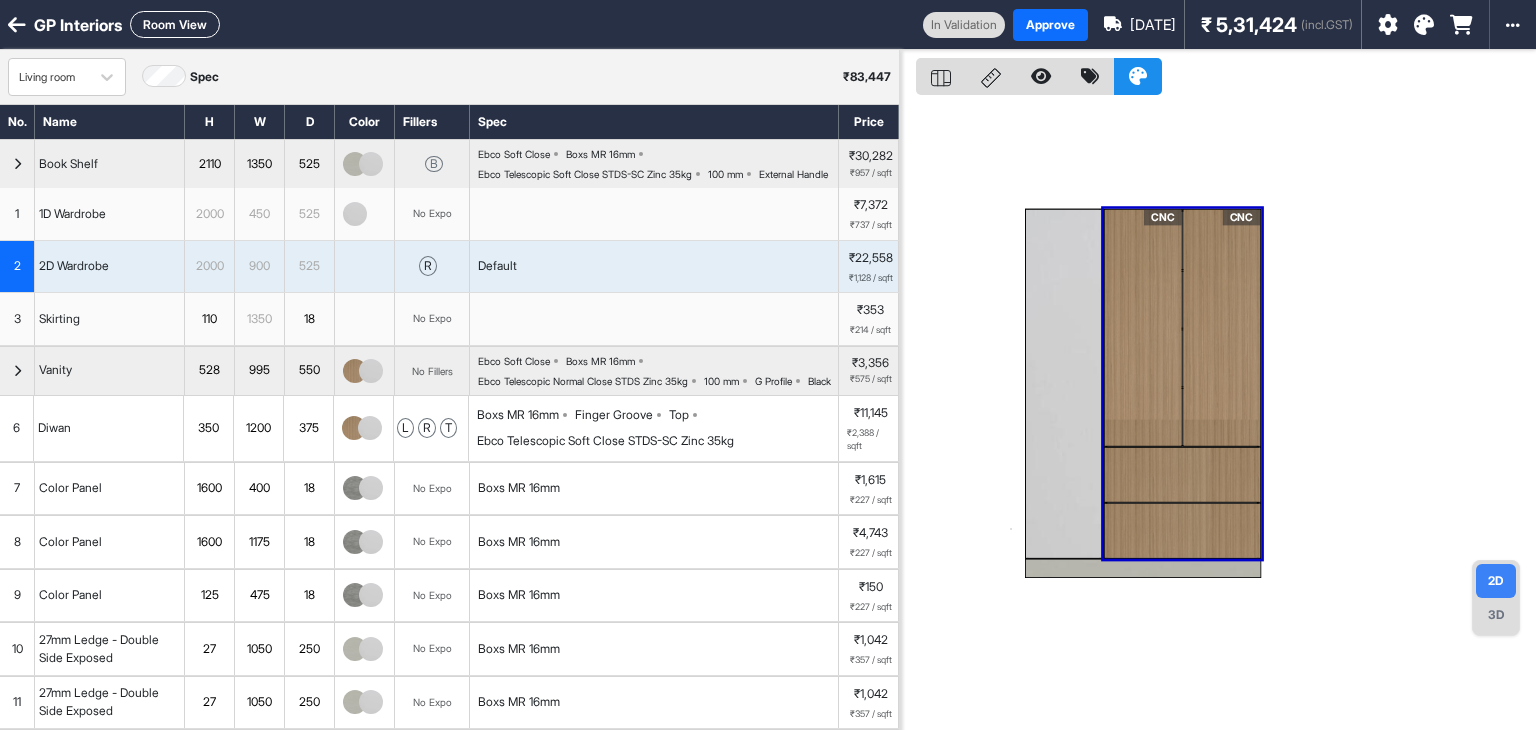 click at bounding box center [17, 164] 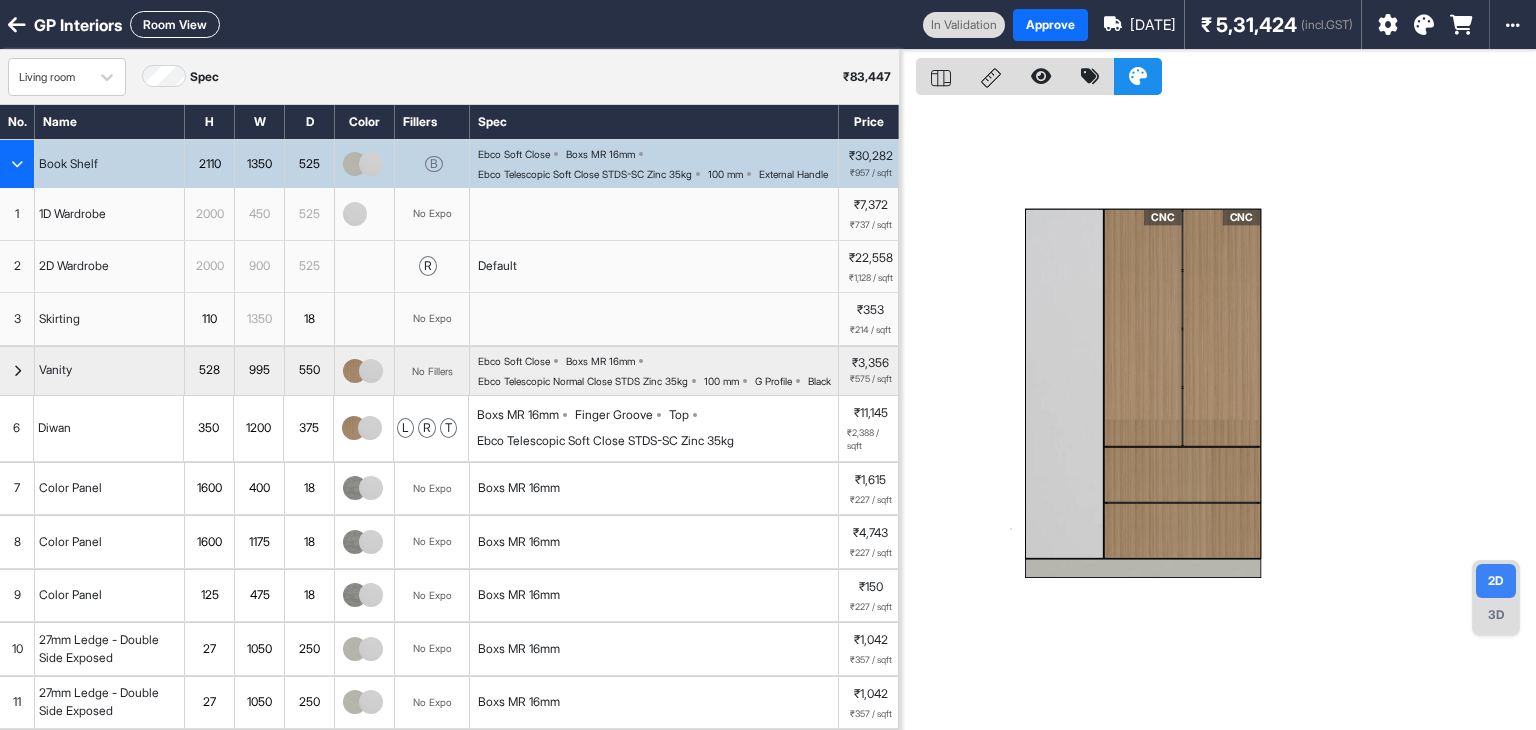 click at bounding box center (17, 164) 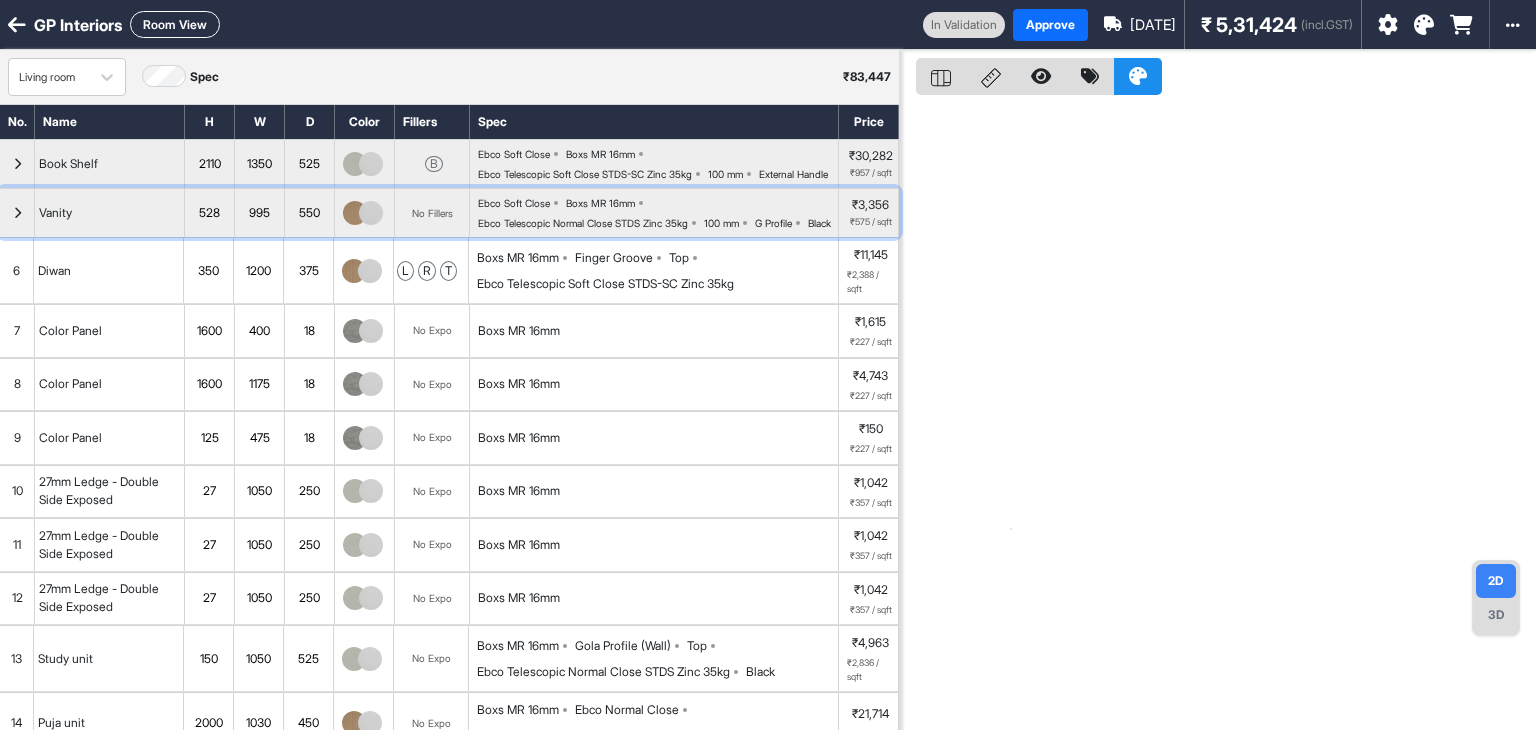 click at bounding box center (17, 213) 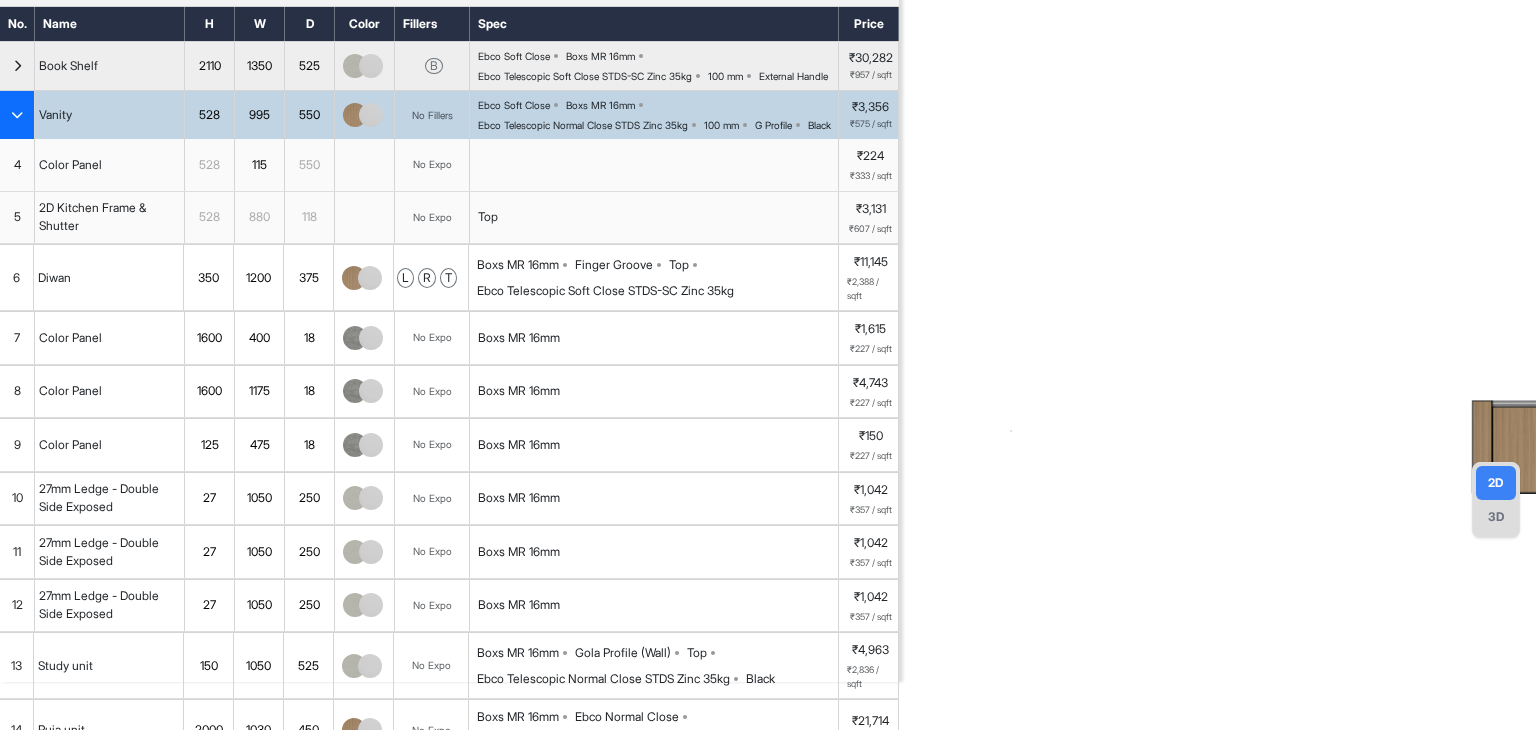 scroll, scrollTop: 100, scrollLeft: 0, axis: vertical 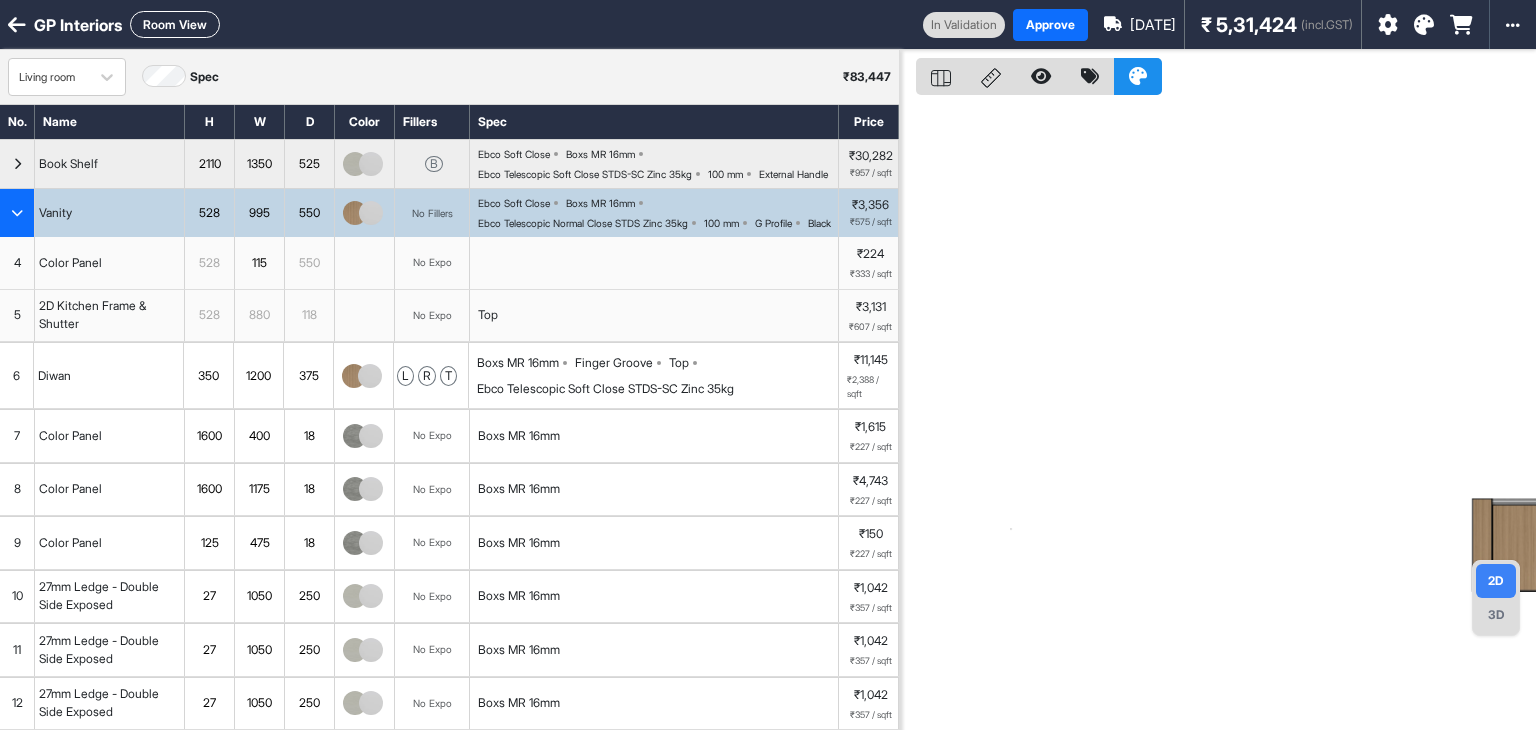 click on "6" at bounding box center (17, 375) 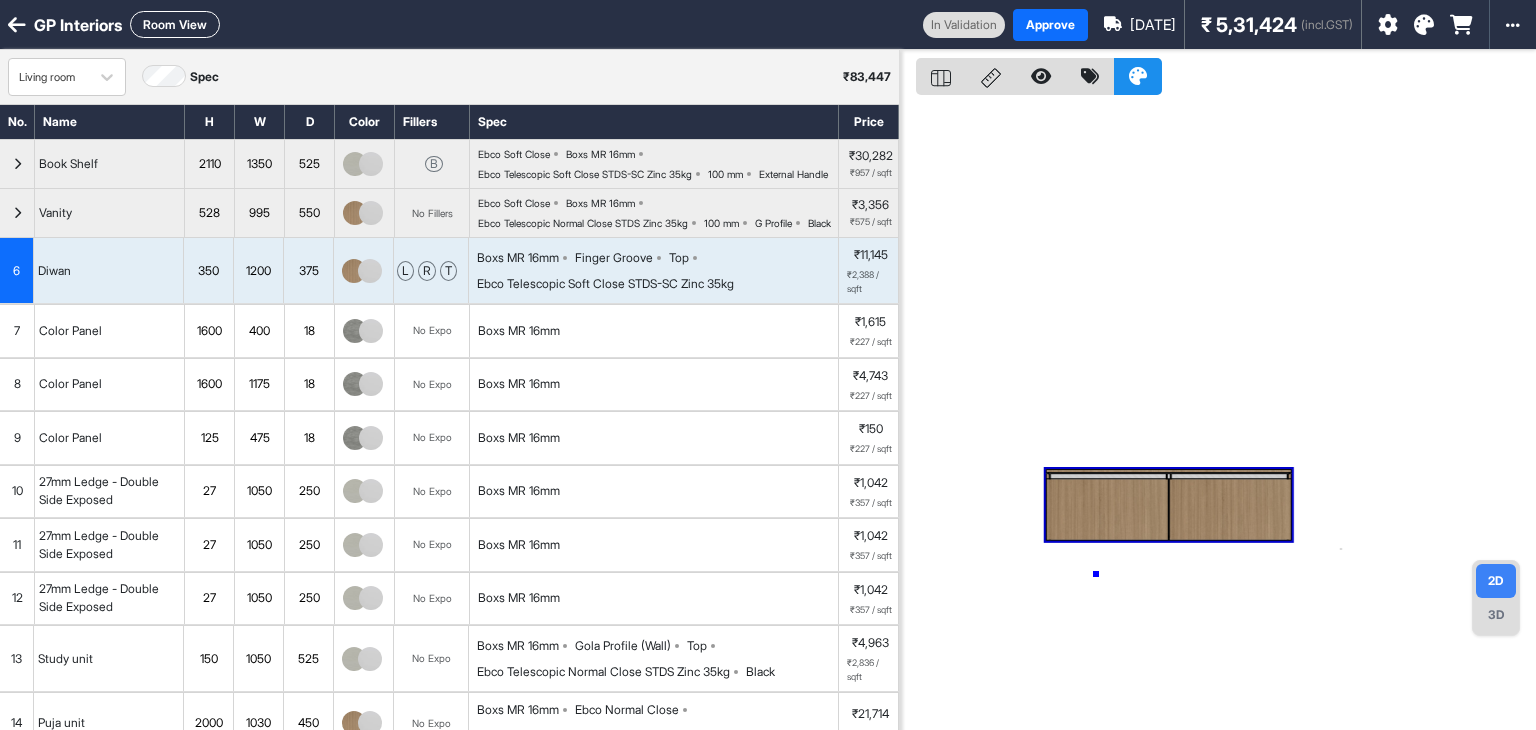 click at bounding box center [1218, 415] 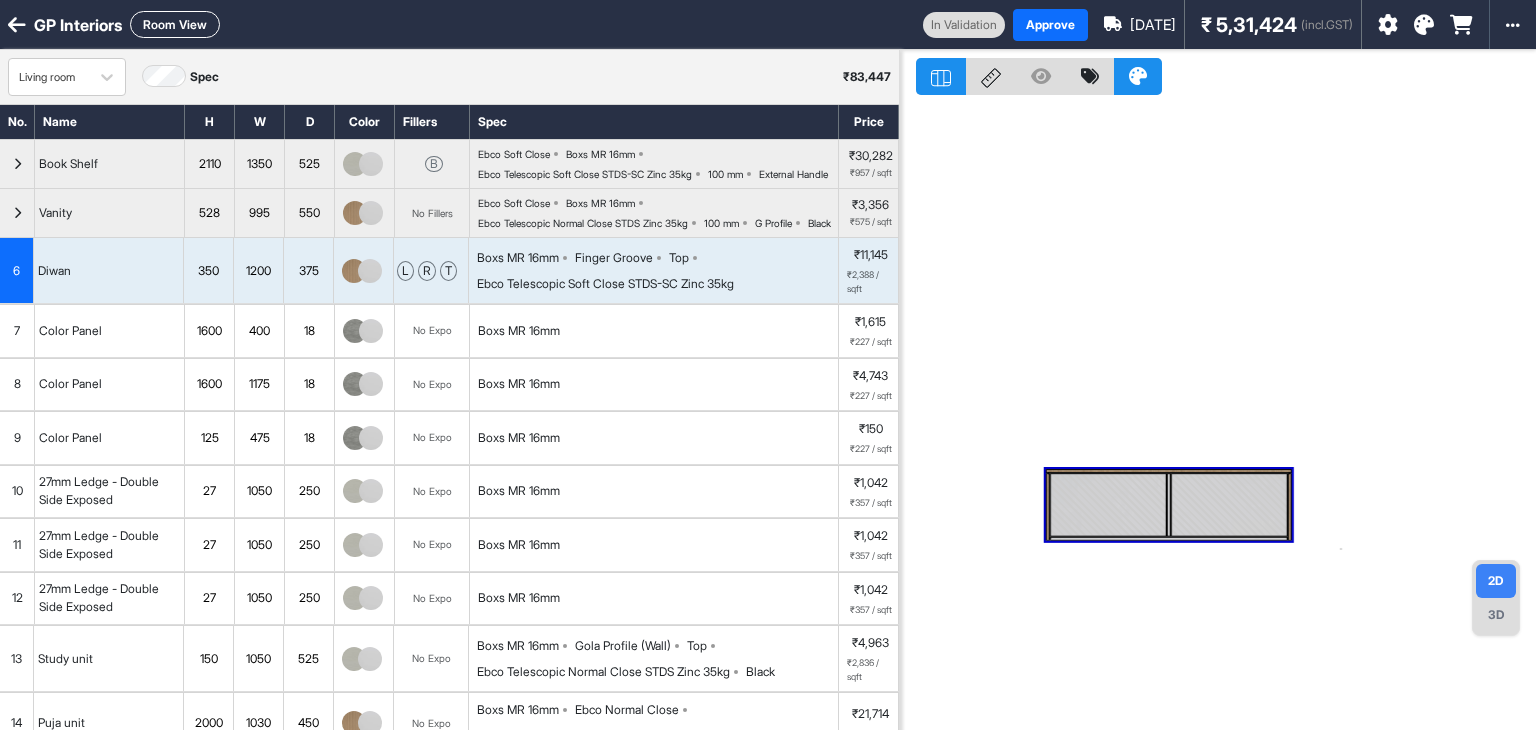 click at bounding box center (1169, 505) 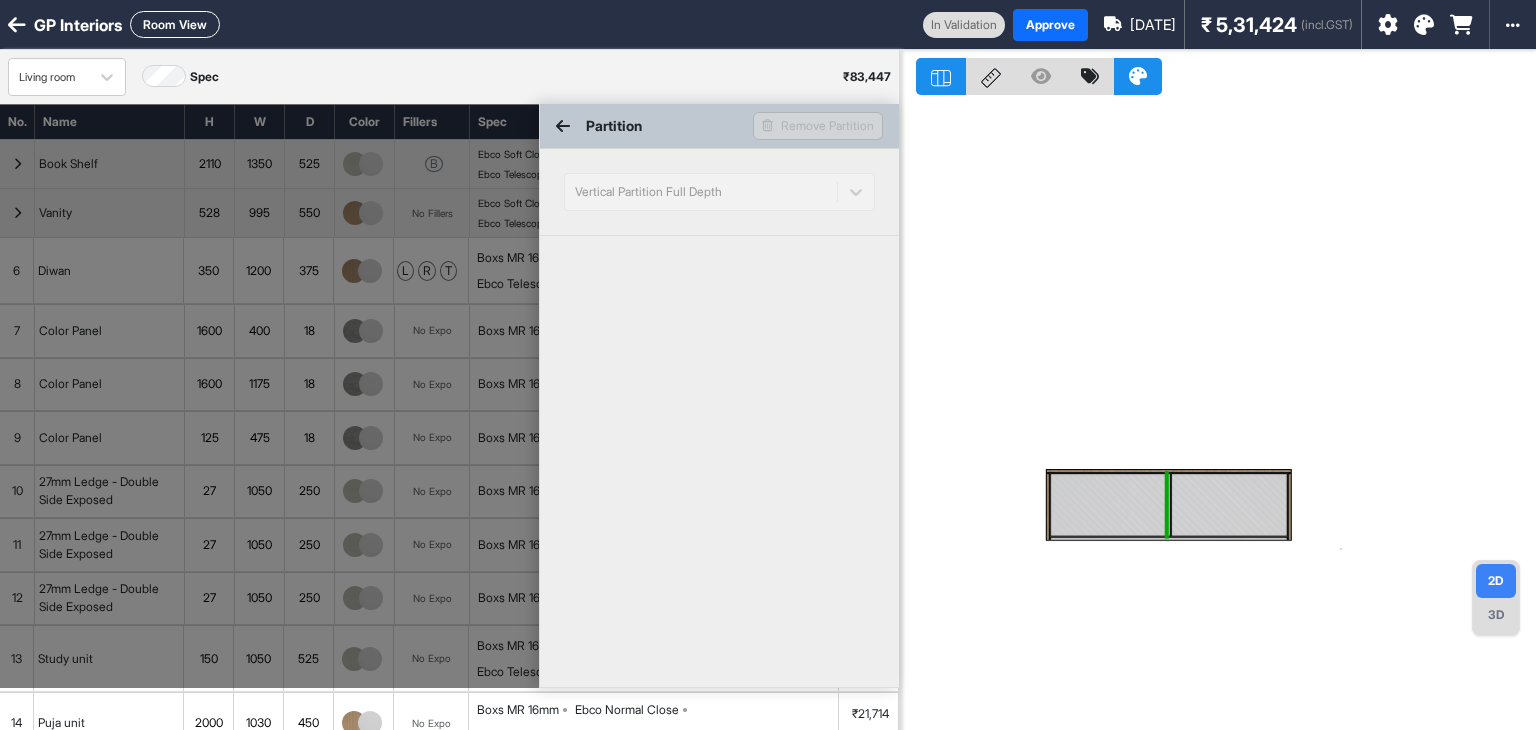 click at bounding box center (563, 126) 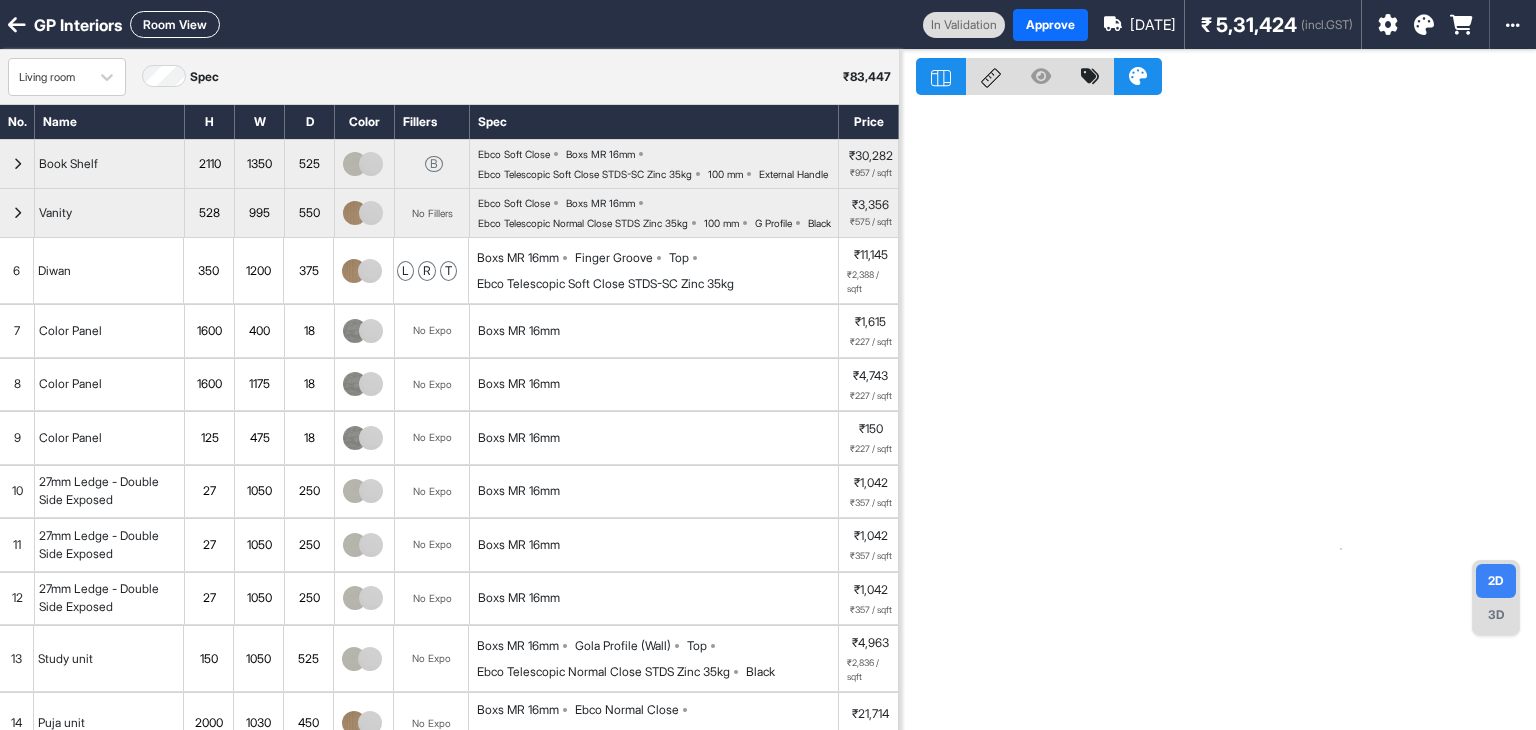 click at bounding box center (1218, 415) 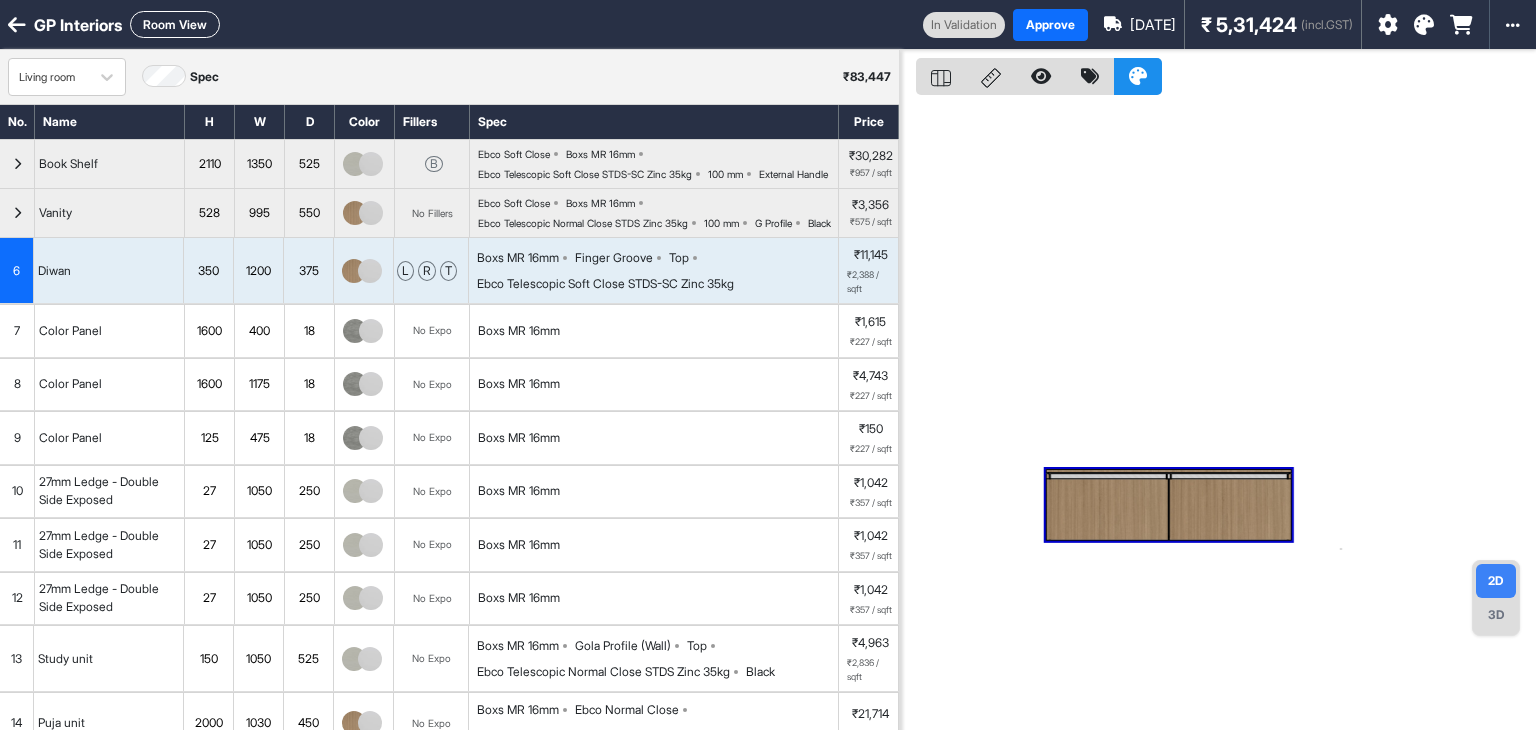 click at bounding box center [1230, 509] 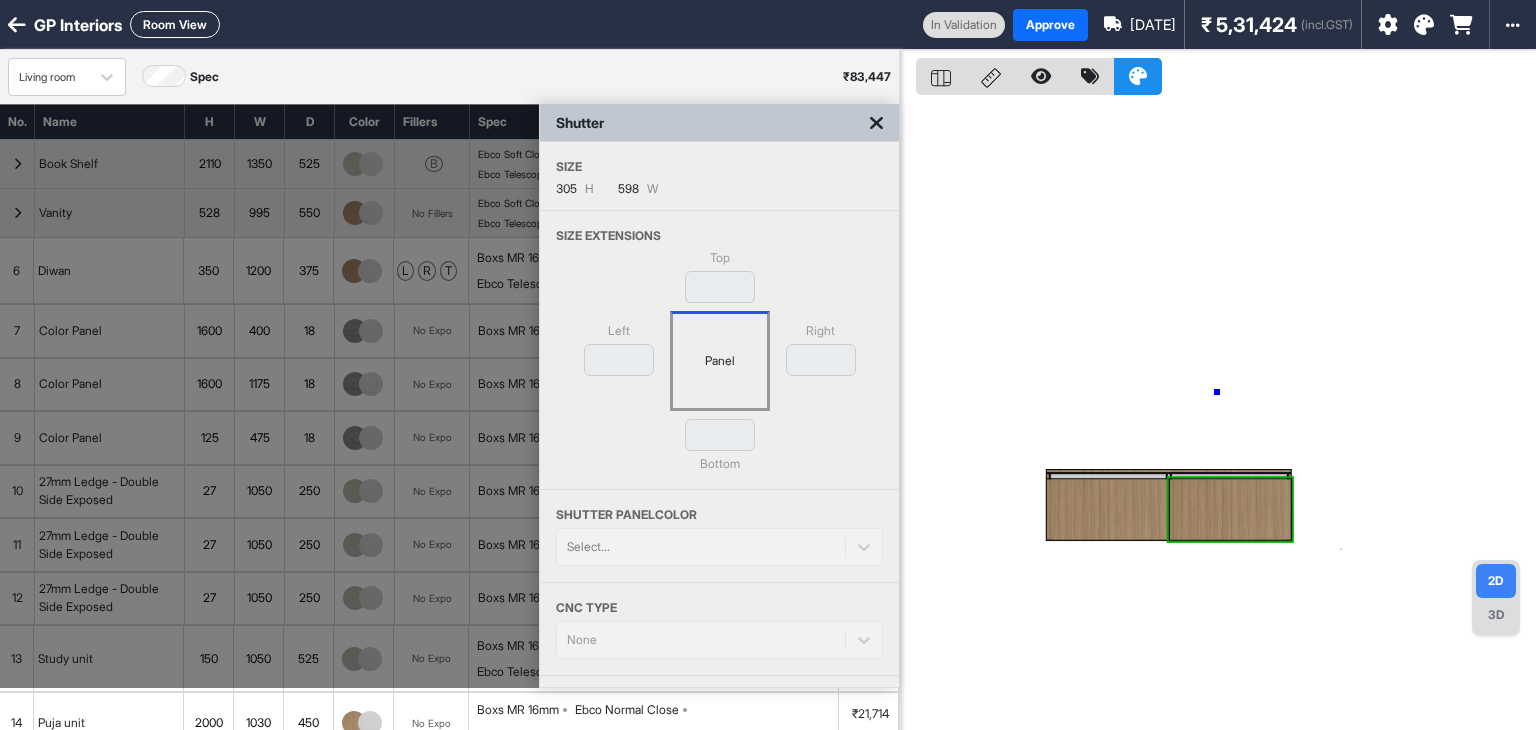 click at bounding box center [1218, 415] 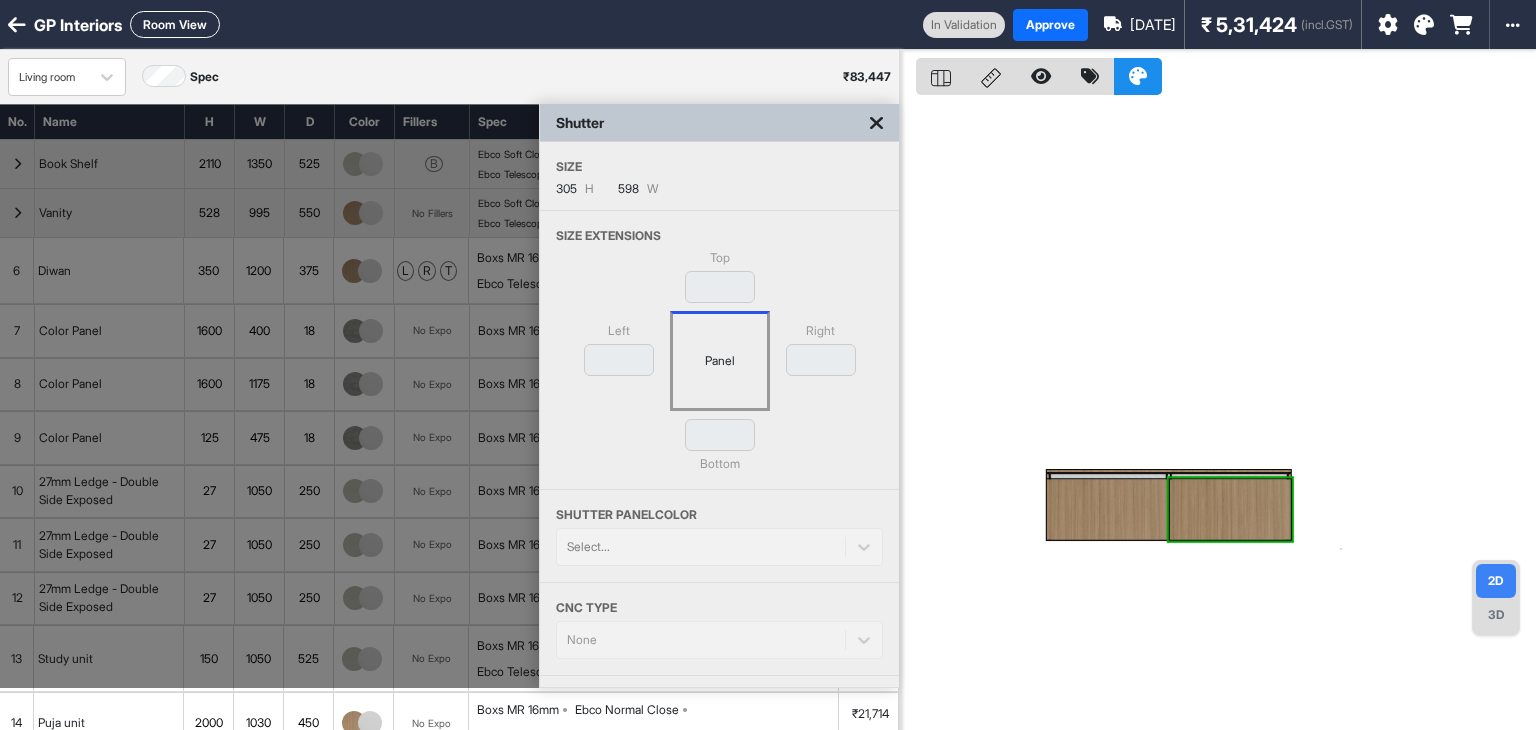click at bounding box center [876, 123] 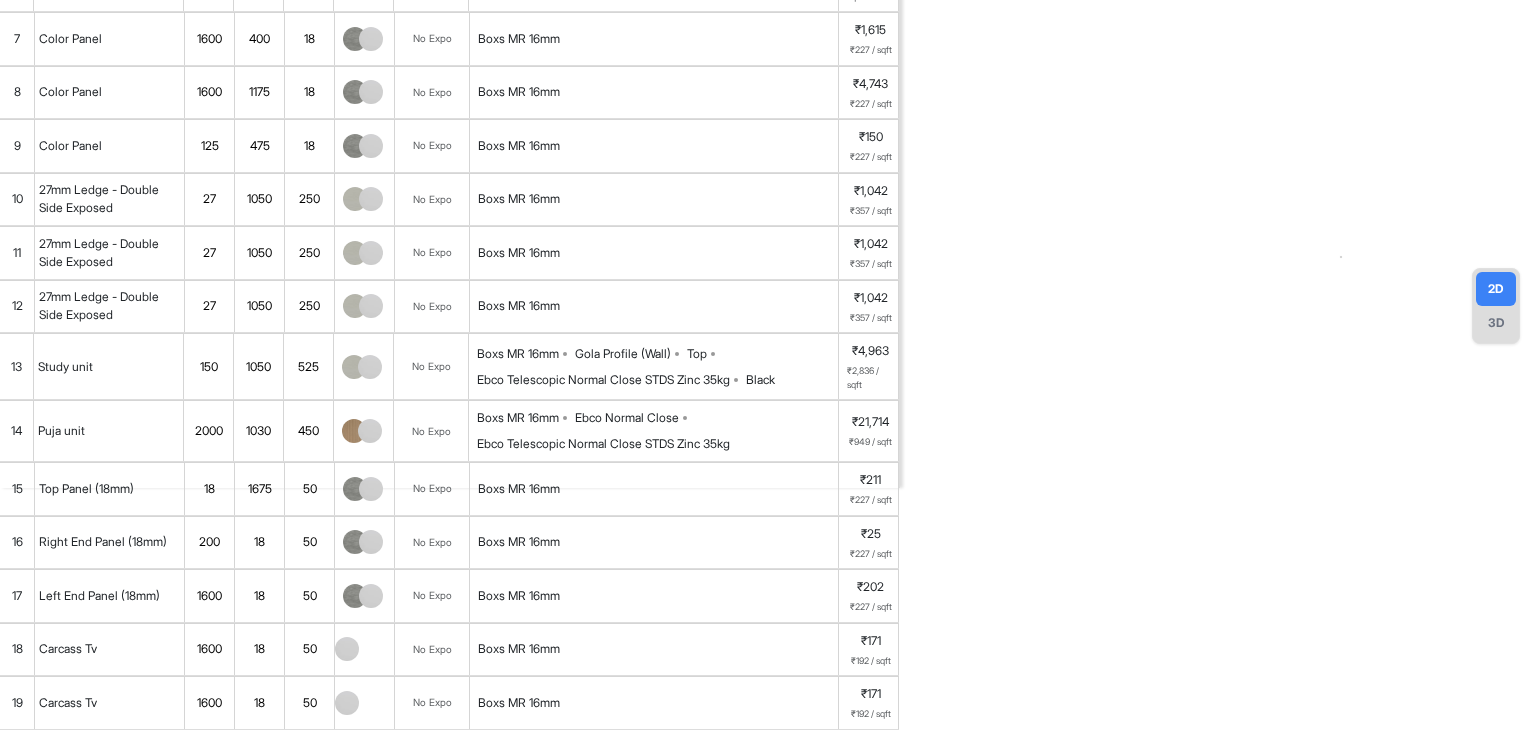 scroll, scrollTop: 300, scrollLeft: 0, axis: vertical 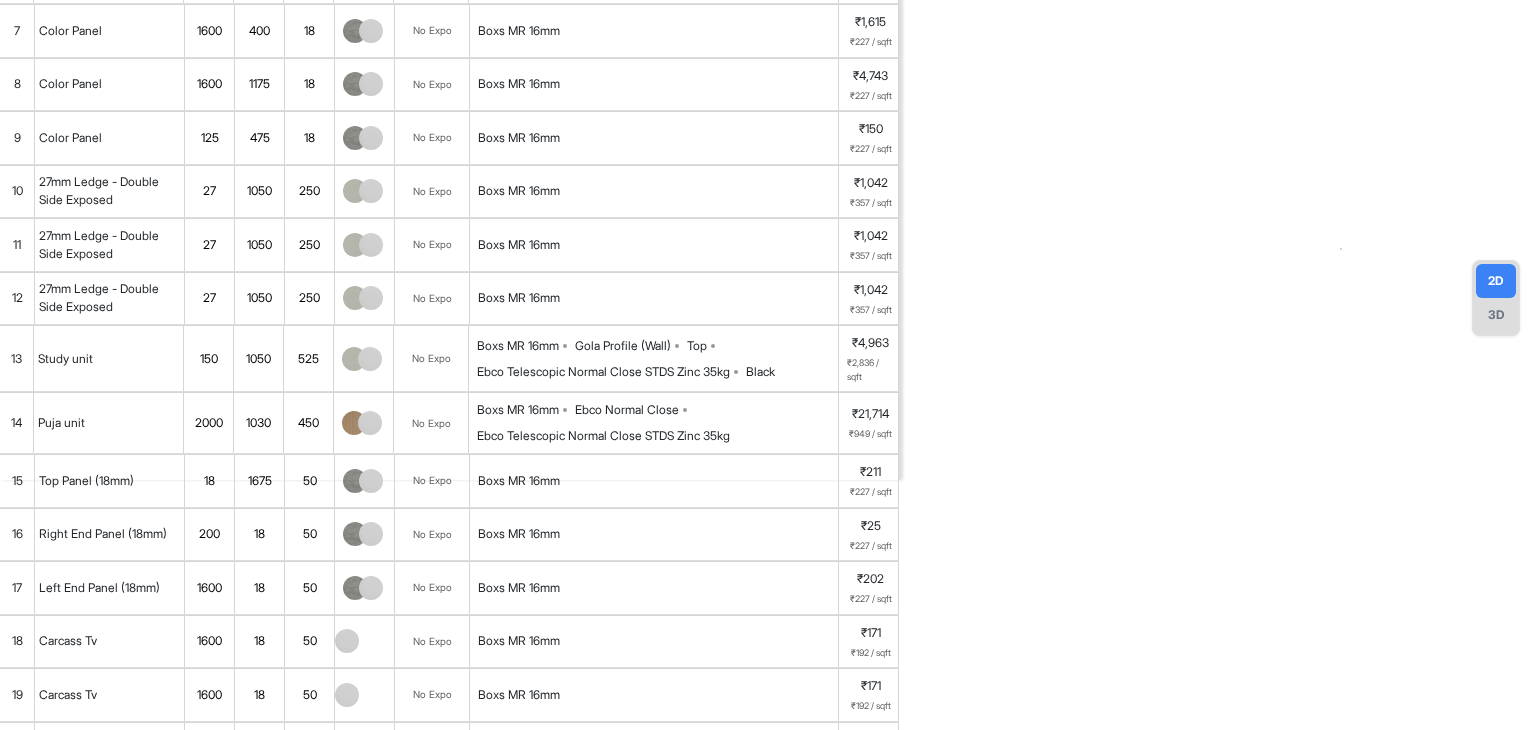 click at bounding box center (355, 191) 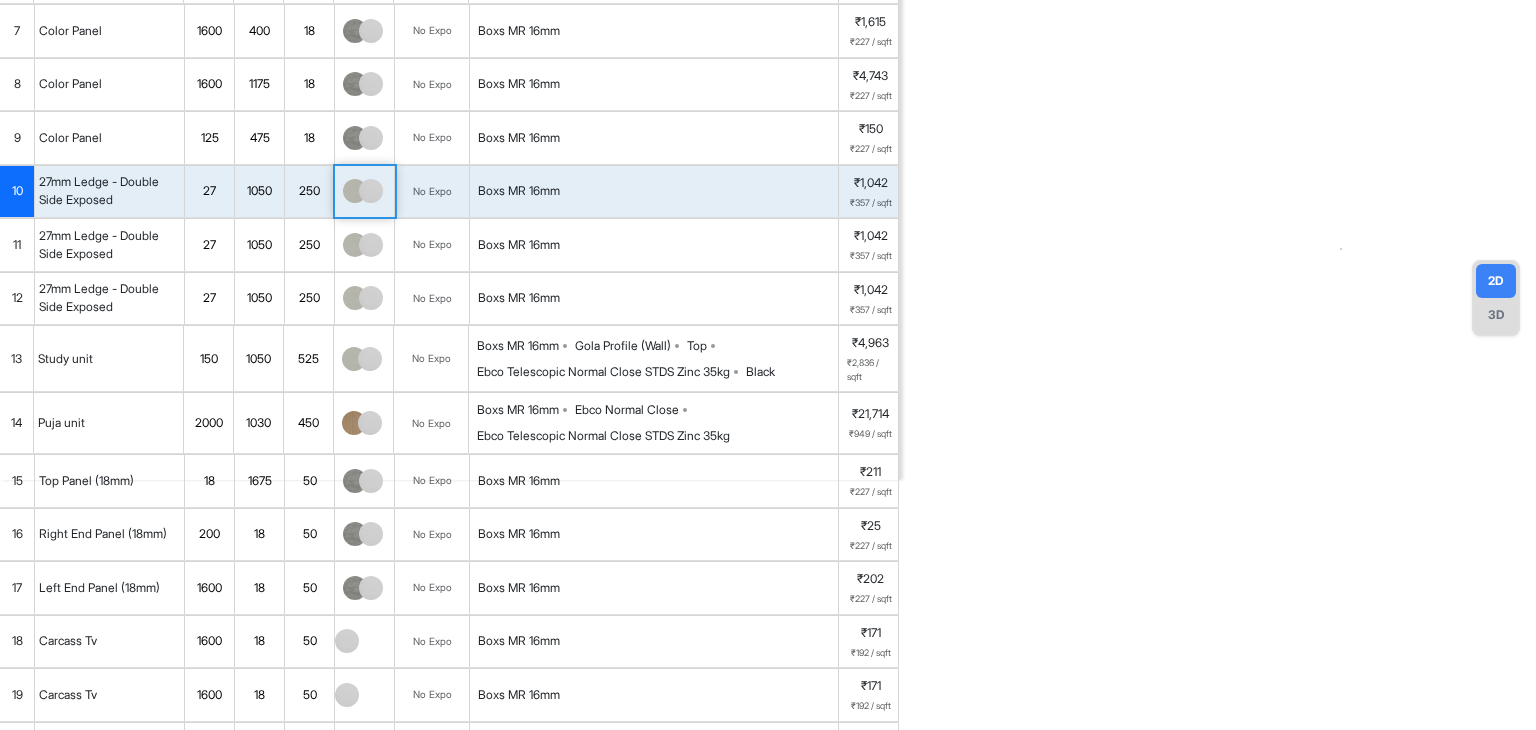 click at bounding box center [355, 191] 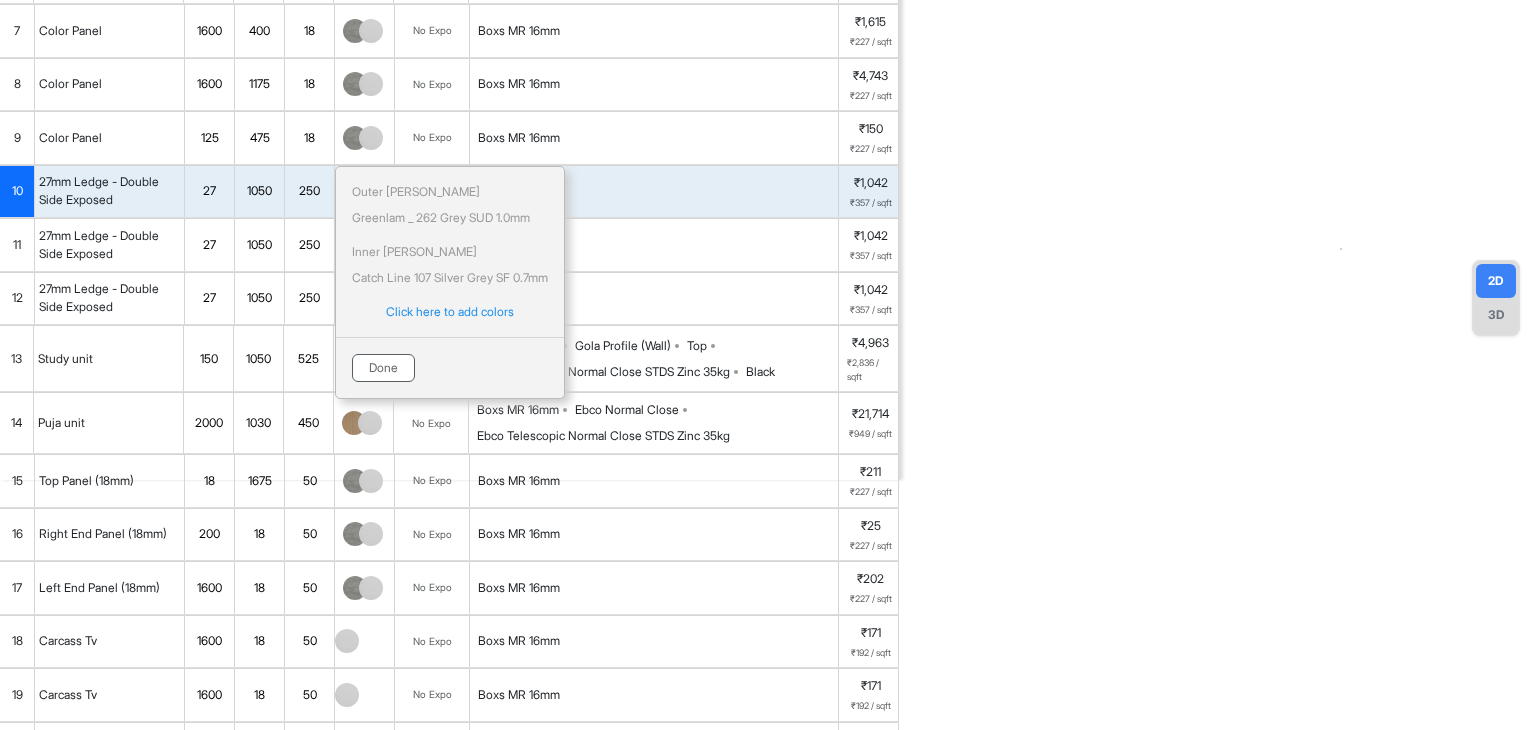 click on "Done" at bounding box center [383, 368] 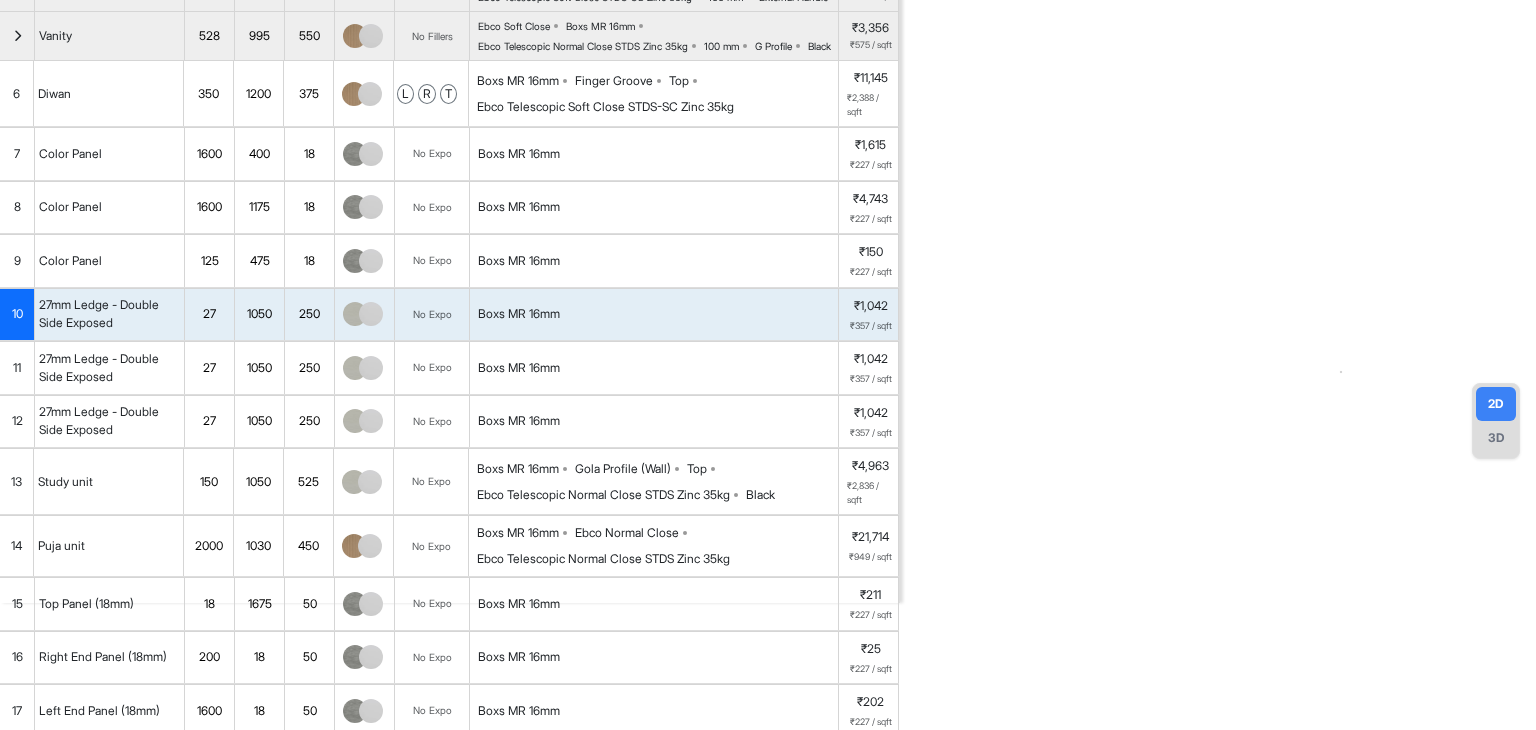 scroll, scrollTop: 0, scrollLeft: 0, axis: both 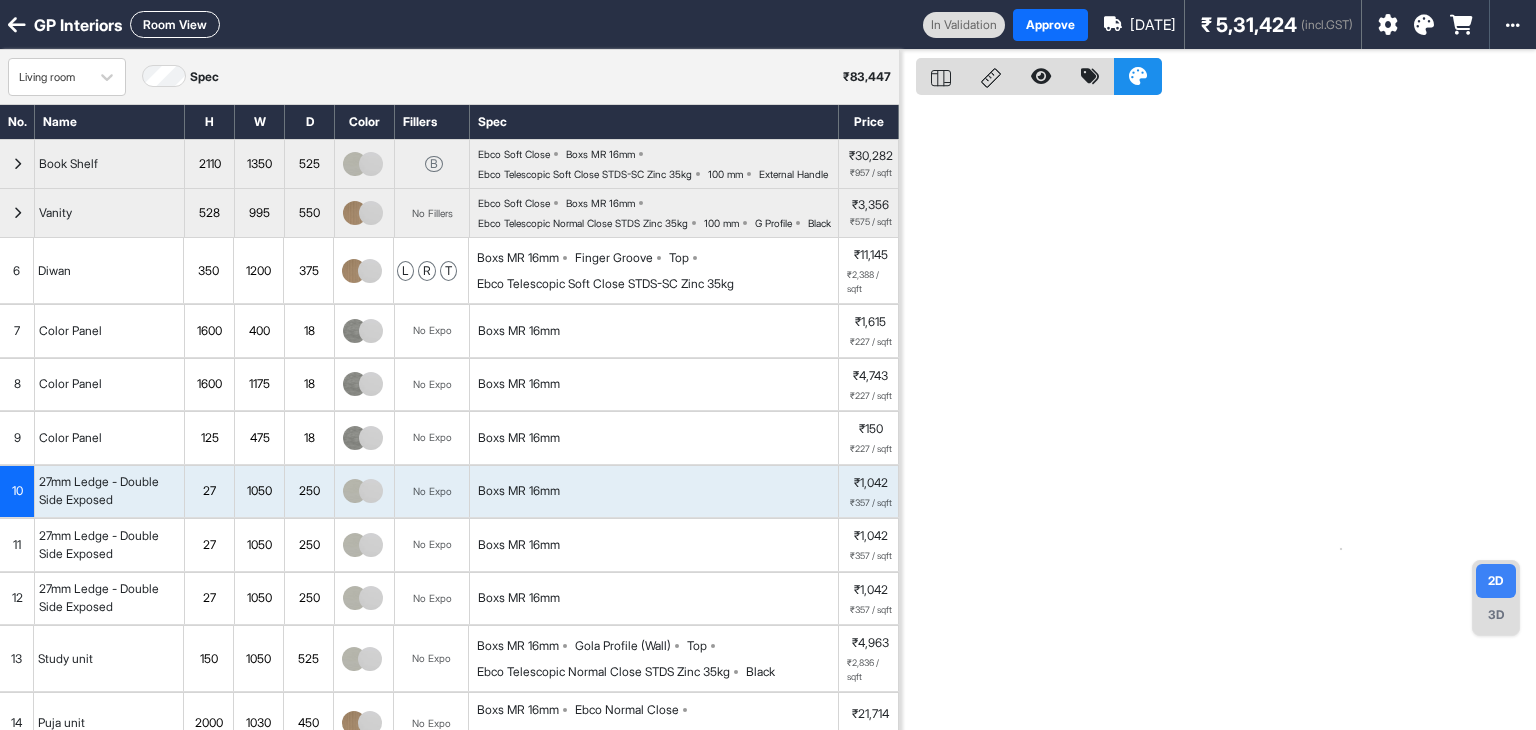 drag, startPoint x: 167, startPoint y: 24, endPoint x: 202, endPoint y: 45, distance: 40.81666 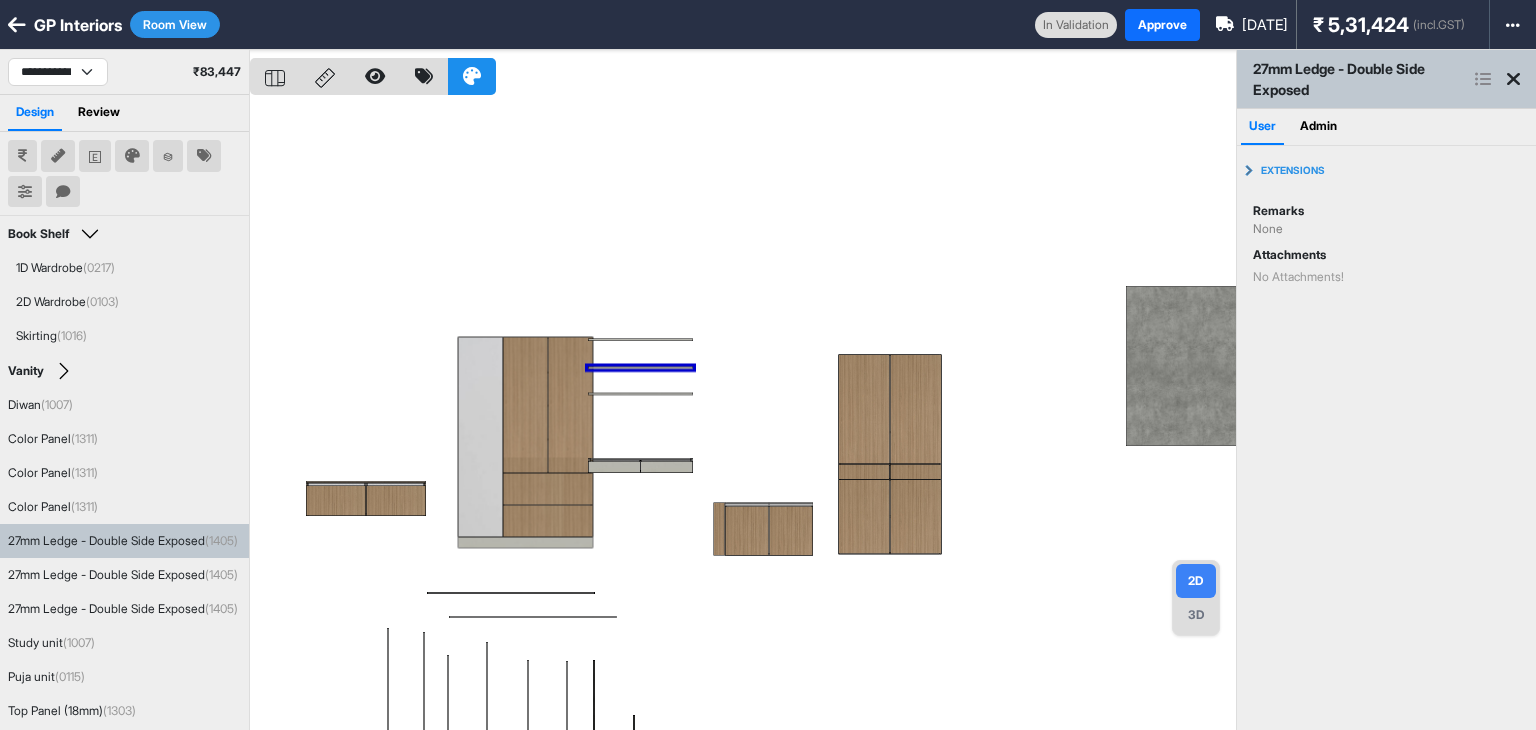 type 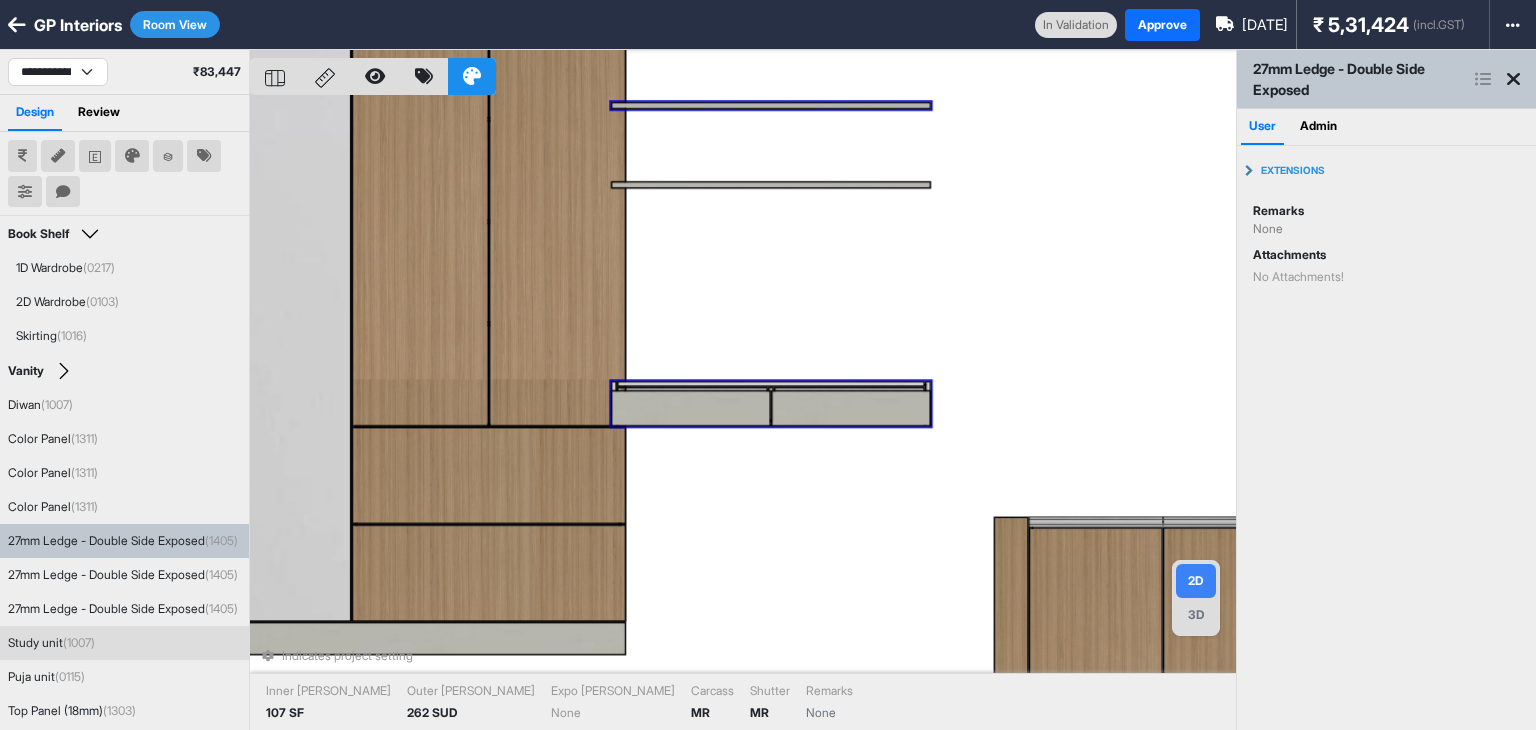 click on "Indicates project setting Inner Lam 107 SF Outer Lam 262 SUD Expo Lam None Carcass MR Shutter MR Remarks None" at bounding box center [743, 415] 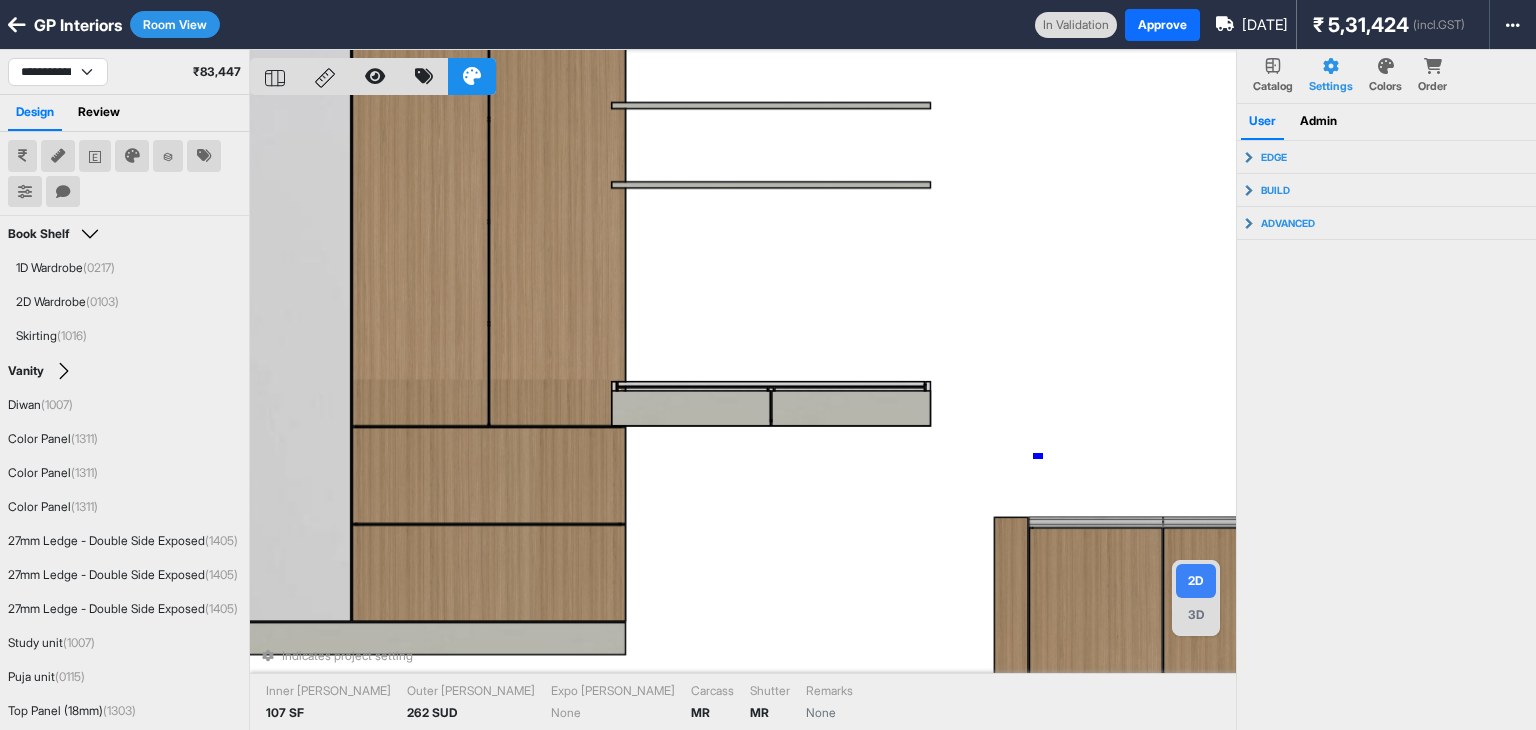 drag, startPoint x: 1041, startPoint y: 456, endPoint x: 1047, endPoint y: 441, distance: 16.155495 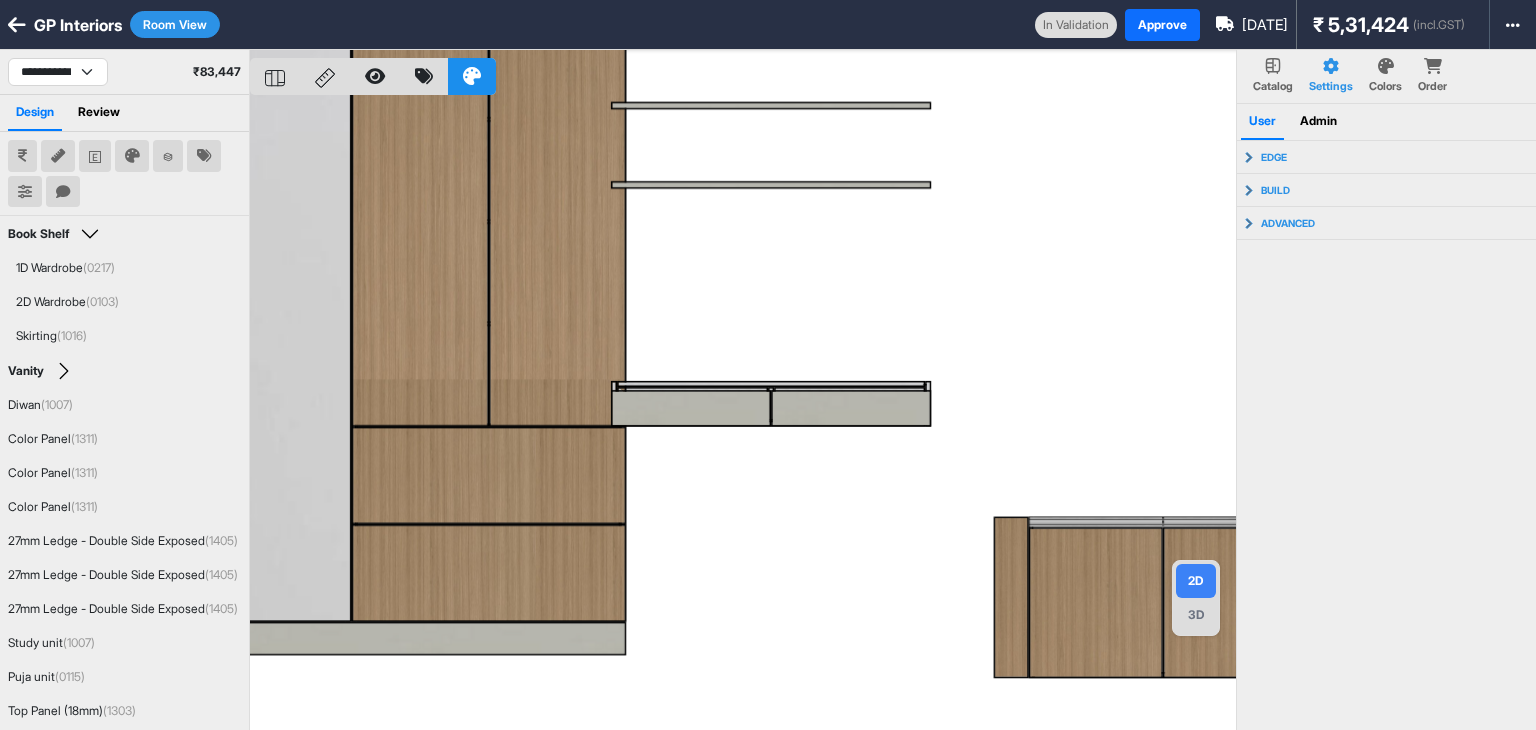 click on "3D" at bounding box center [1196, 615] 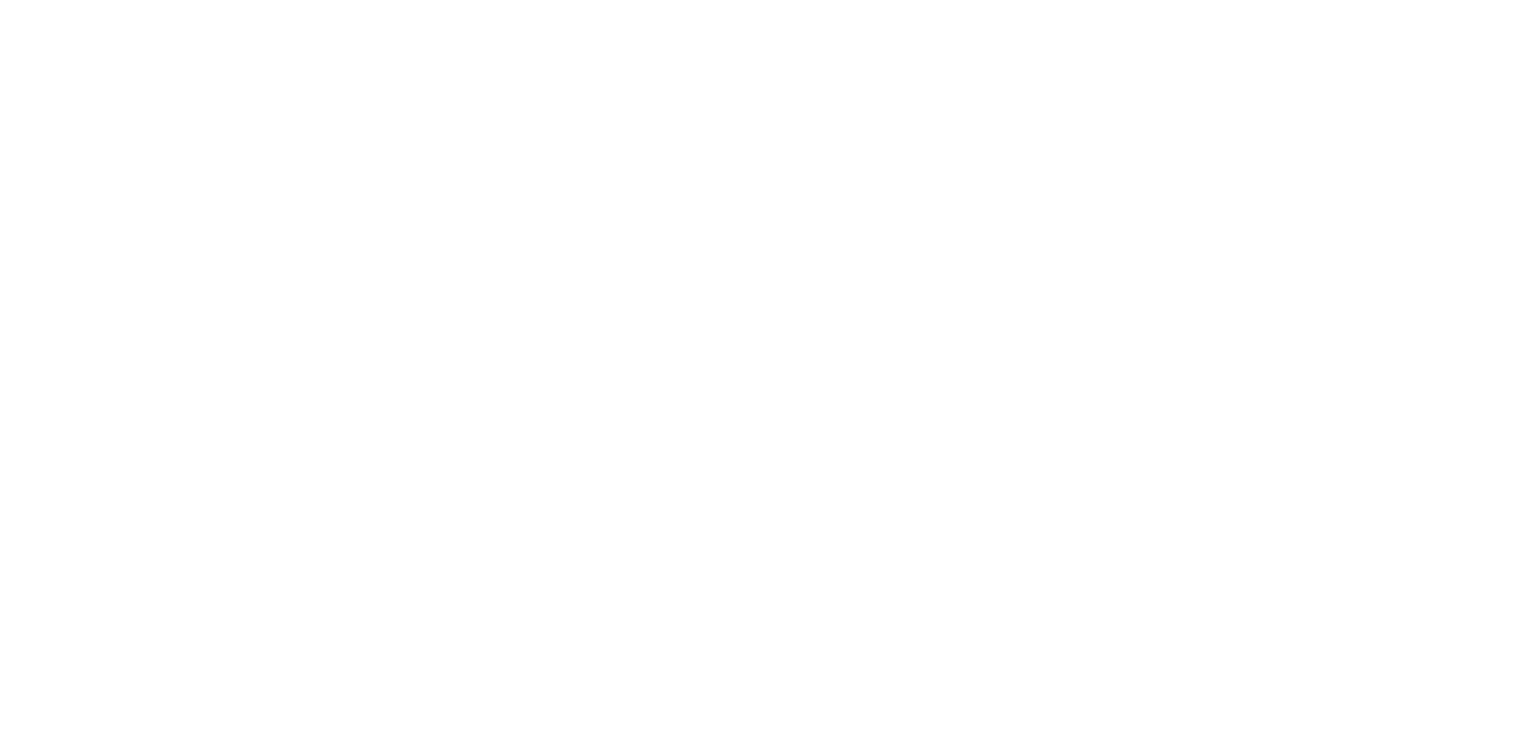 scroll, scrollTop: 0, scrollLeft: 0, axis: both 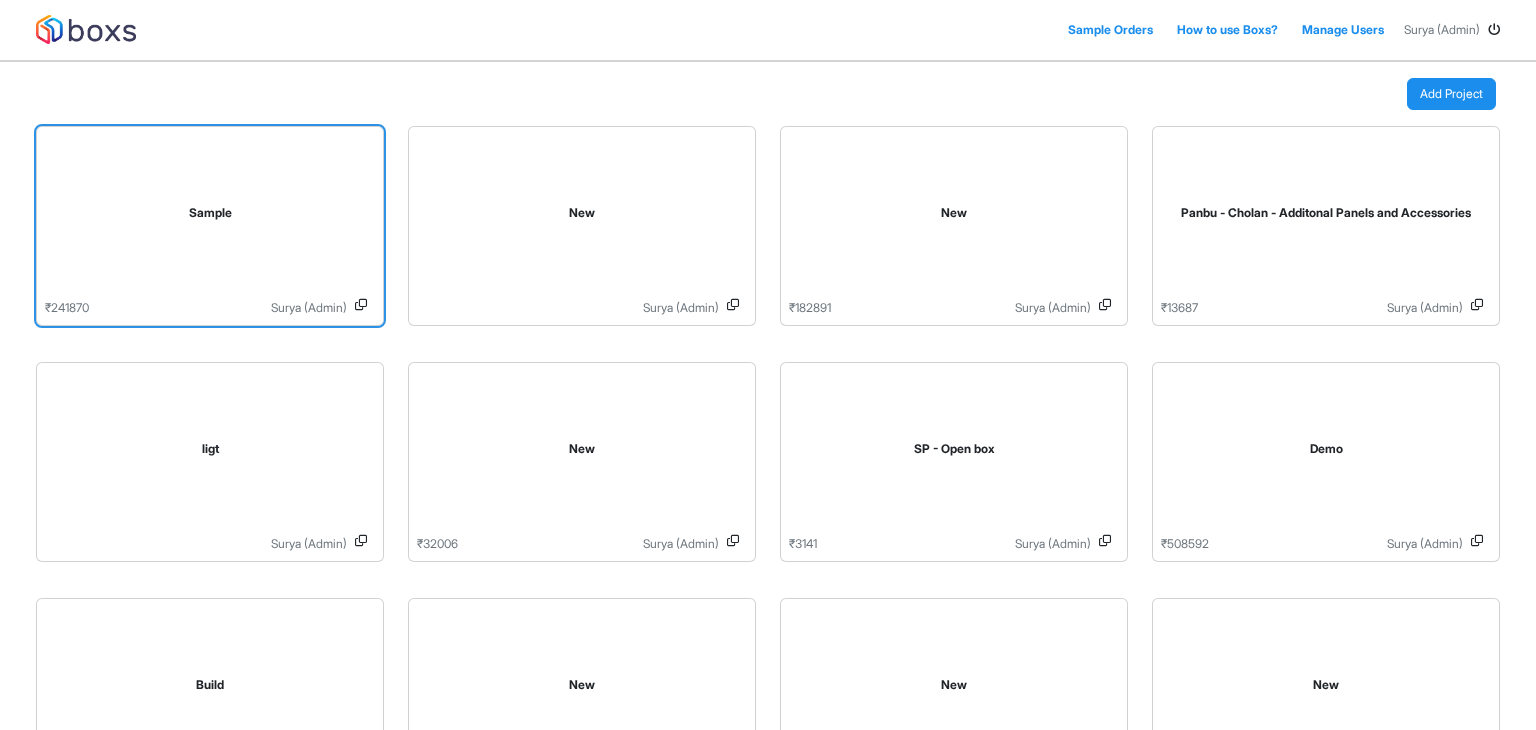 click on "Sample" at bounding box center [210, 217] 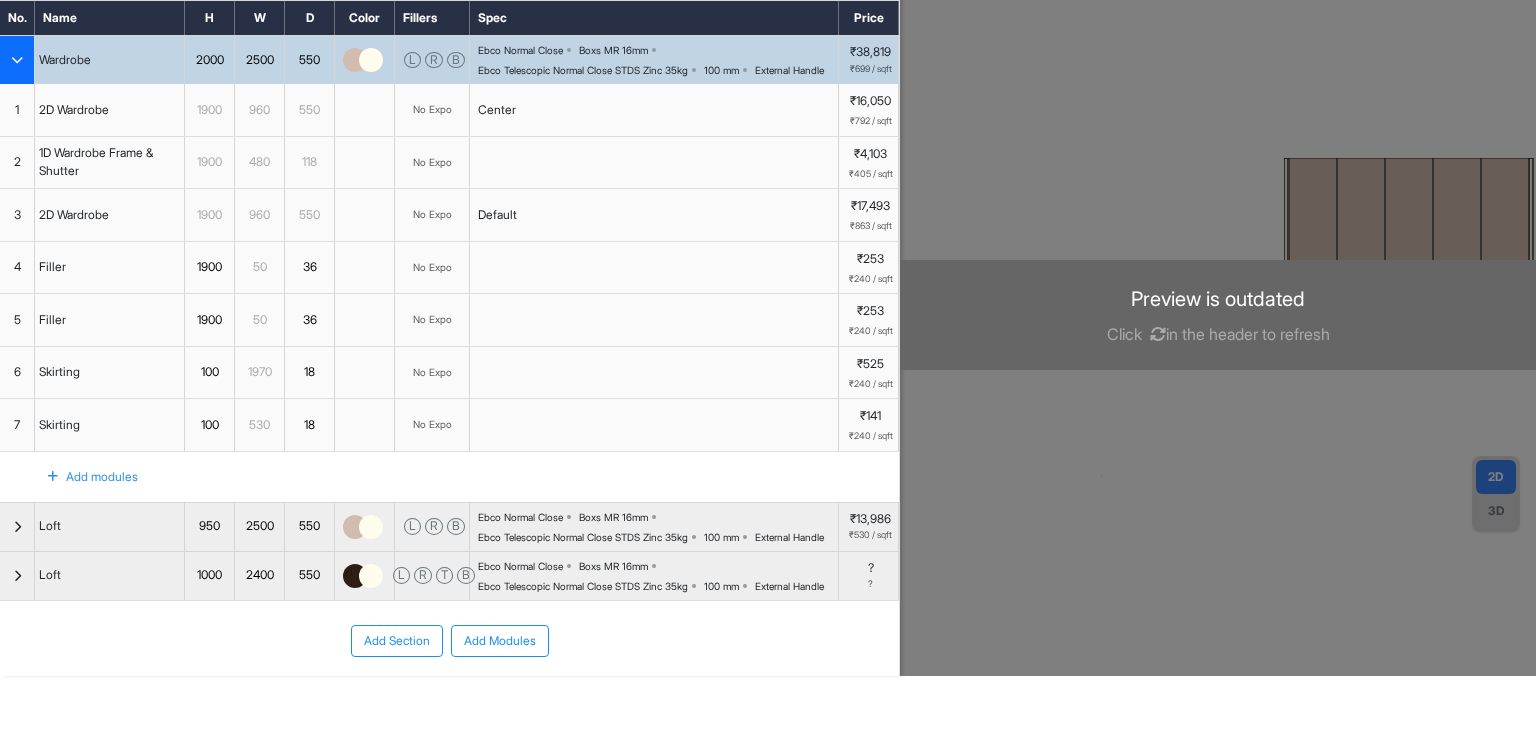 scroll, scrollTop: 232, scrollLeft: 0, axis: vertical 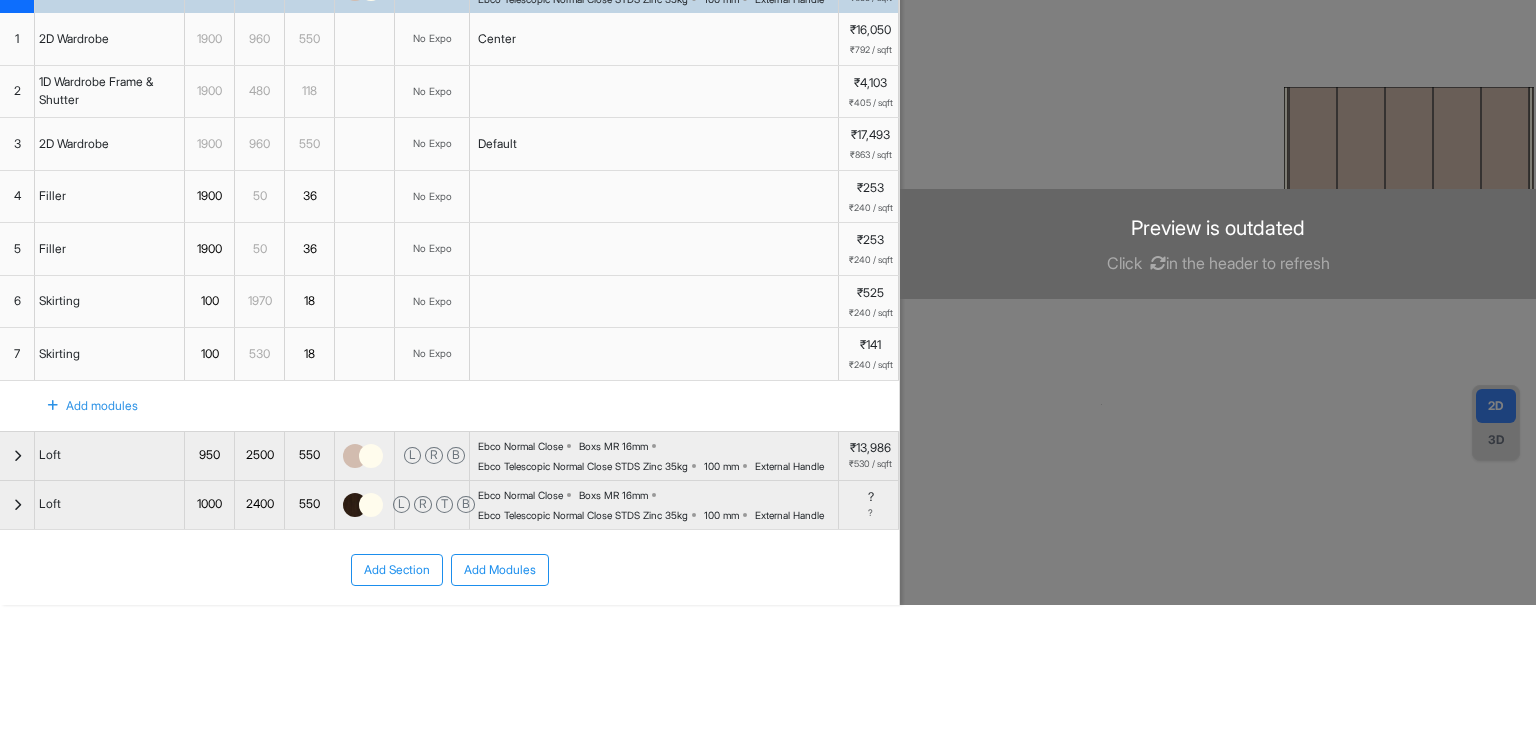 click on "Add Modules" at bounding box center (500, 570) 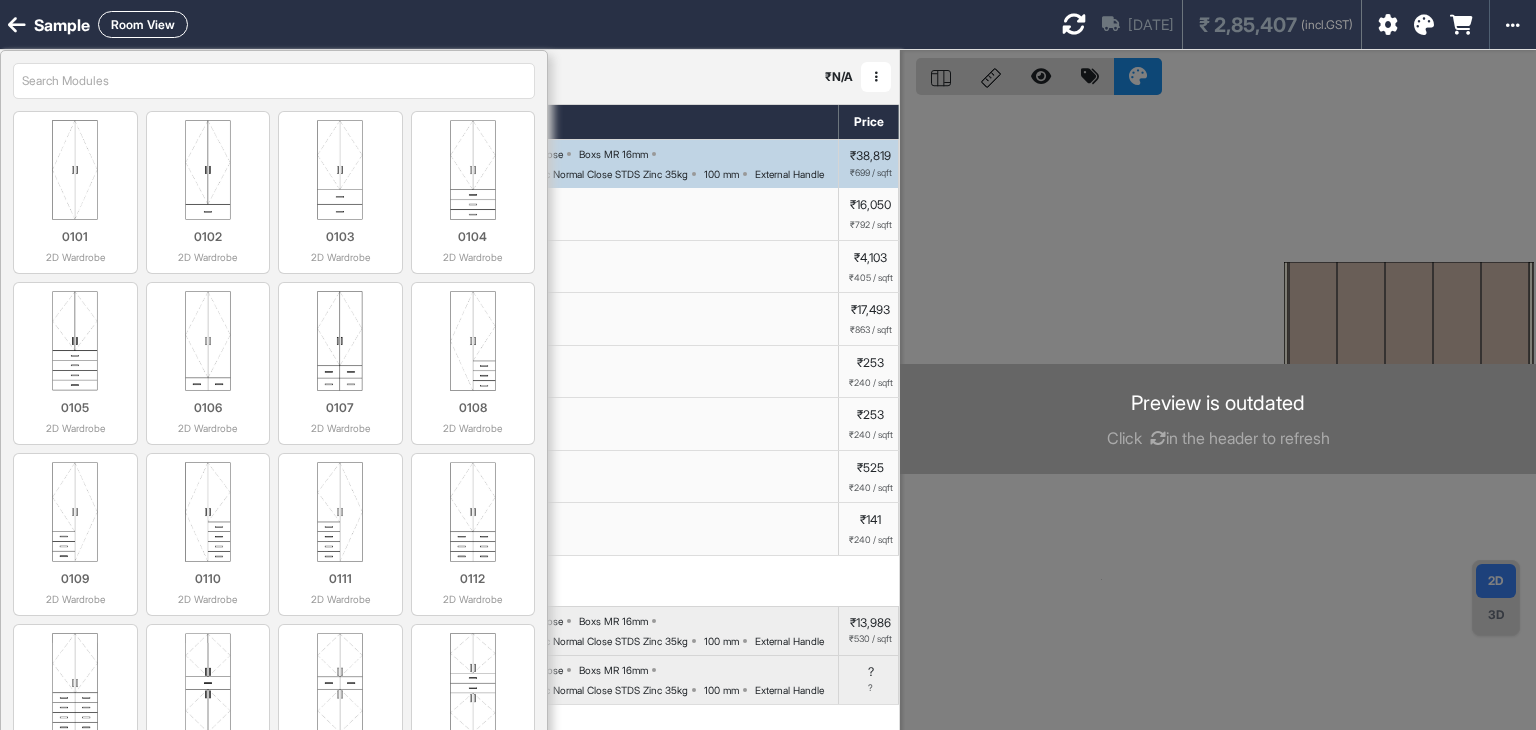 click at bounding box center [274, 81] 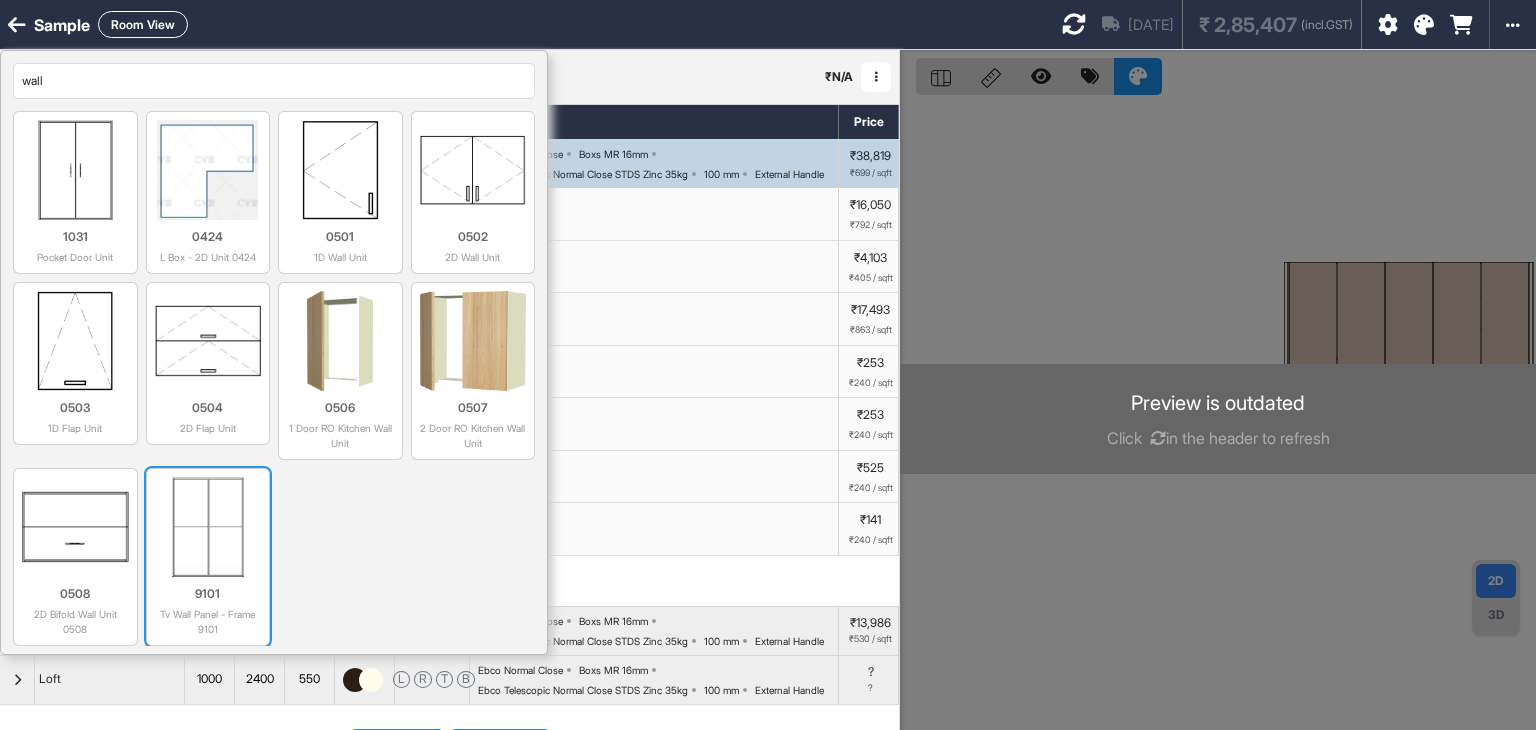 type on "wall" 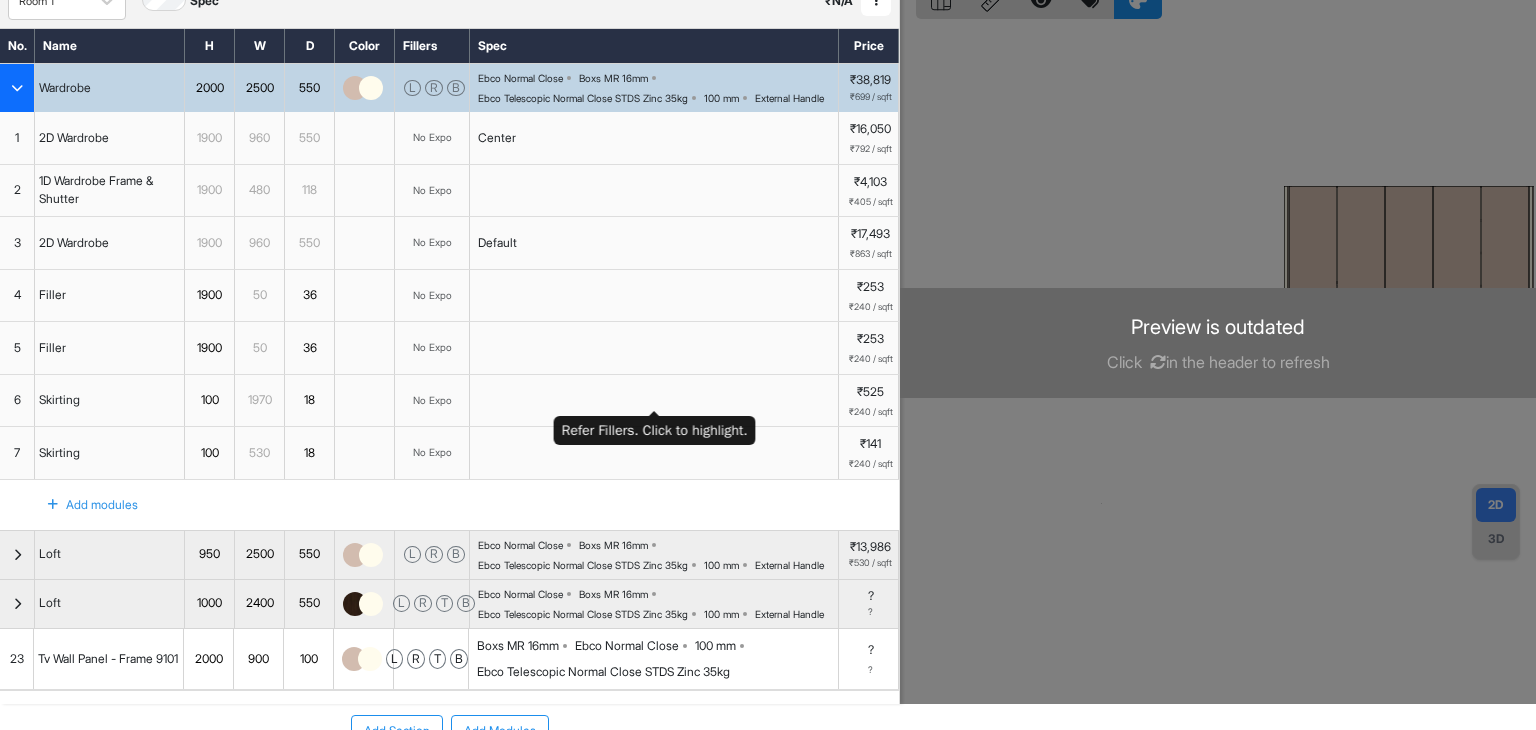 scroll, scrollTop: 294, scrollLeft: 0, axis: vertical 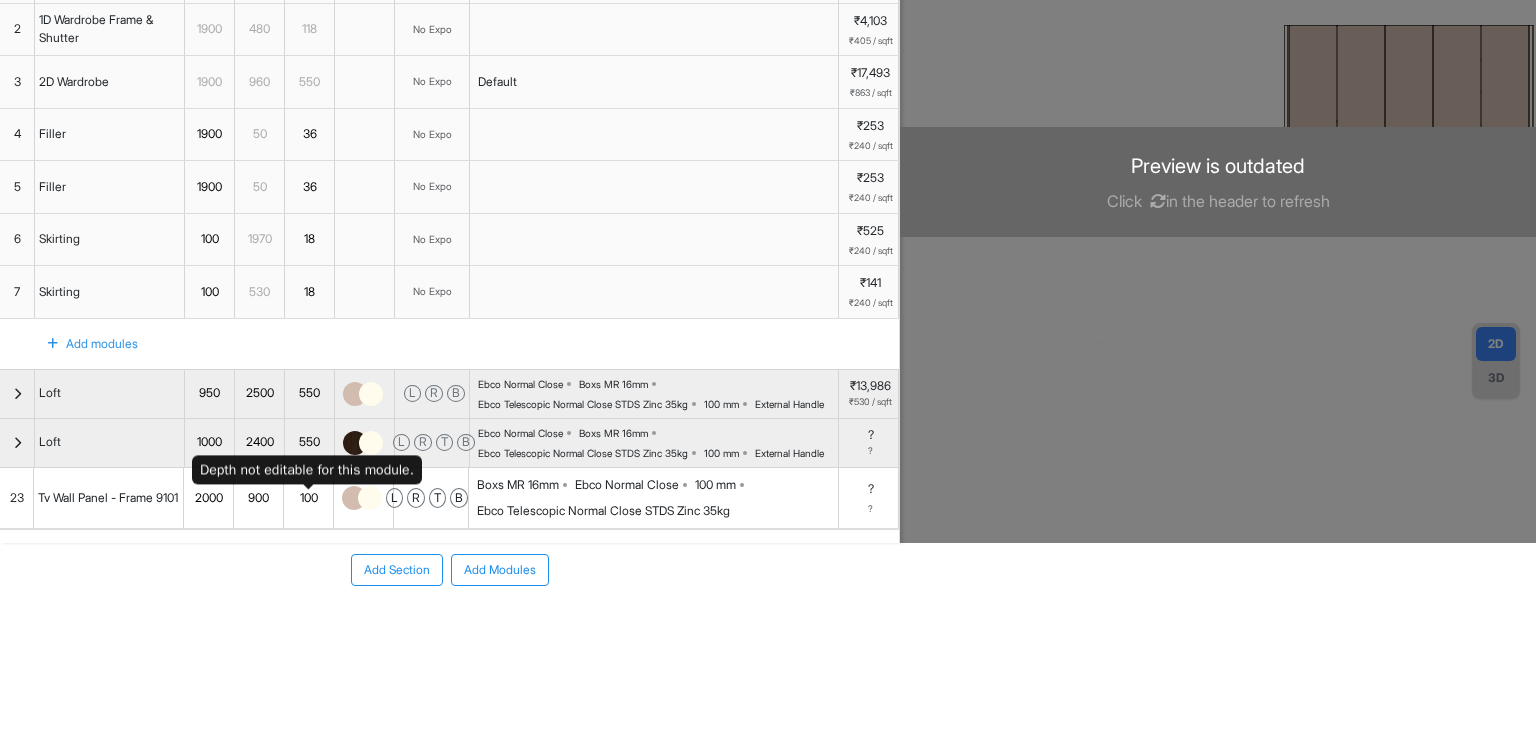 click on "100" at bounding box center (308, 498) 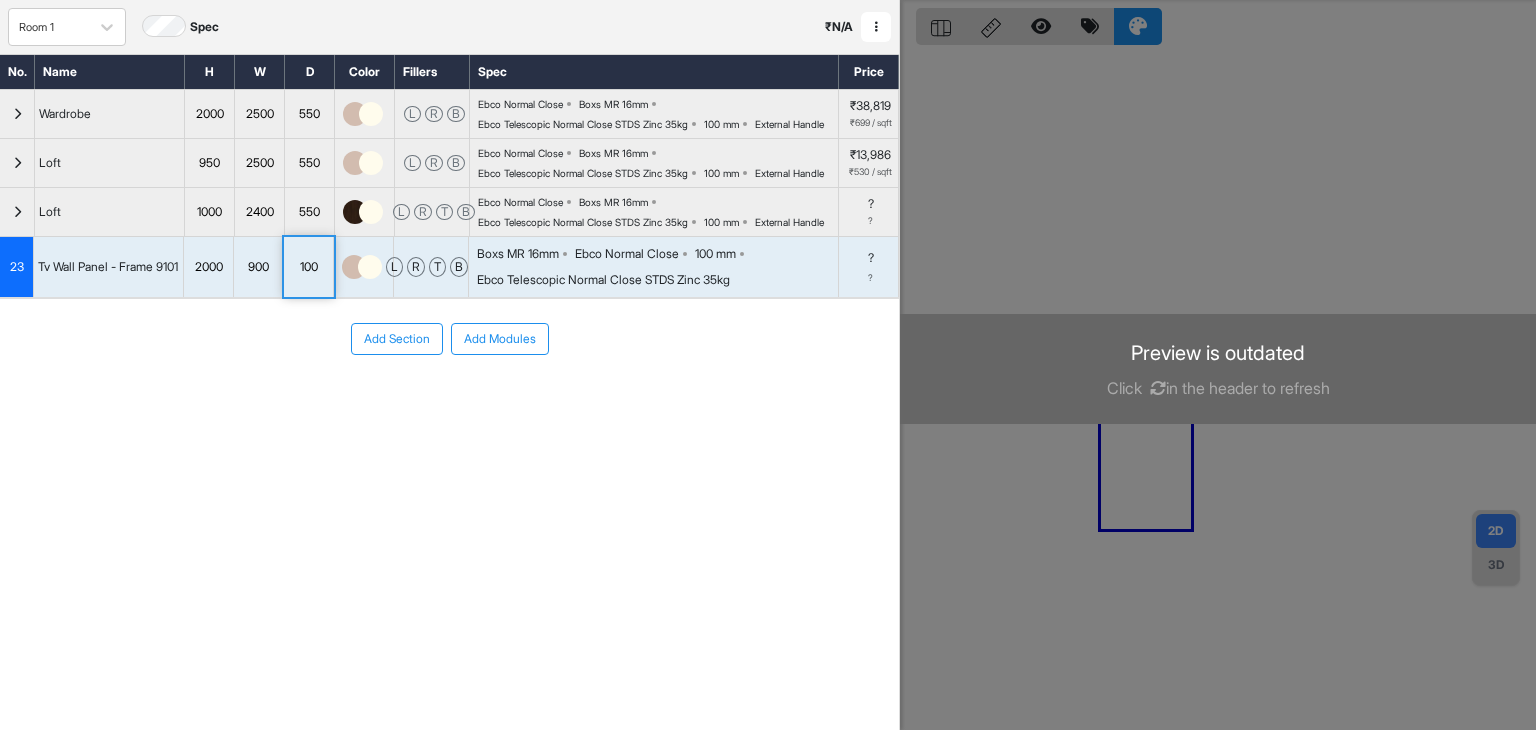 click on "Add Section Add Modules" at bounding box center (449, 399) 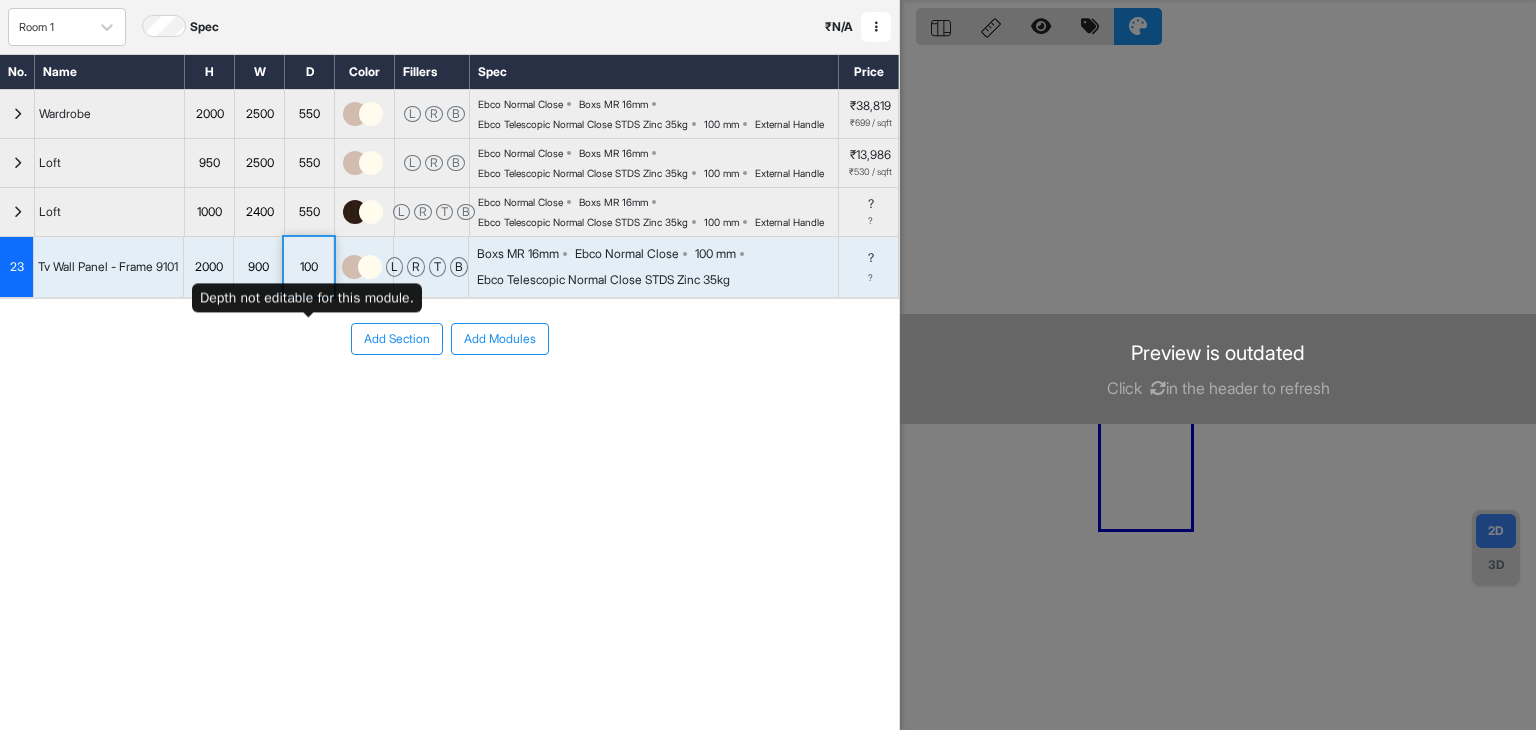 click on "100" at bounding box center (308, 267) 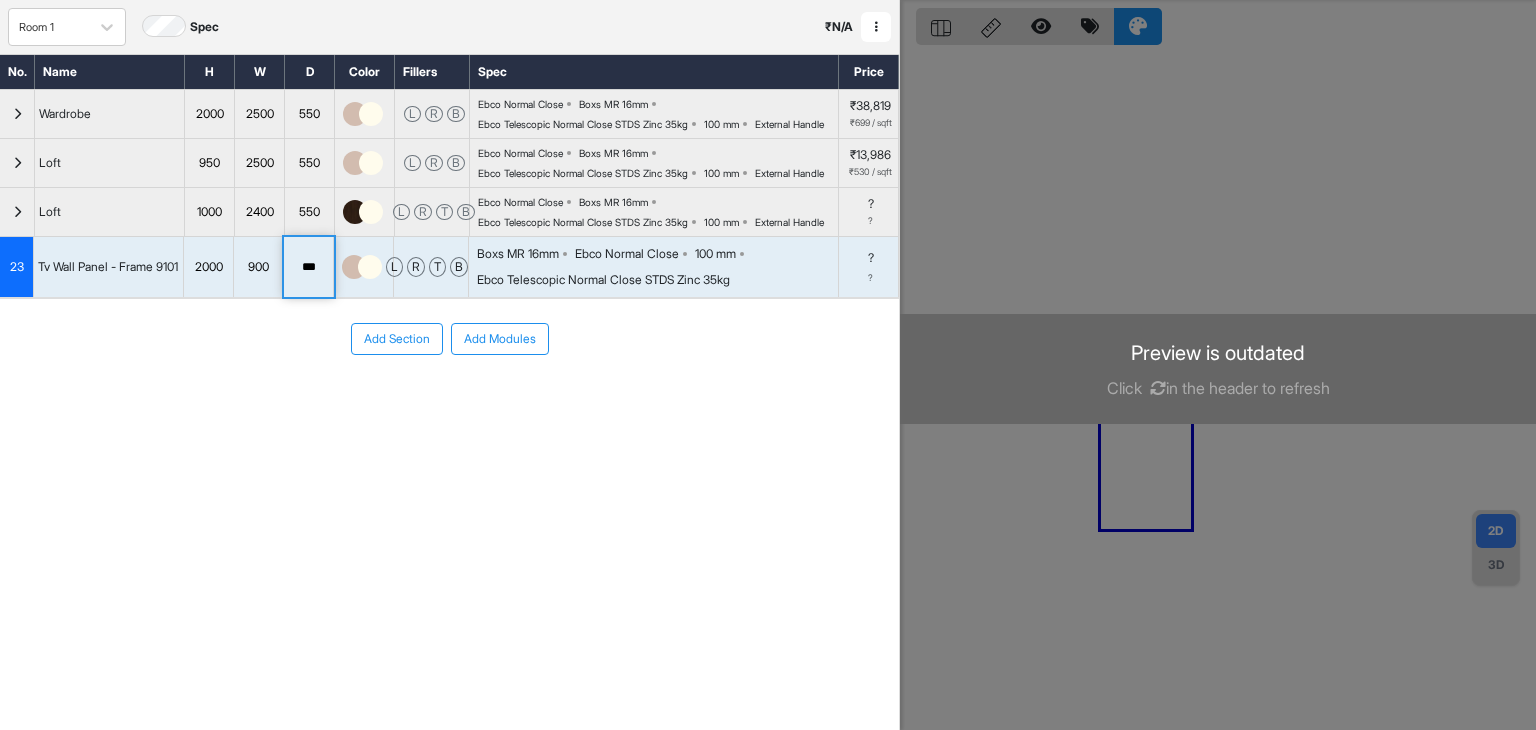 click on "100 mm" at bounding box center (715, 254) 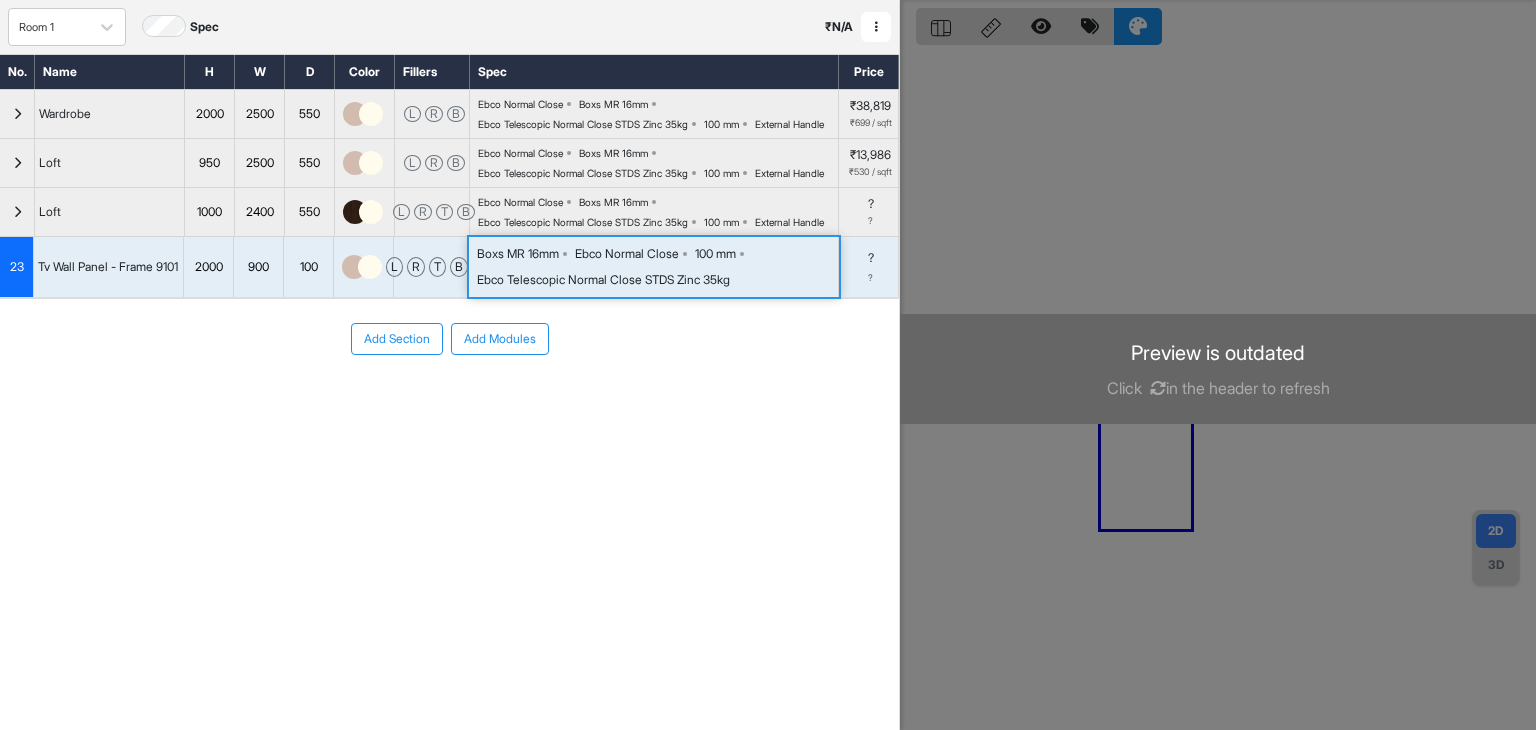 click on "100 mm" at bounding box center [715, 254] 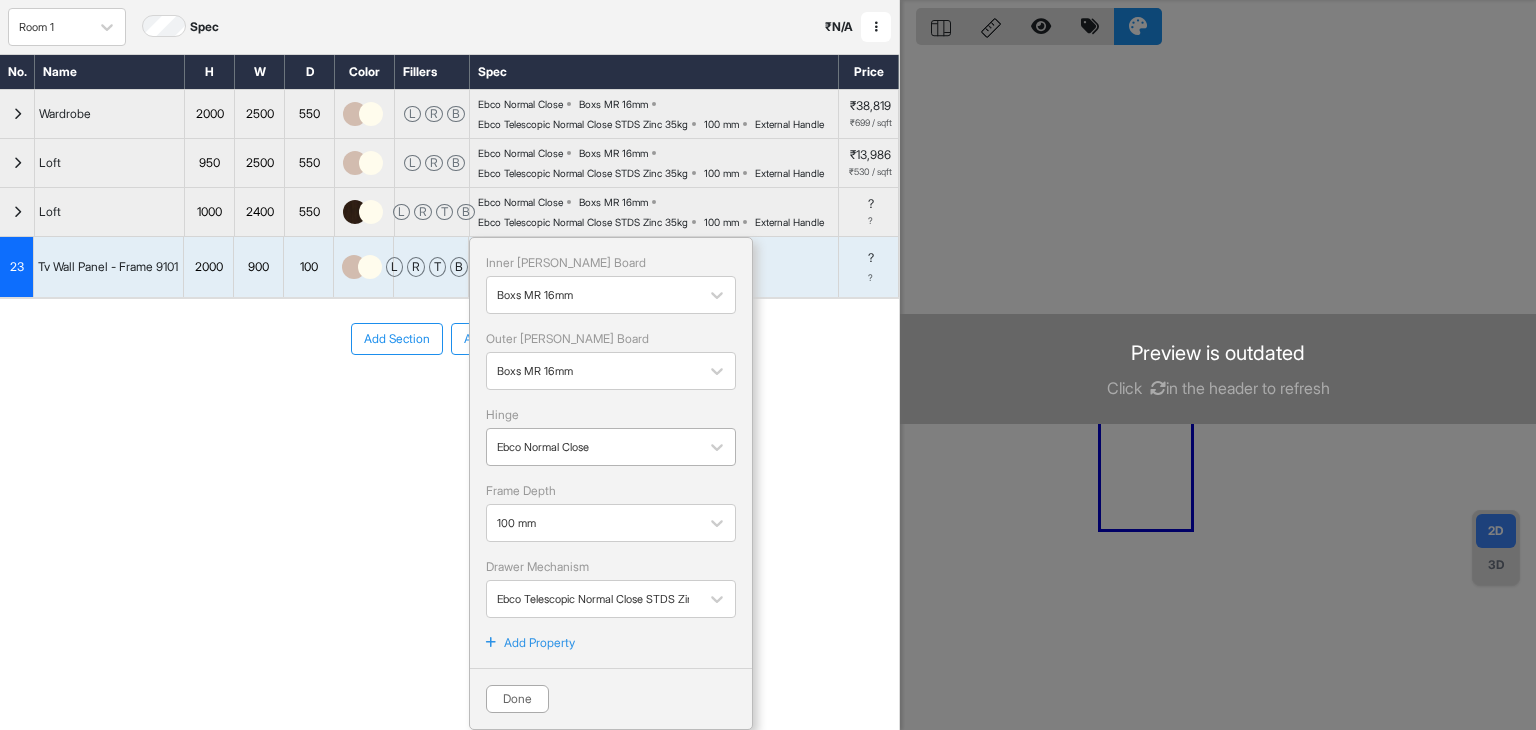 scroll, scrollTop: 108, scrollLeft: 0, axis: vertical 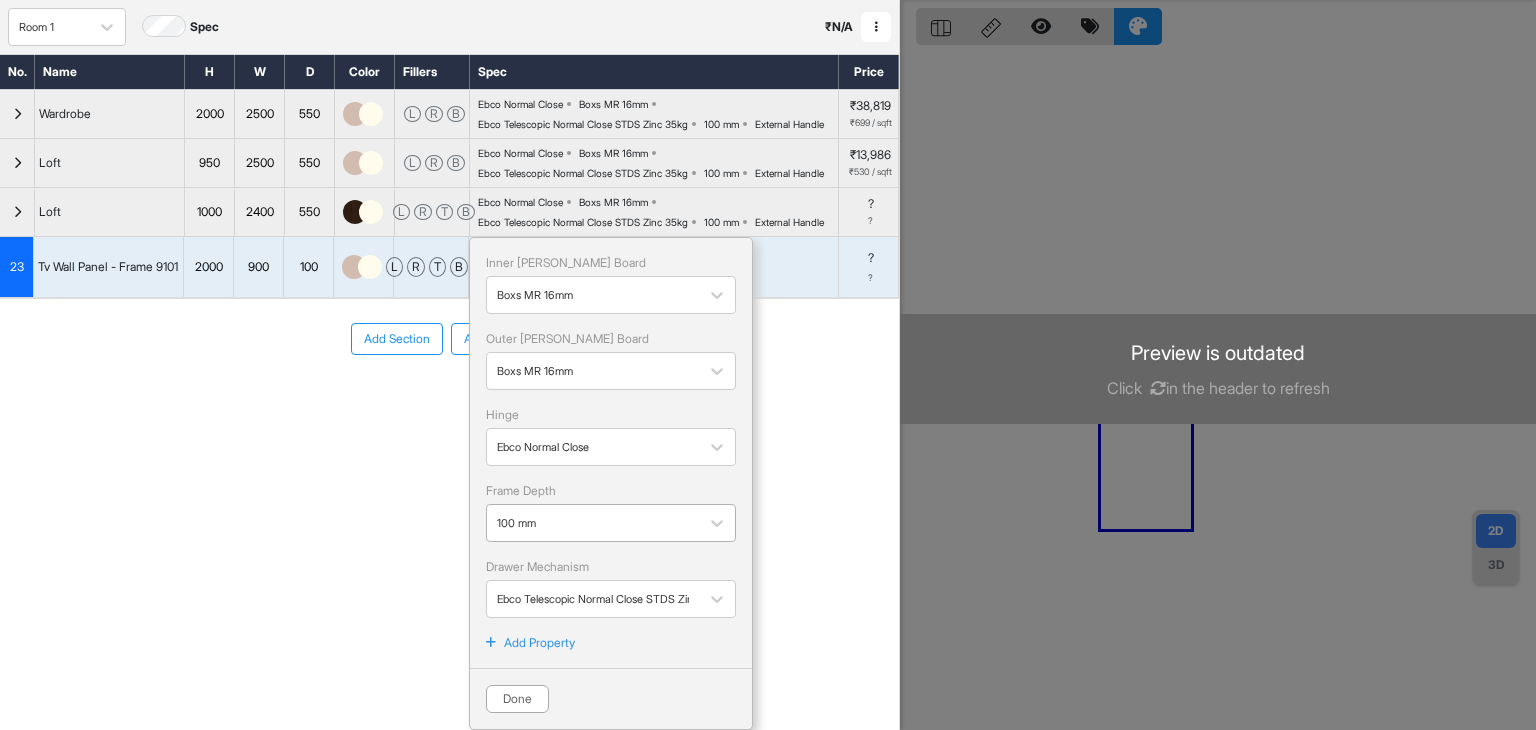 click at bounding box center (593, 523) 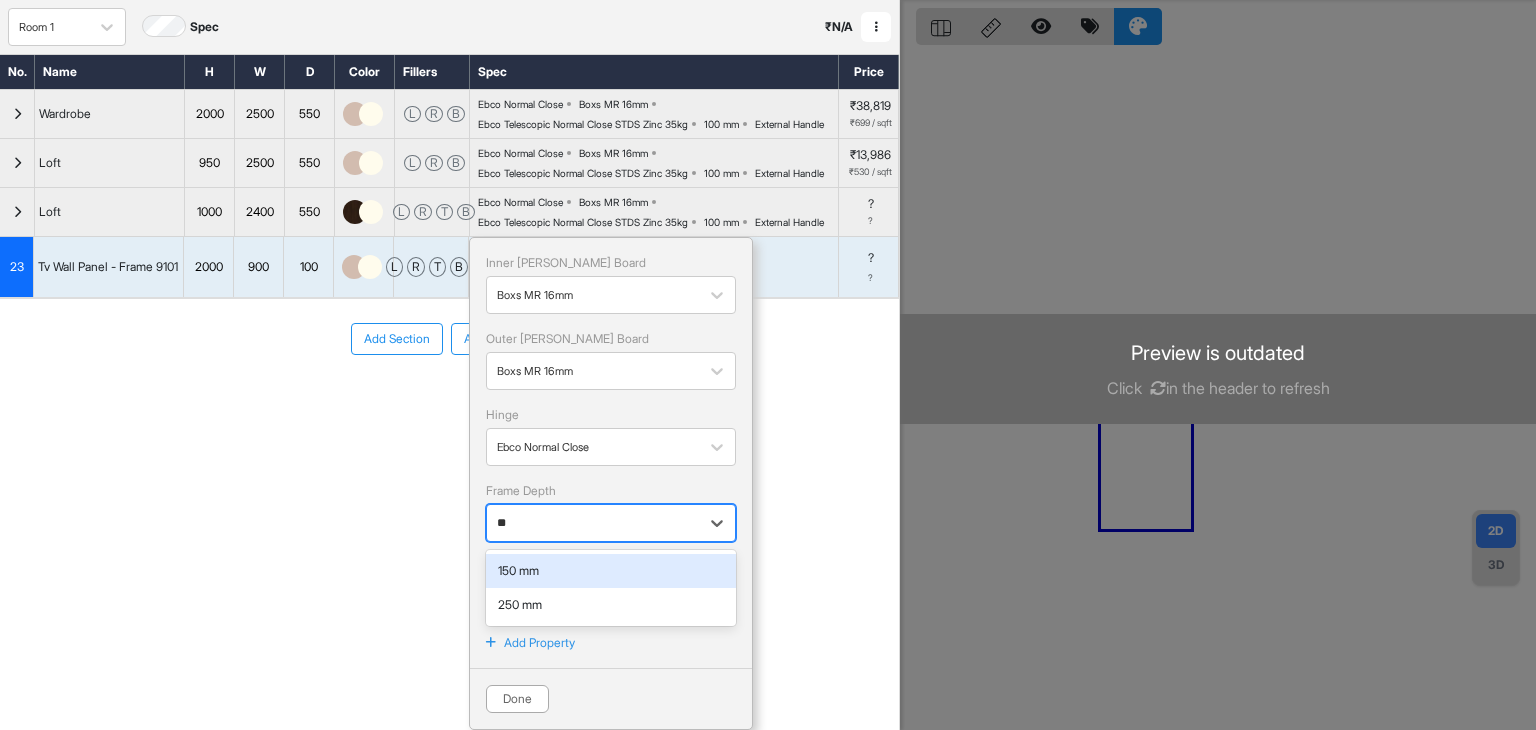type on "*" 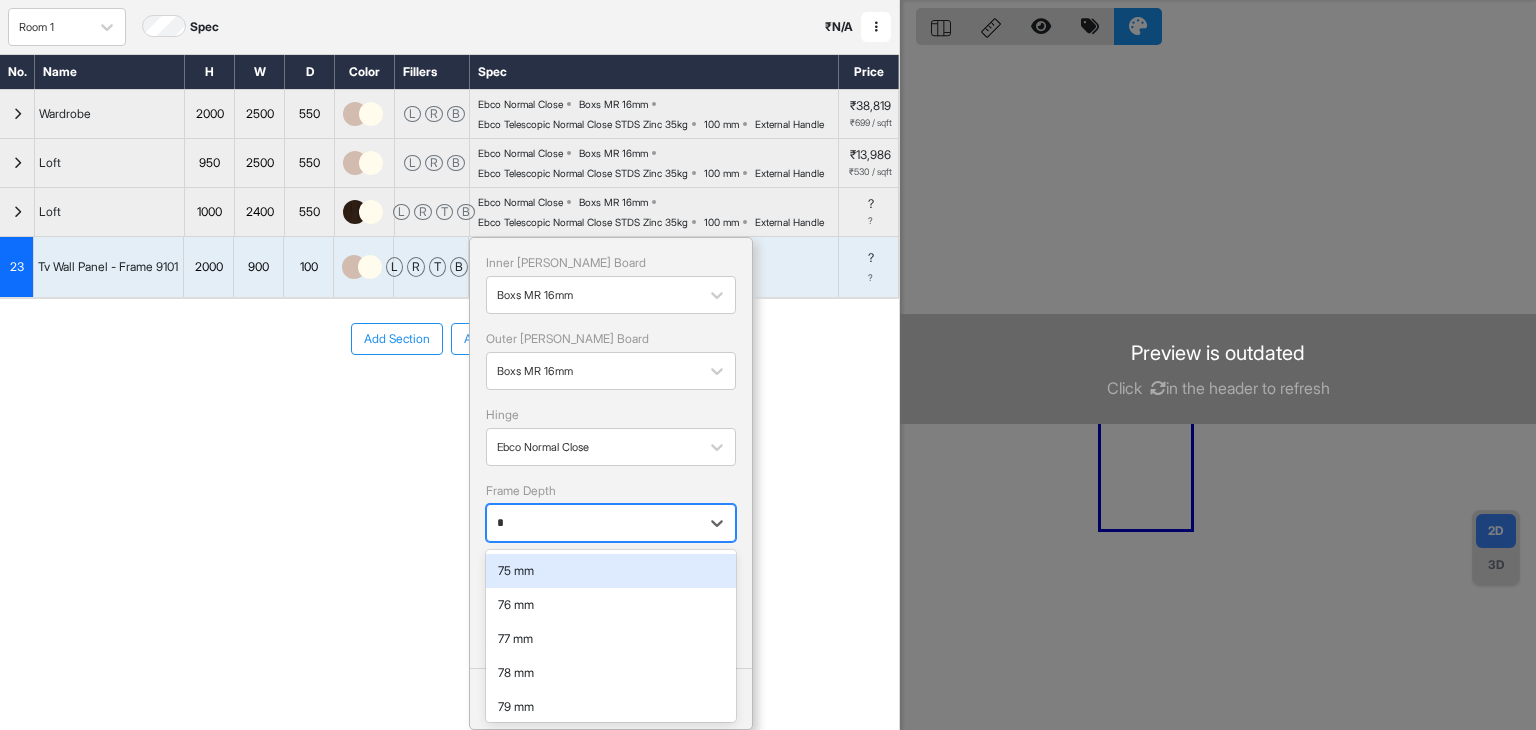 type on "**" 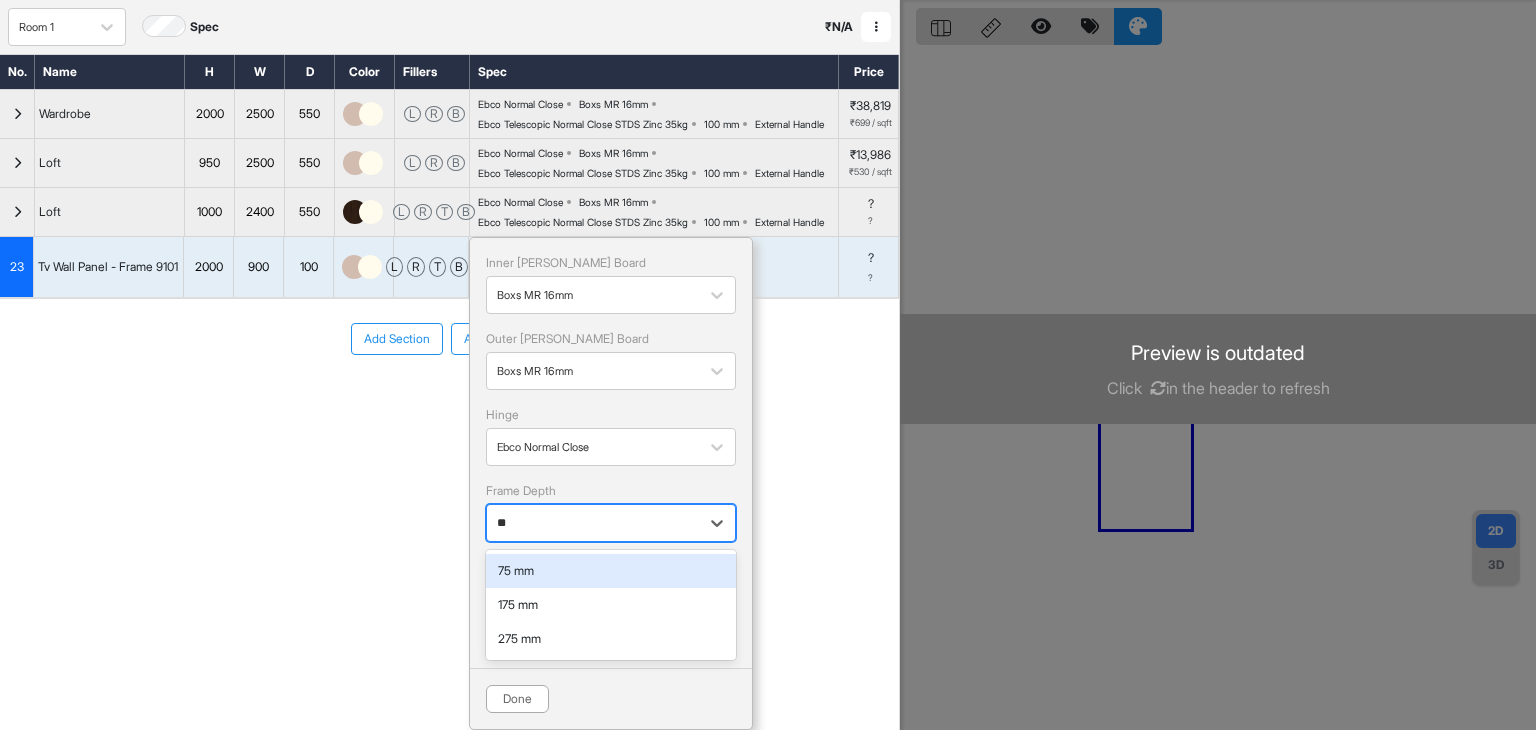 click on "75 mm" at bounding box center [611, 571] 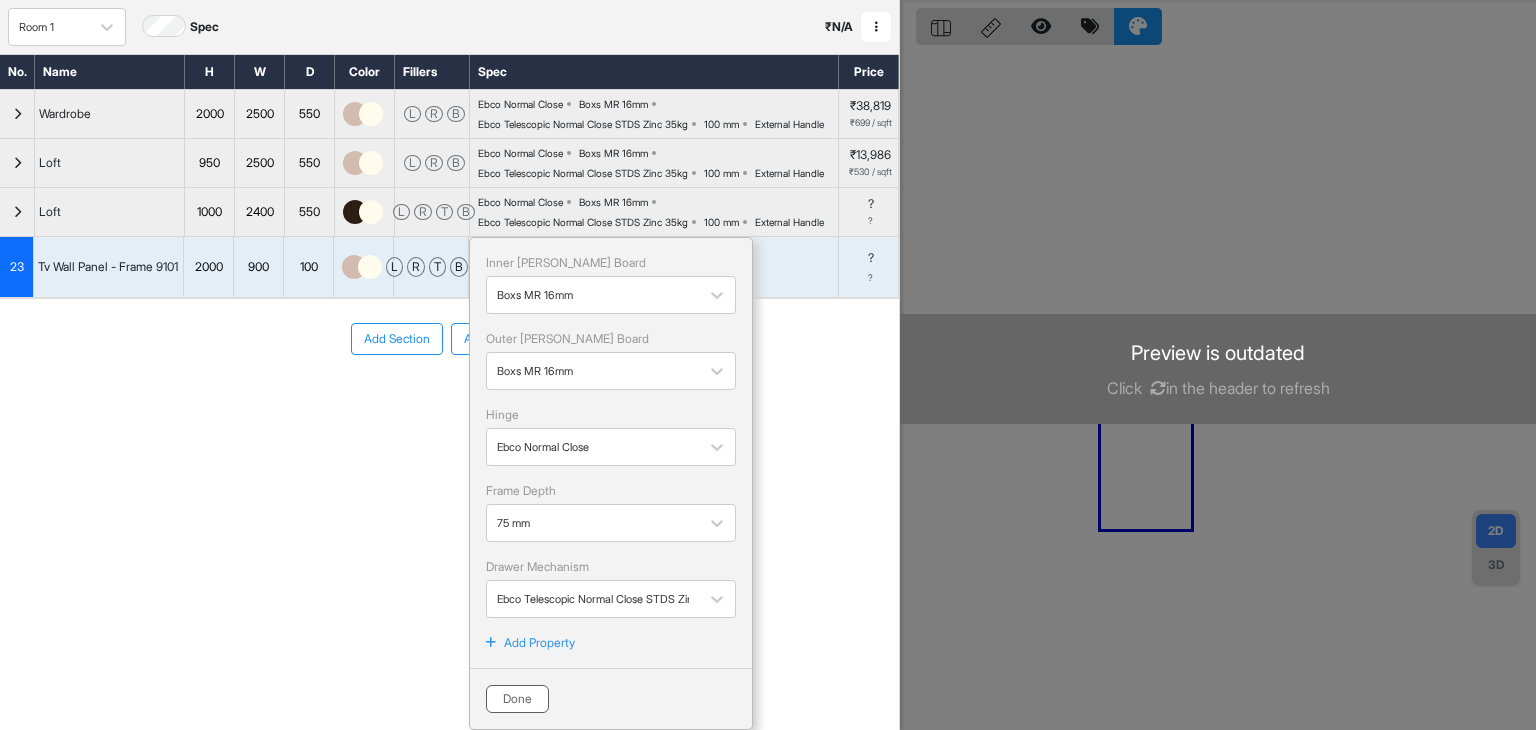 click on "Done" at bounding box center (517, 699) 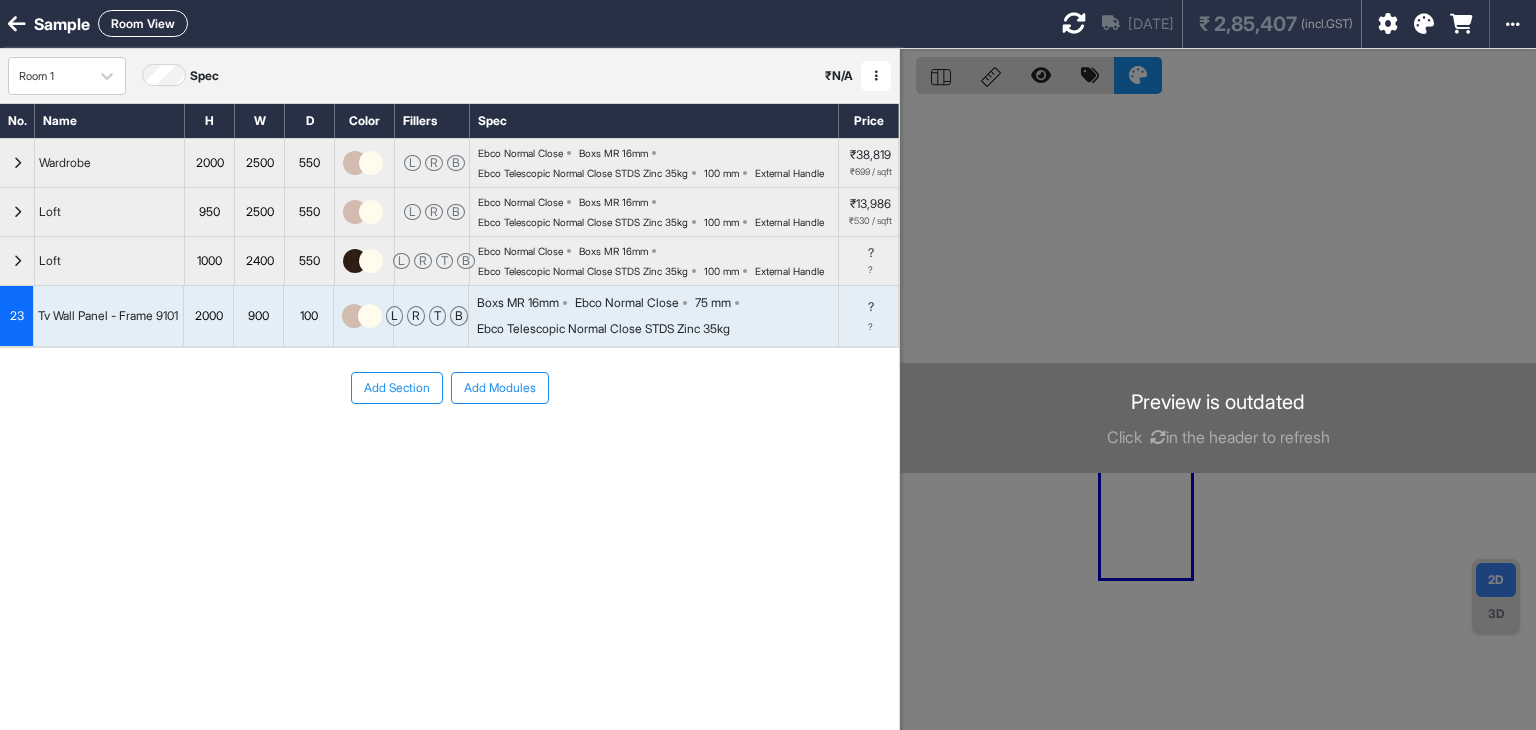 scroll, scrollTop: 0, scrollLeft: 0, axis: both 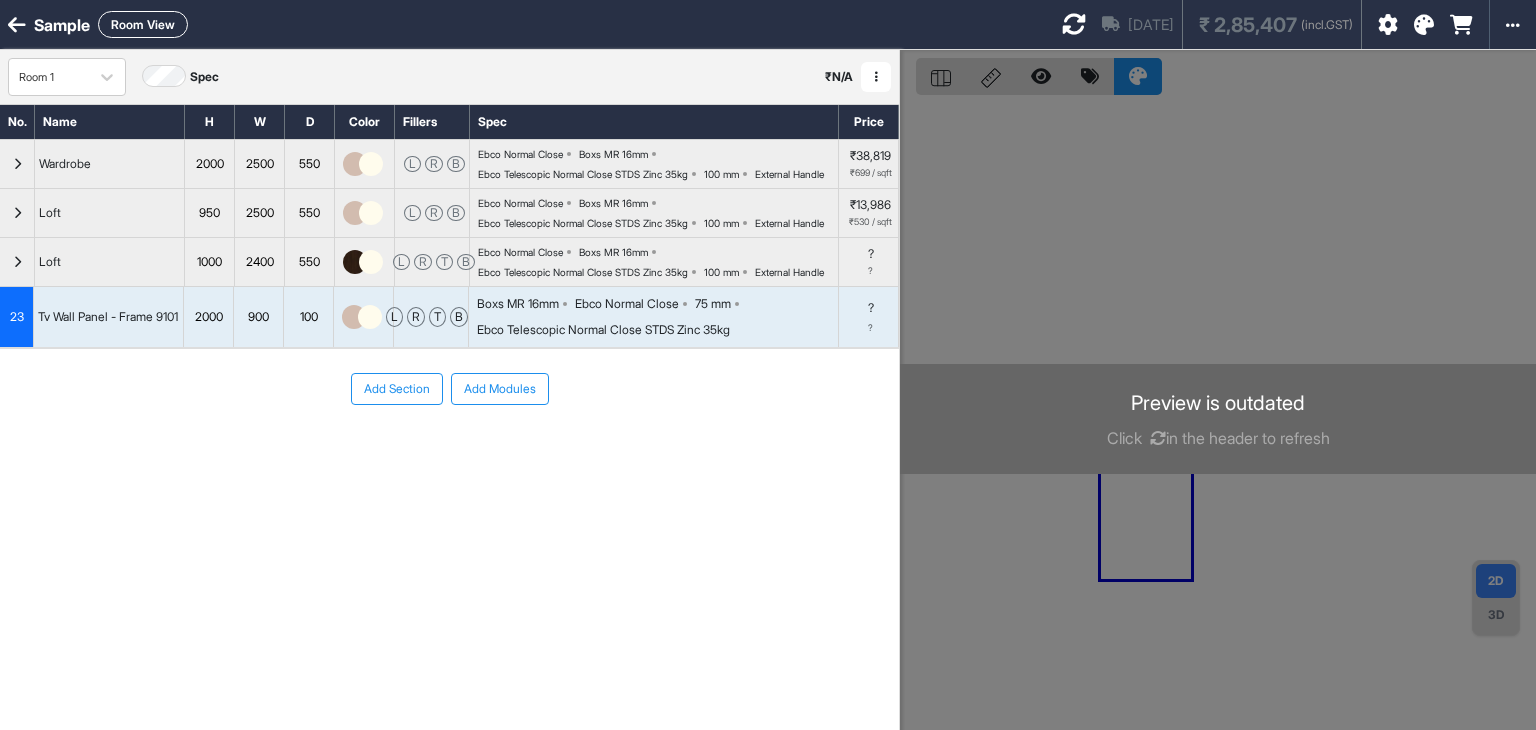 click on "100" at bounding box center (308, 317) 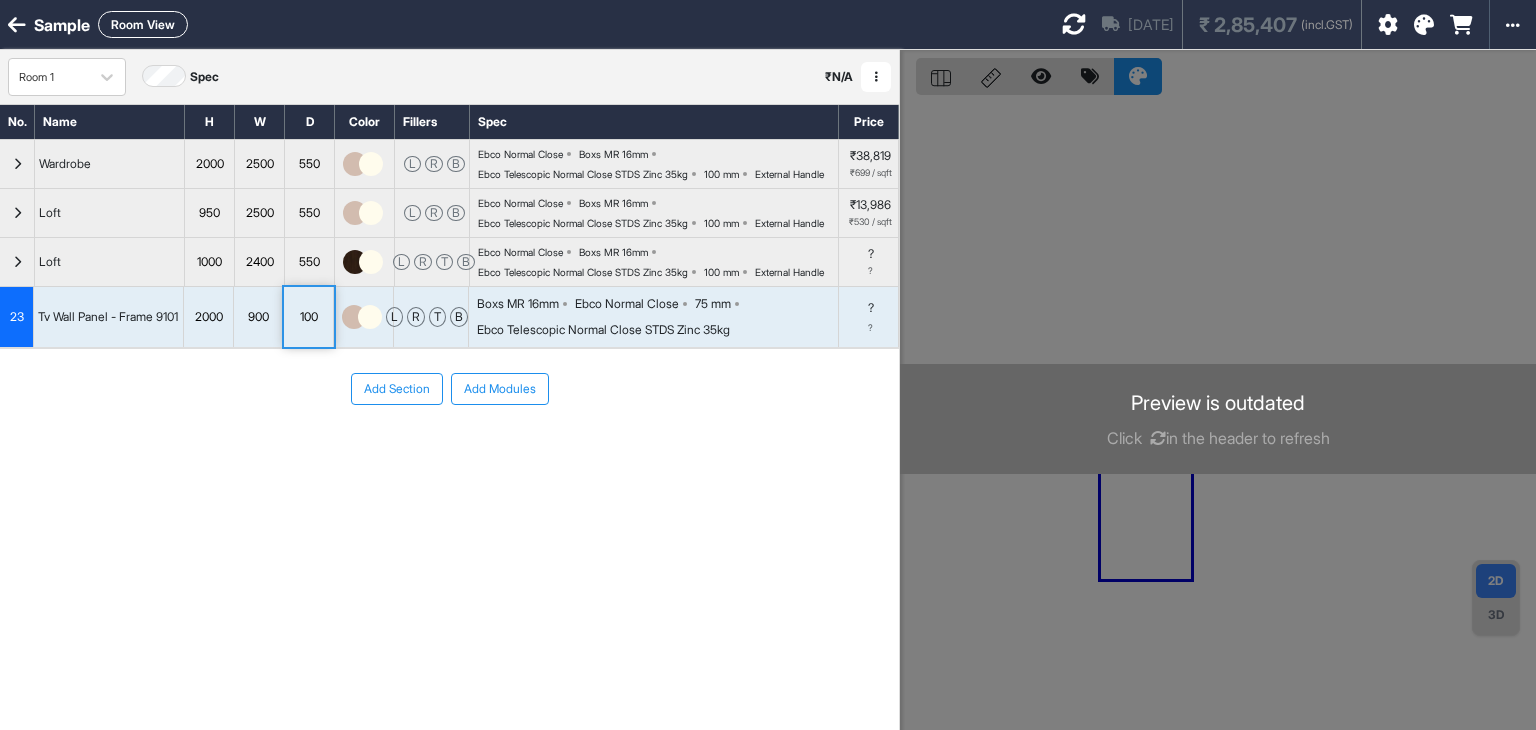 click on "100" at bounding box center (308, 317) 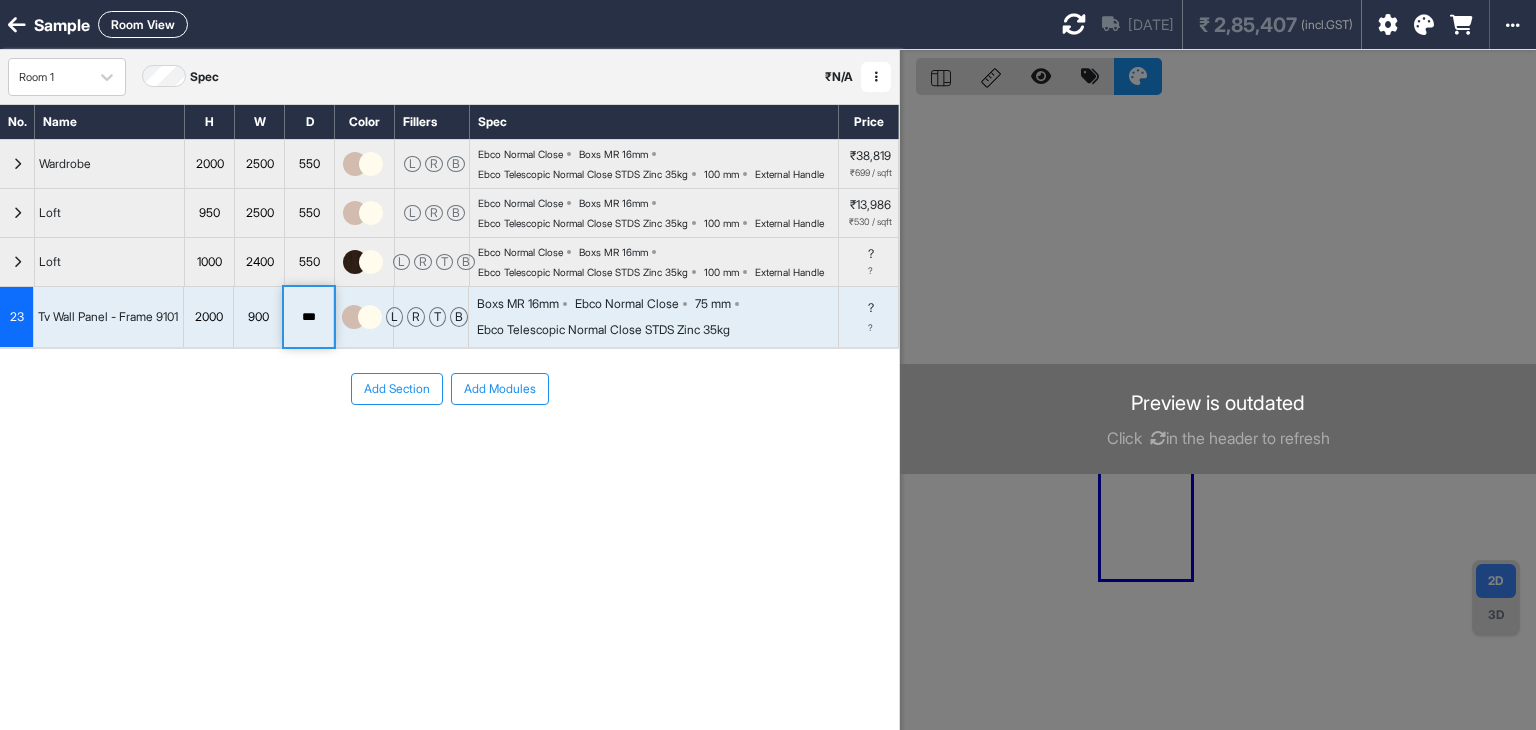 click on "Room View" at bounding box center [143, 24] 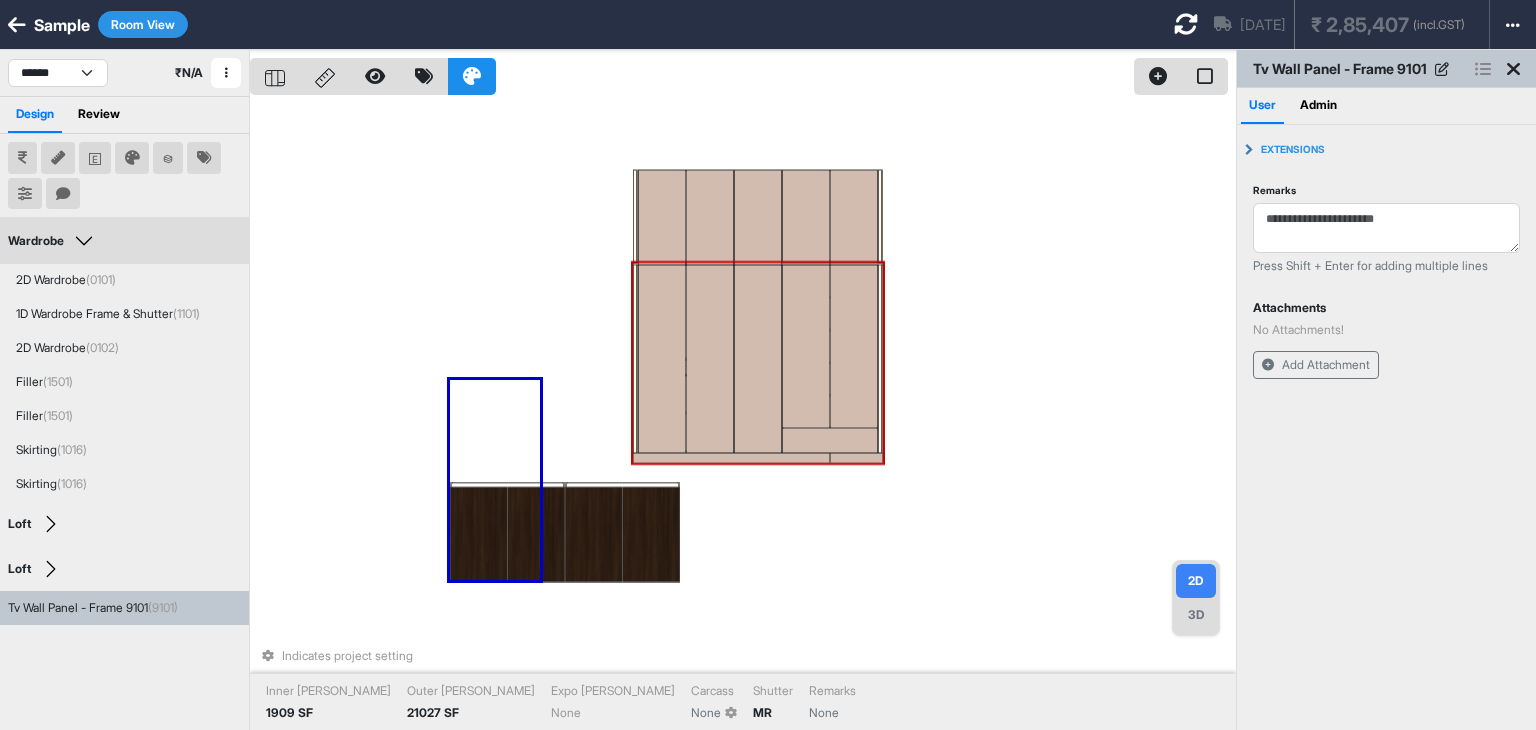 click at bounding box center (856, 458) 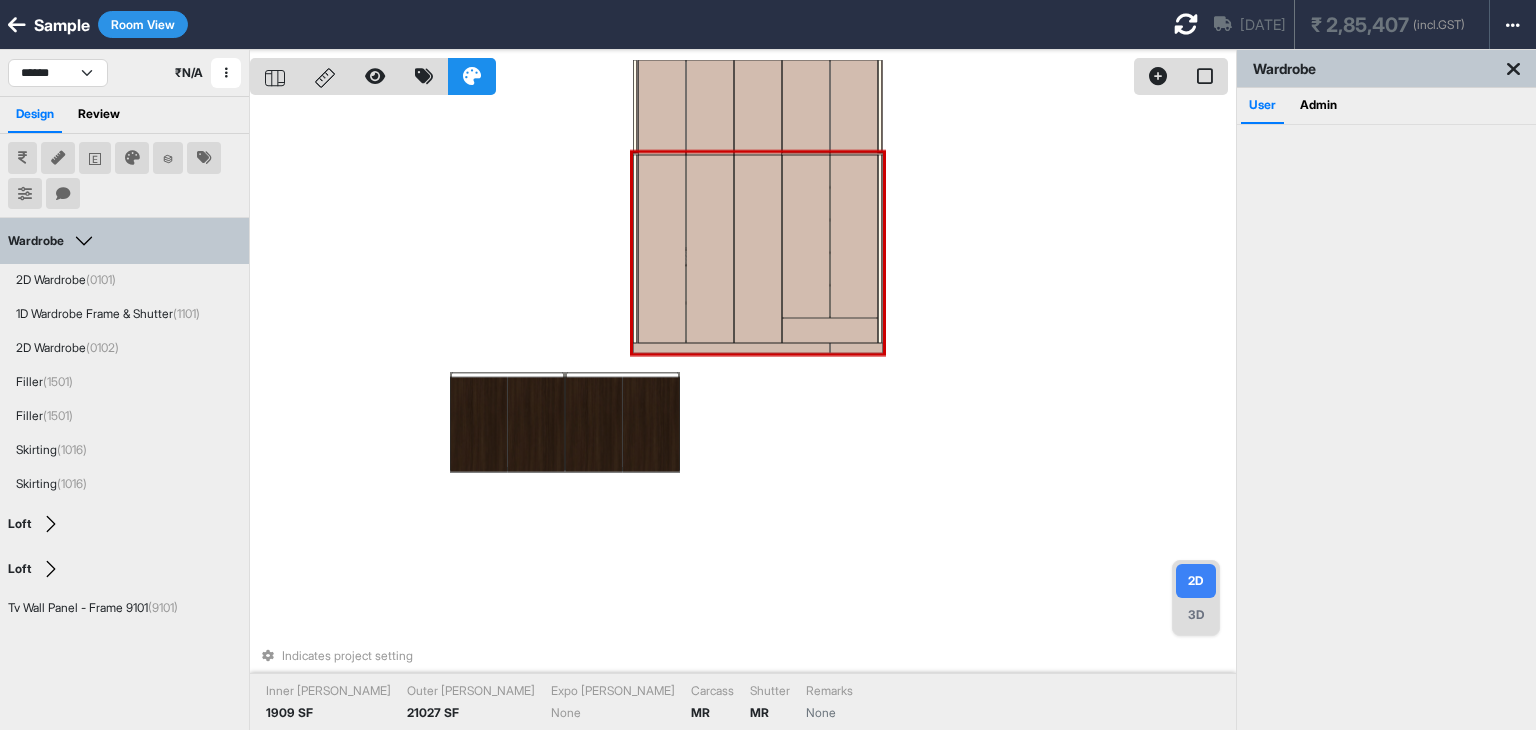click at bounding box center [806, 235] 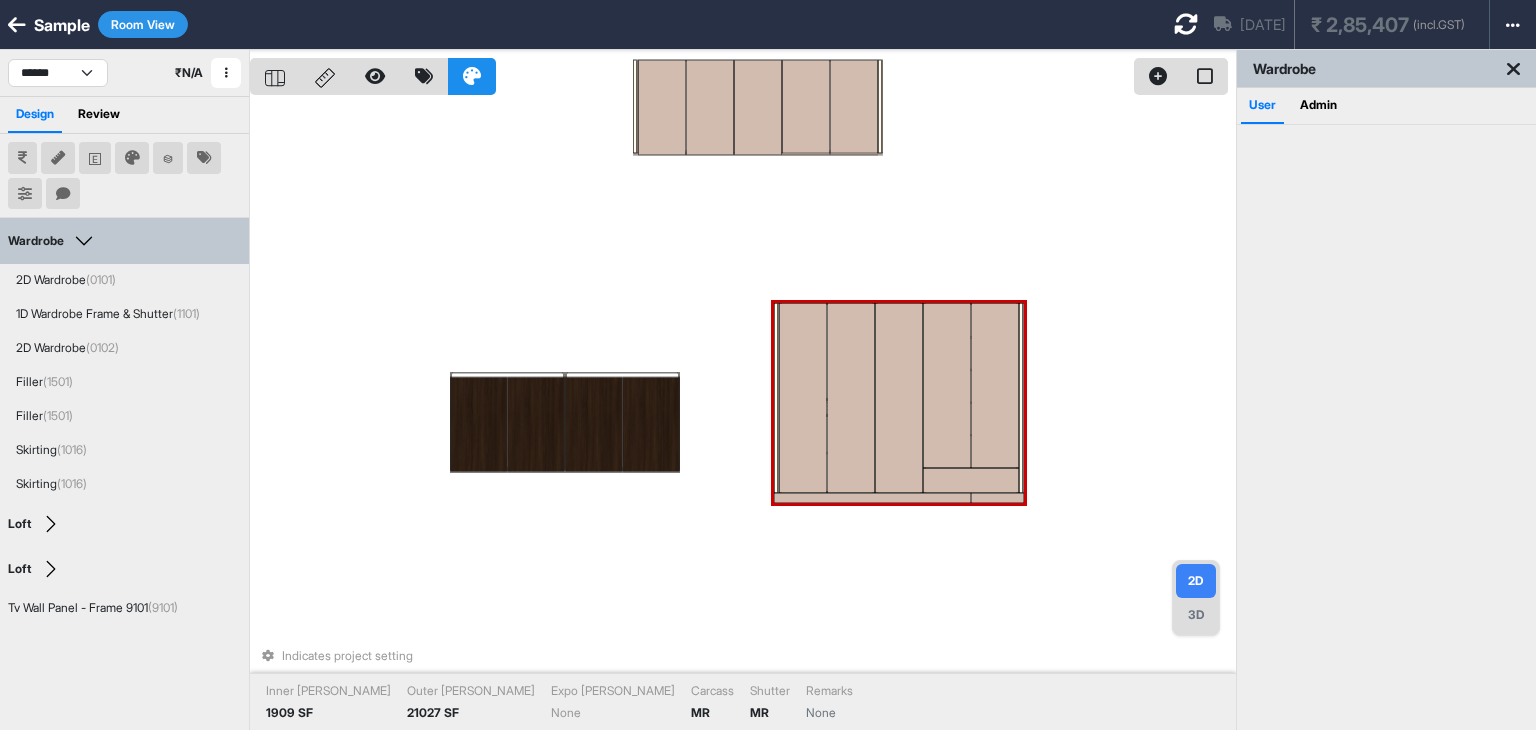 click on "Indicates project setting Inner Lam 1909 SF Outer Lam 21027 SF Expo Lam None Carcass MR Shutter MR Remarks None" at bounding box center (743, 415) 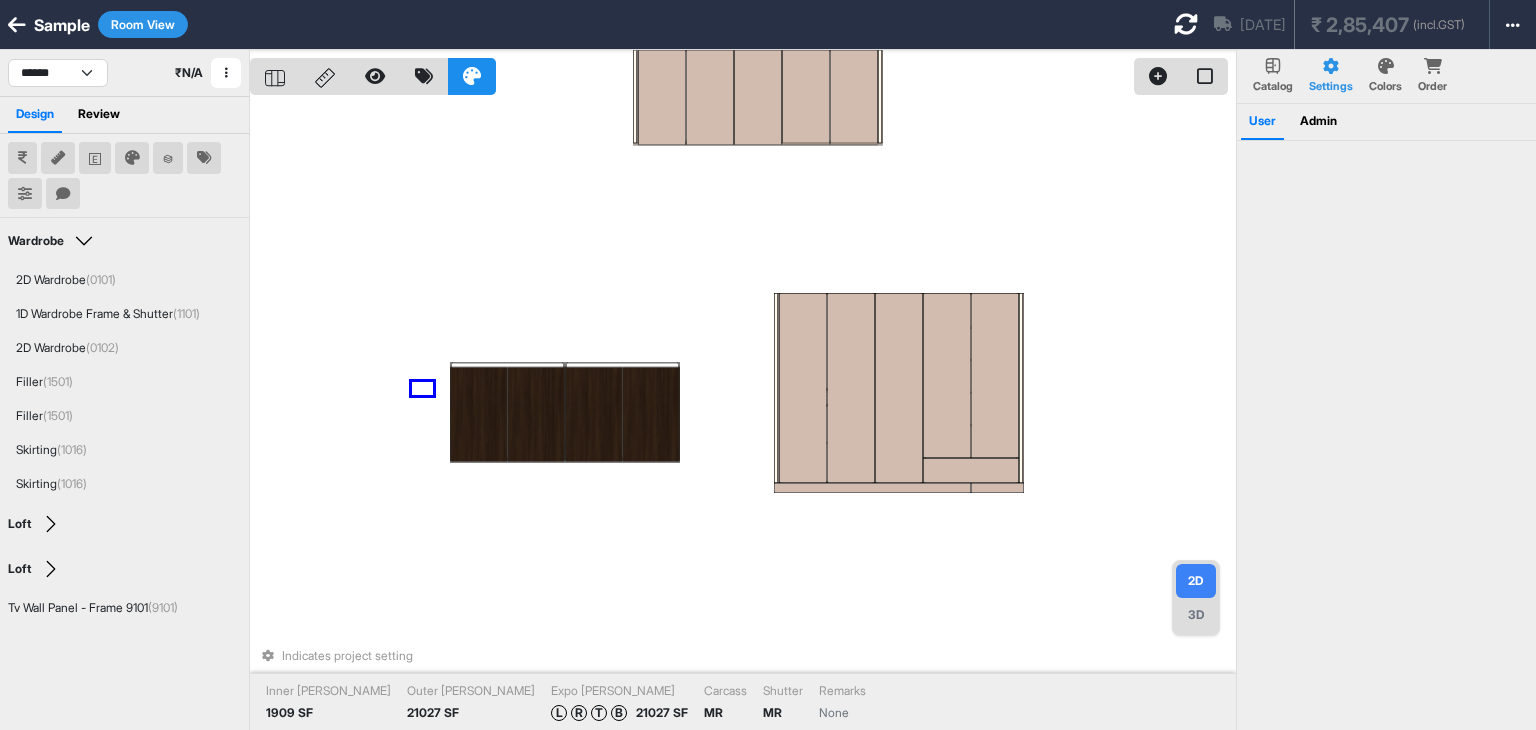 drag, startPoint x: 433, startPoint y: 395, endPoint x: 520, endPoint y: 479, distance: 120.93387 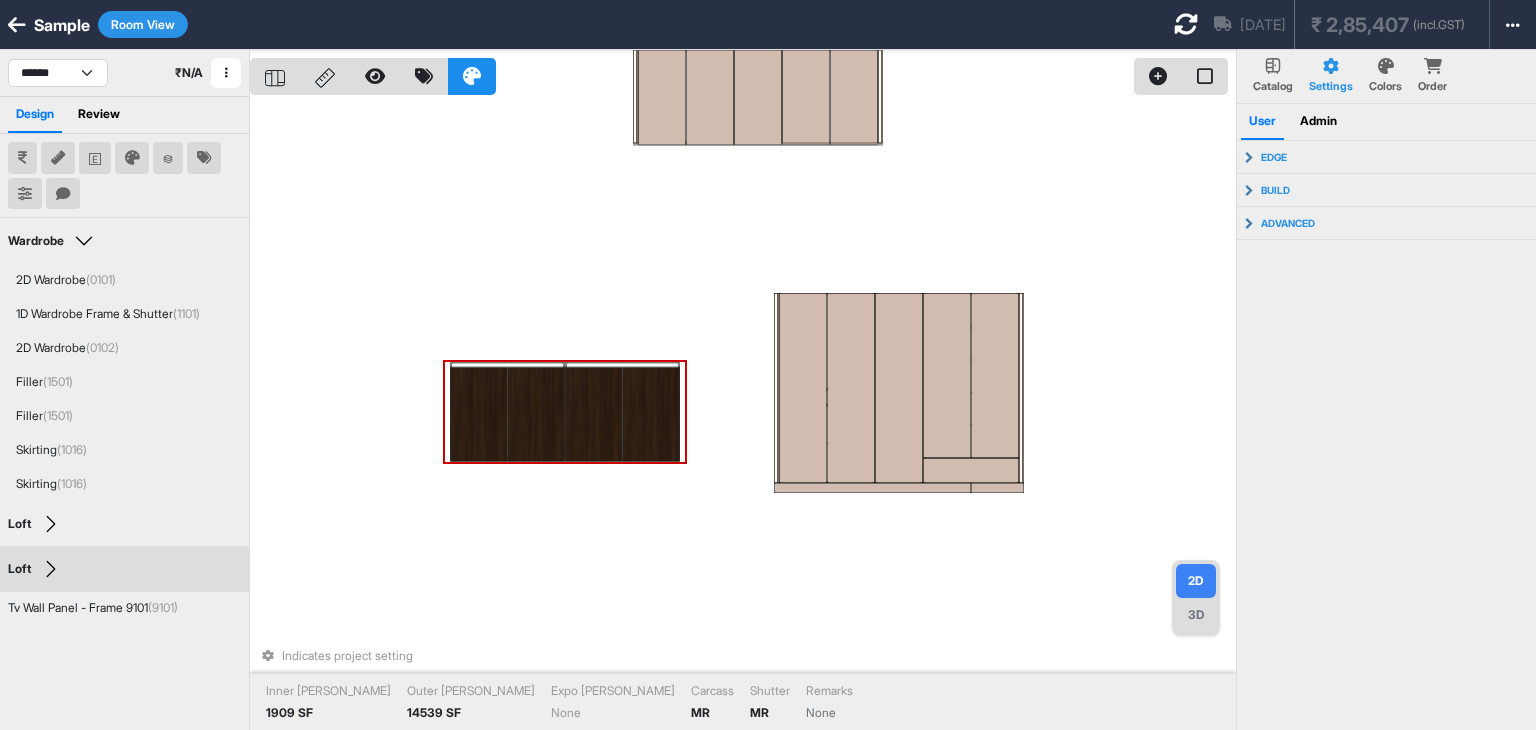 click at bounding box center (593, 414) 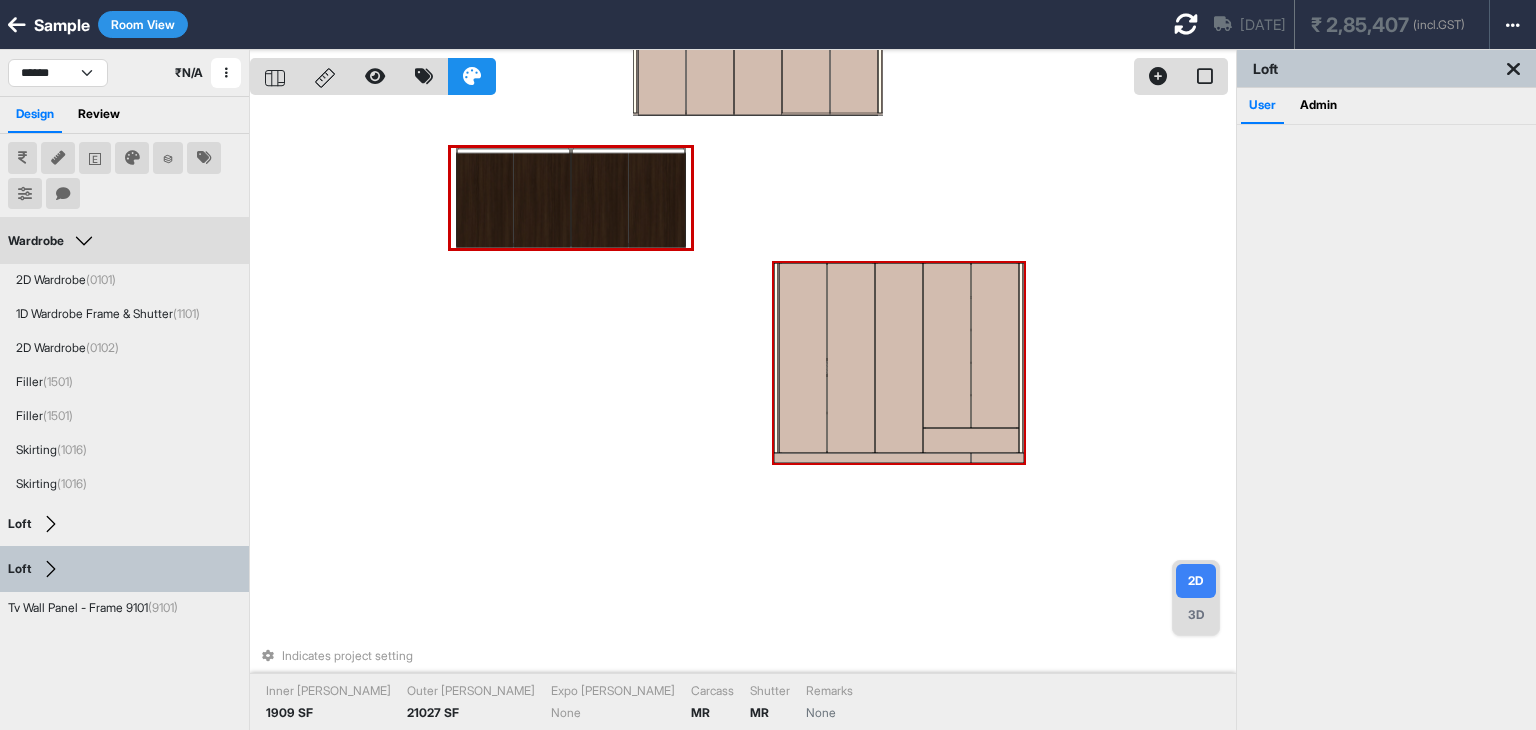 click at bounding box center [899, 358] 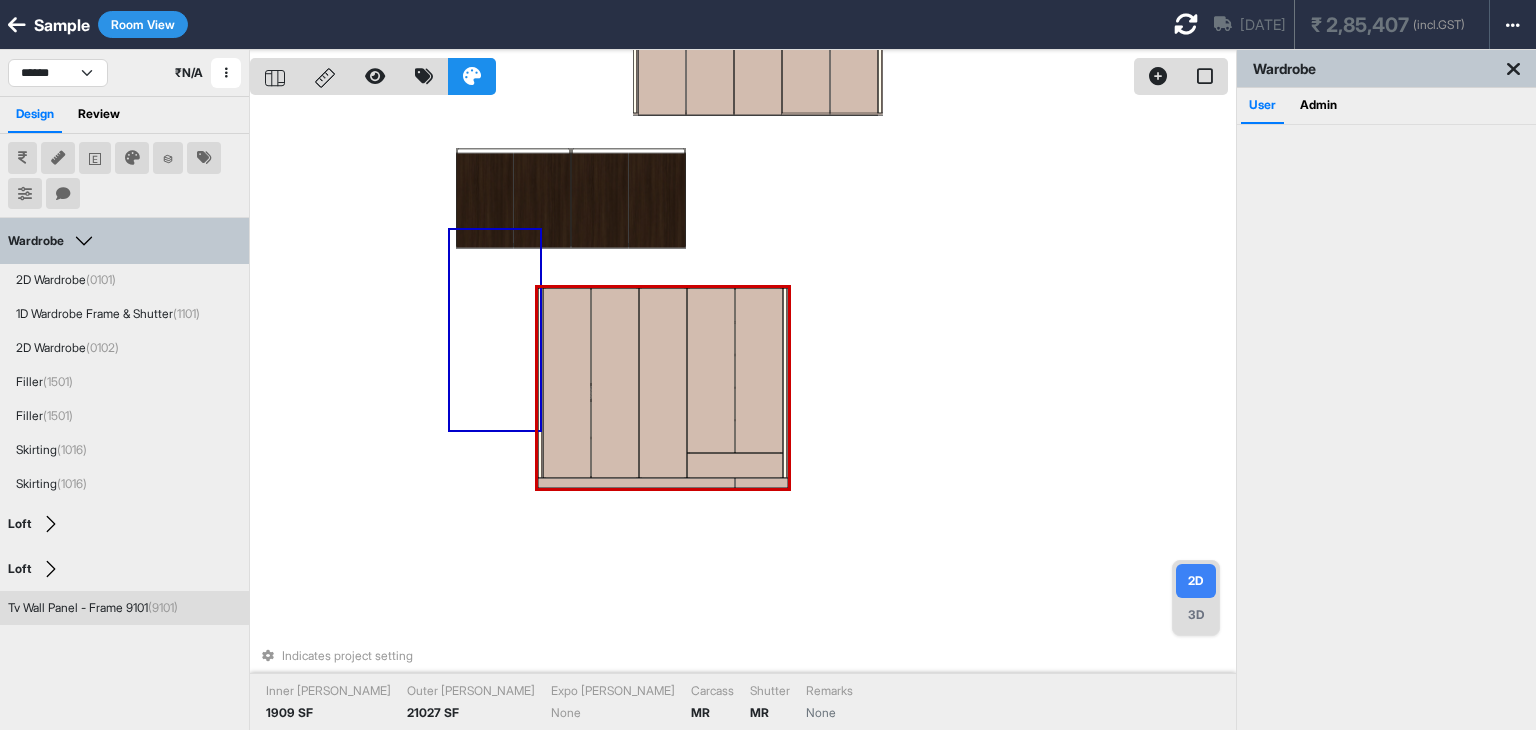 click on "Tv Wall Panel - Frame 9101  (9101)" at bounding box center (93, 608) 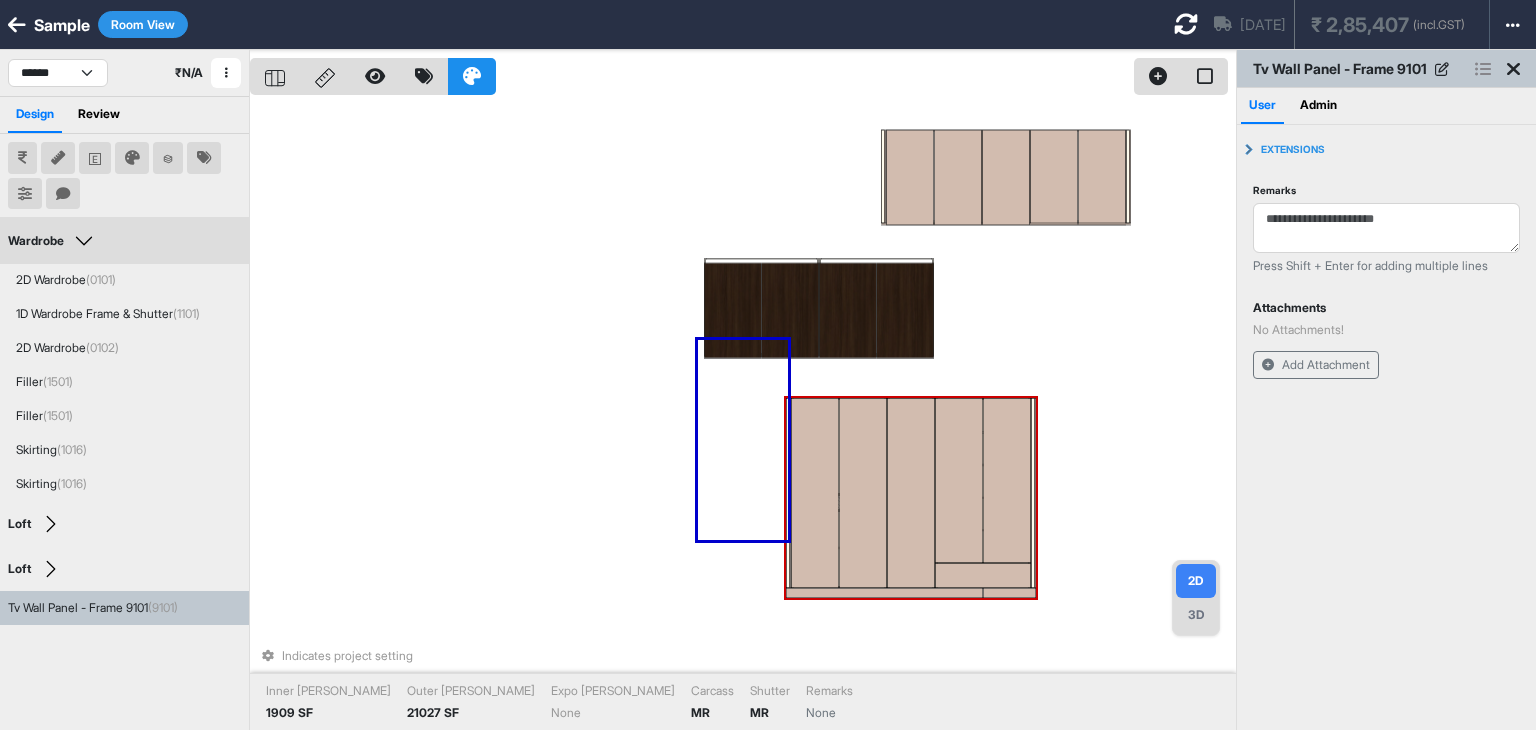 click at bounding box center [815, 493] 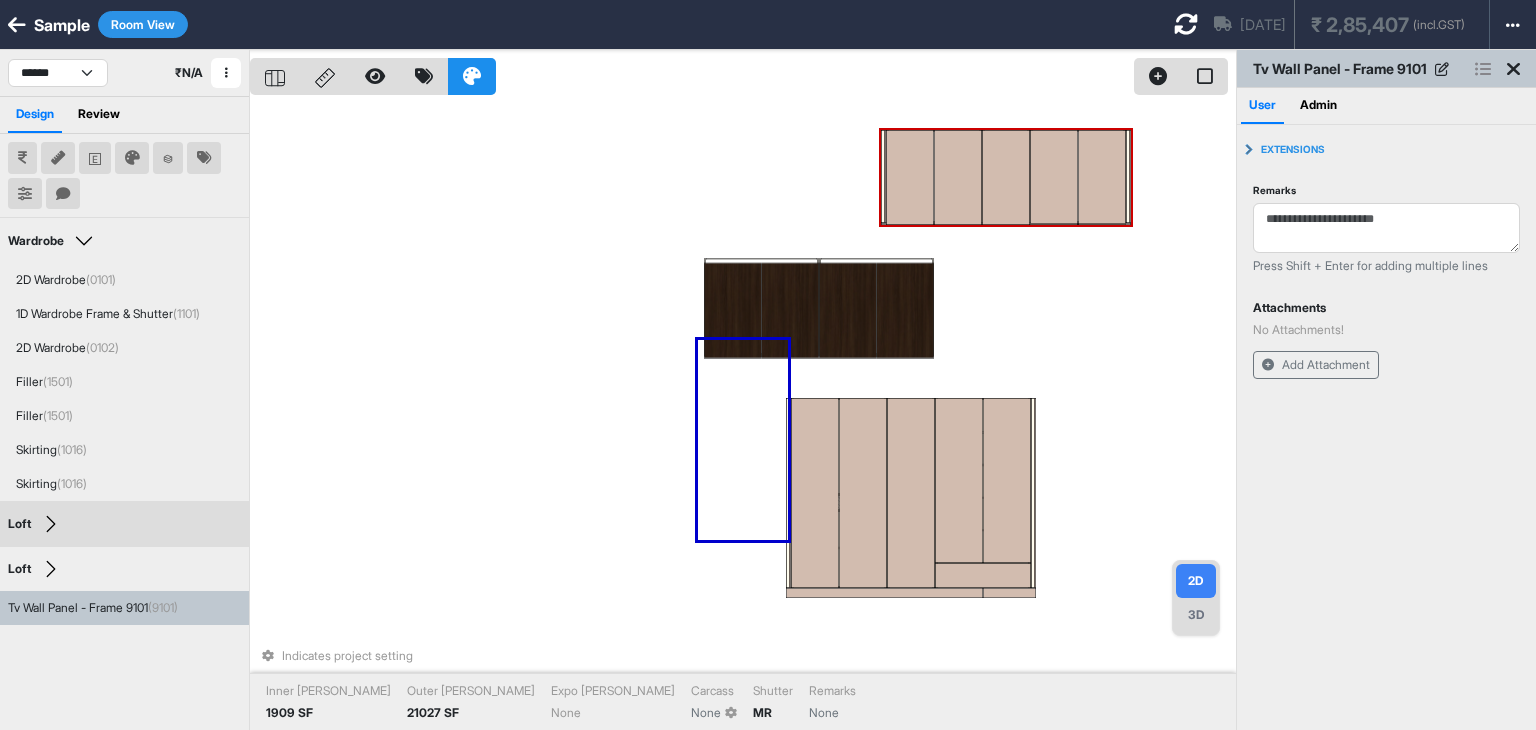 click at bounding box center (1483, 69) 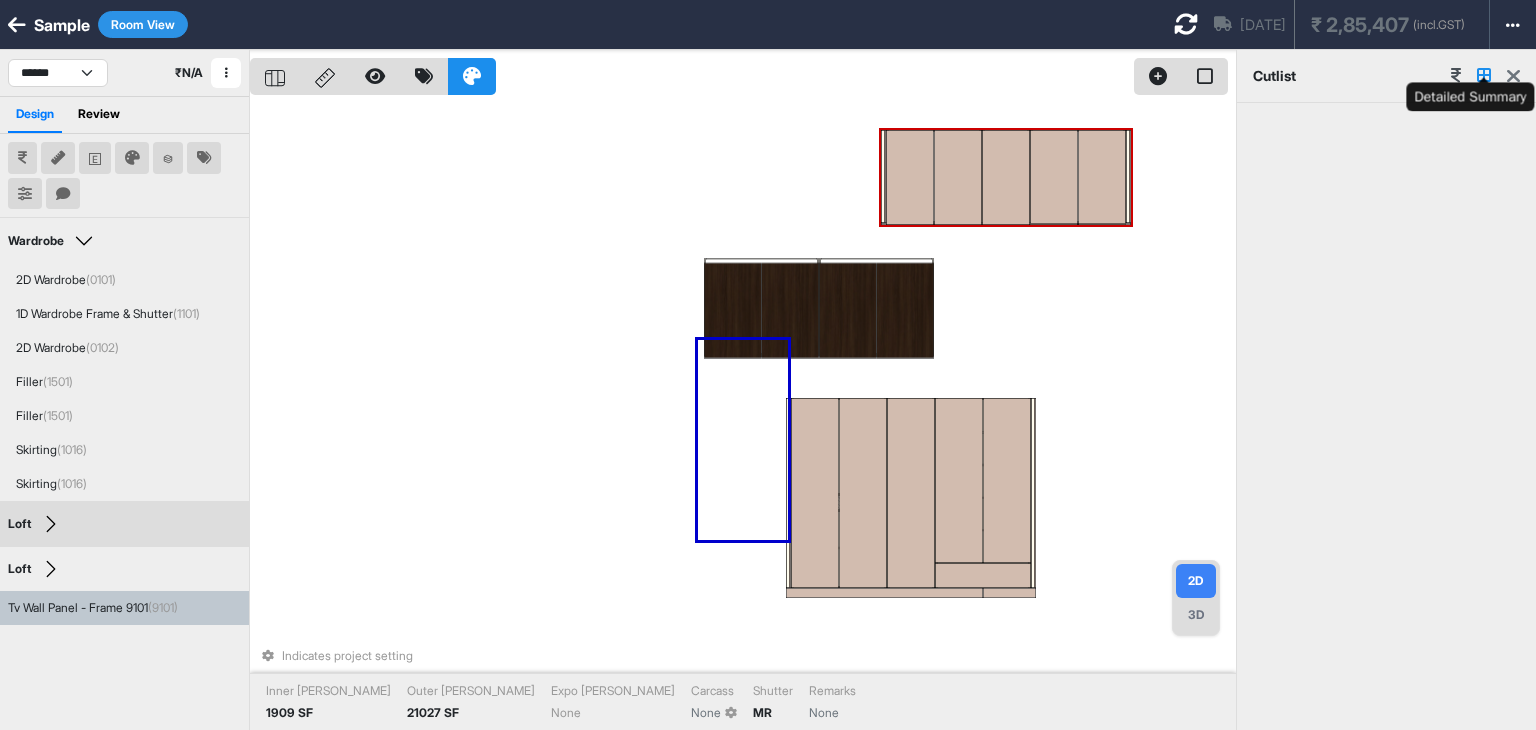 click at bounding box center (1484, 75) 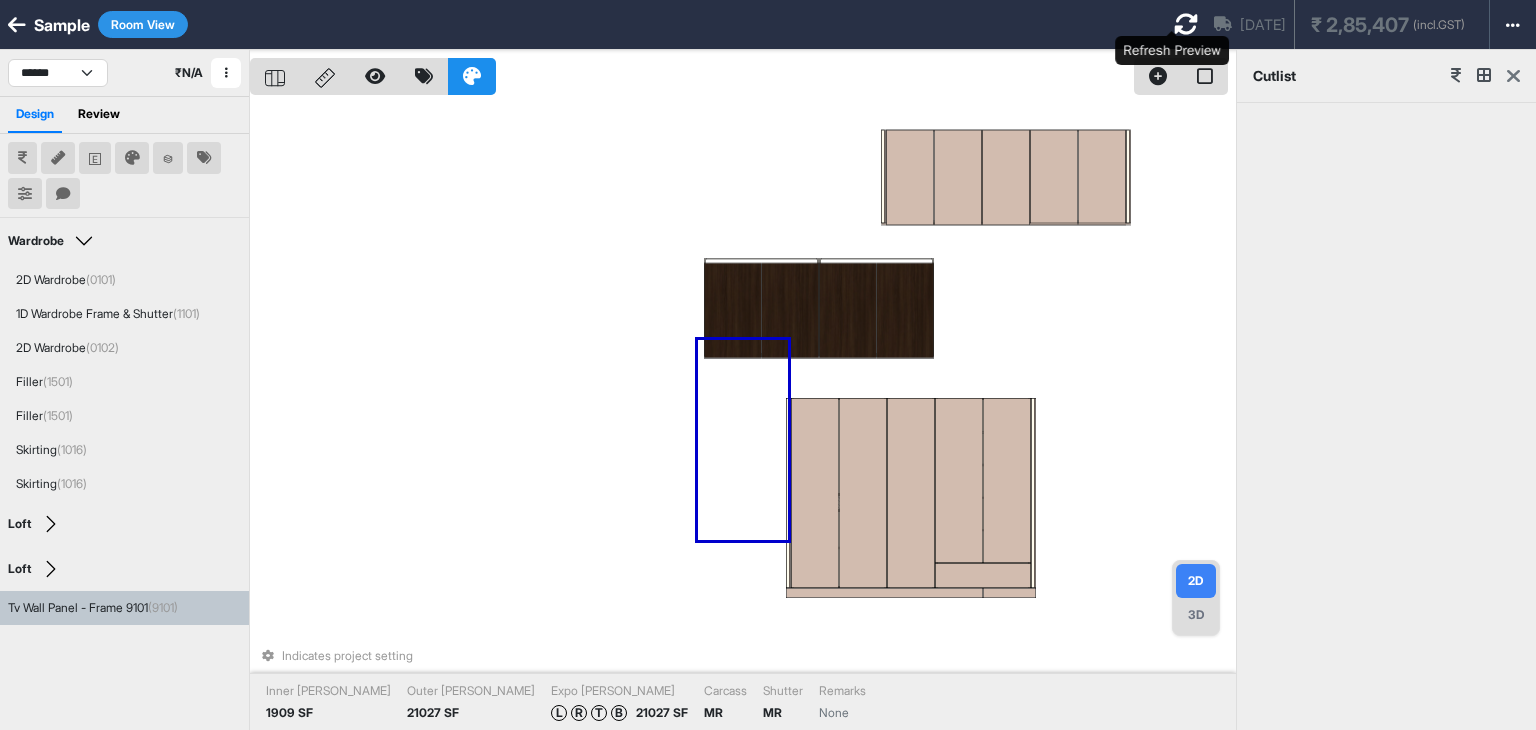 click at bounding box center [1186, 24] 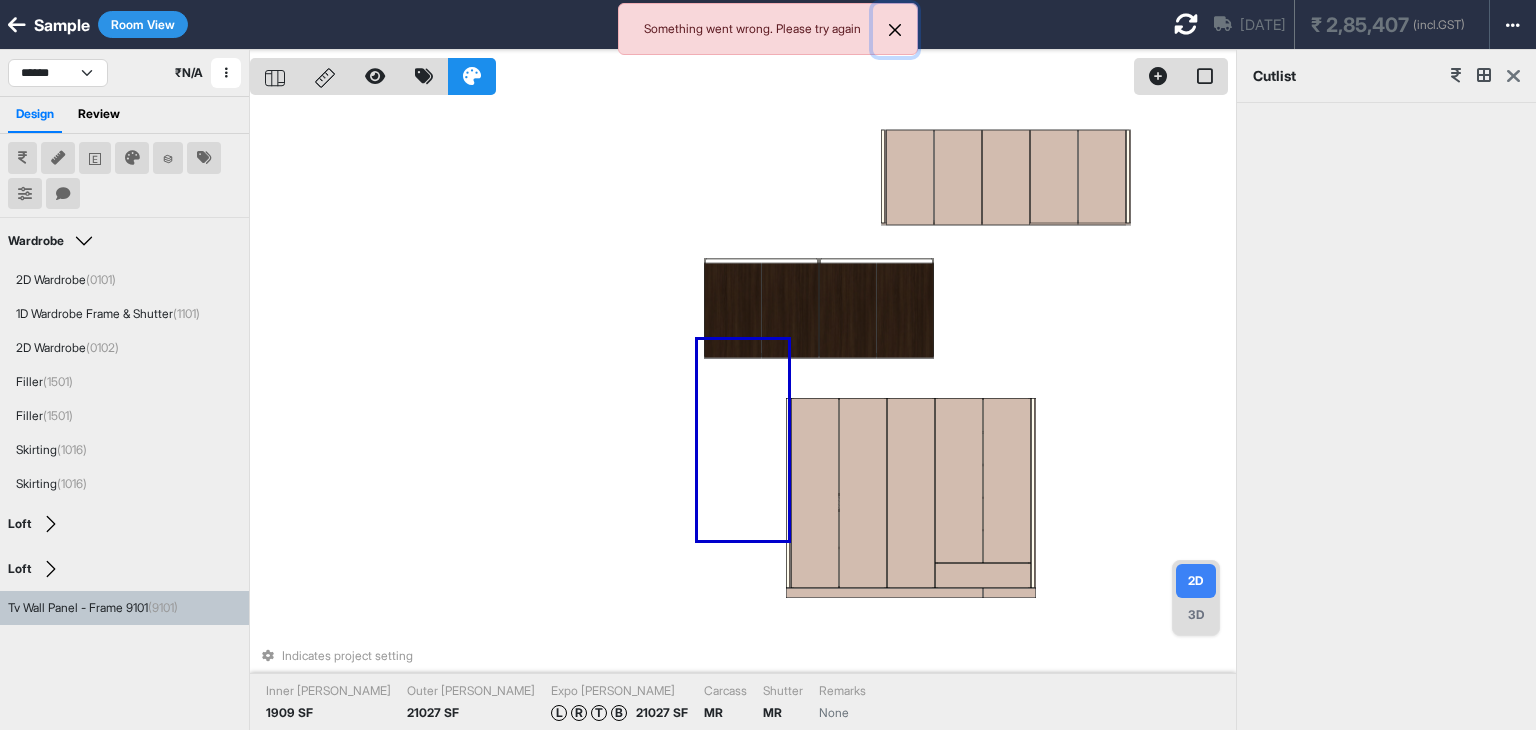 click at bounding box center [895, 30] 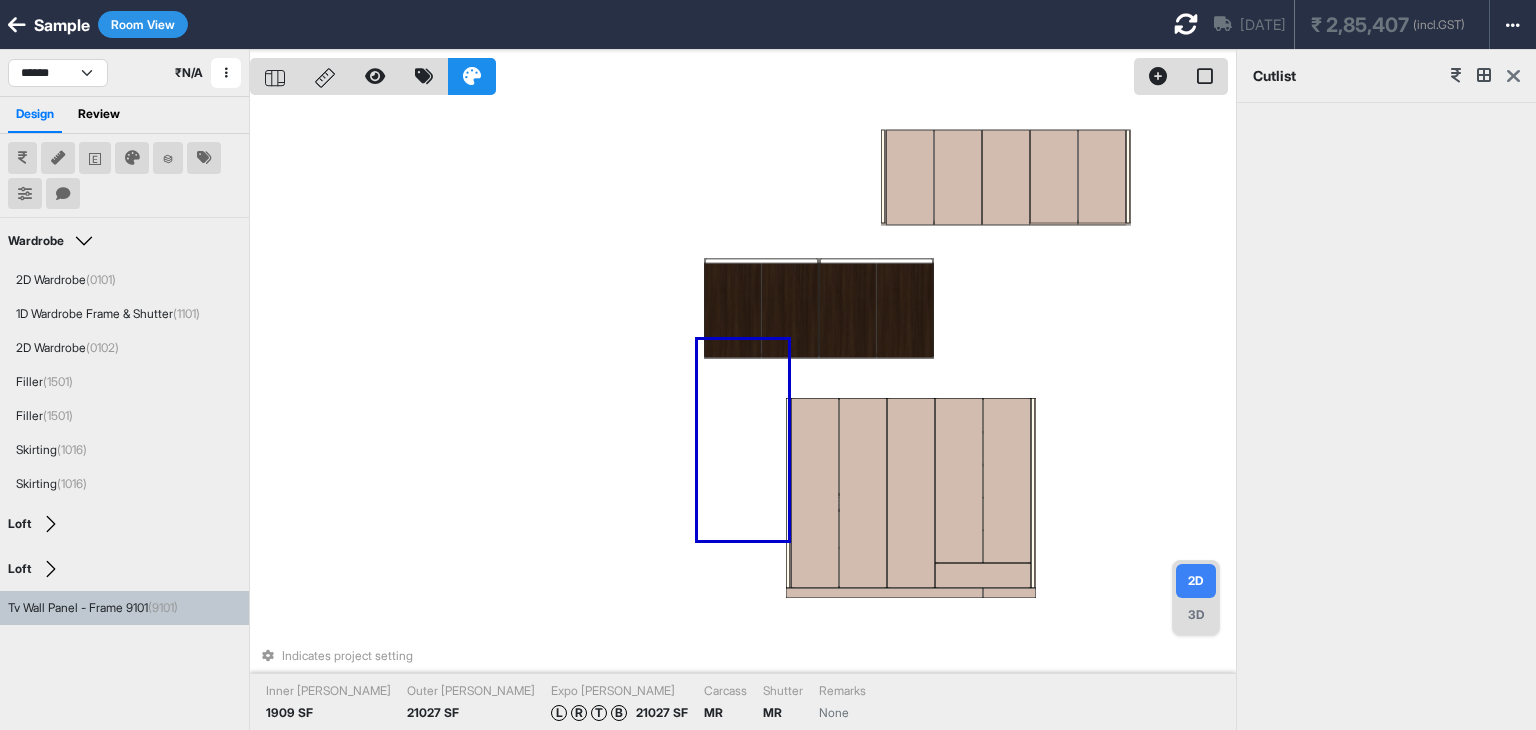 click at bounding box center (1186, 24) 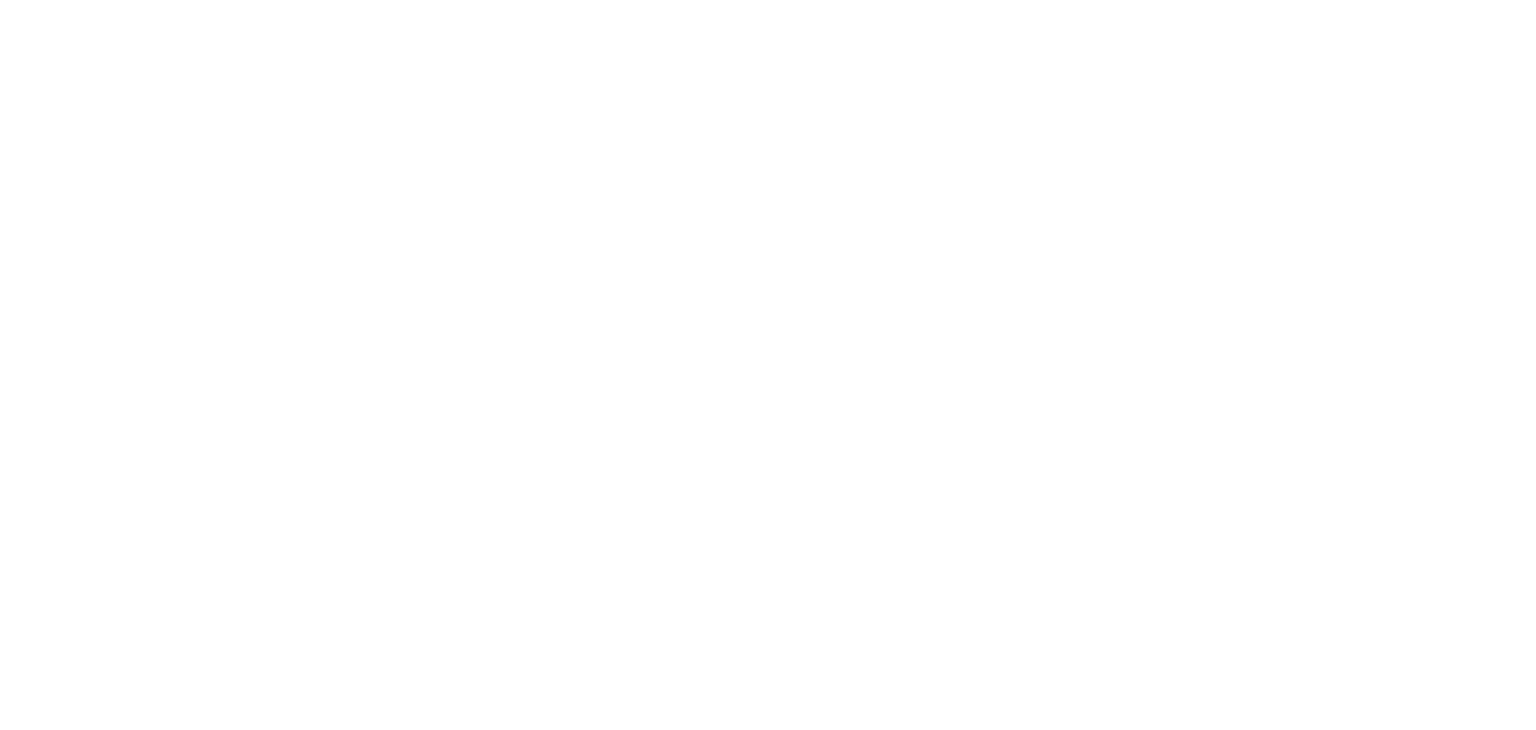 scroll, scrollTop: 0, scrollLeft: 0, axis: both 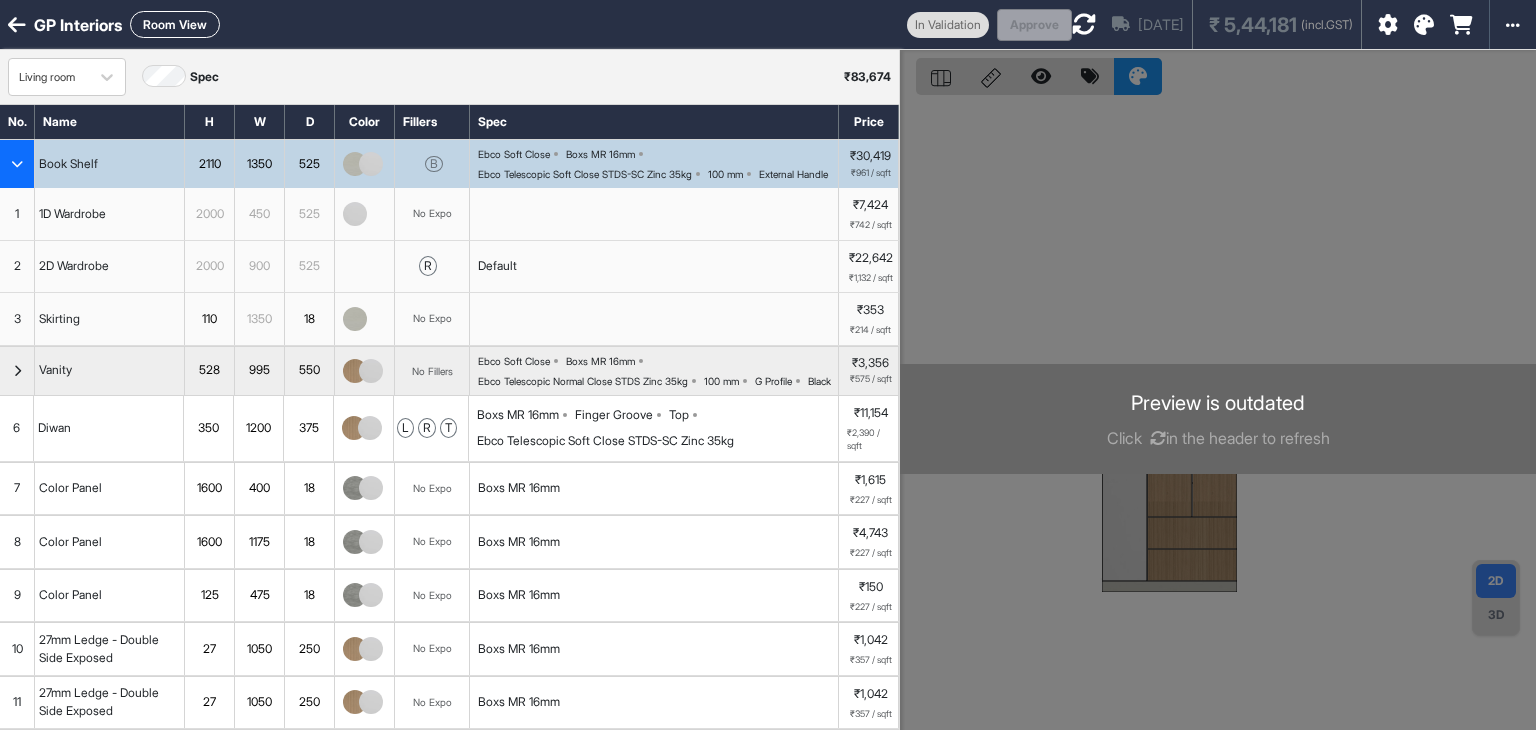 click on "Room View" at bounding box center [175, 24] 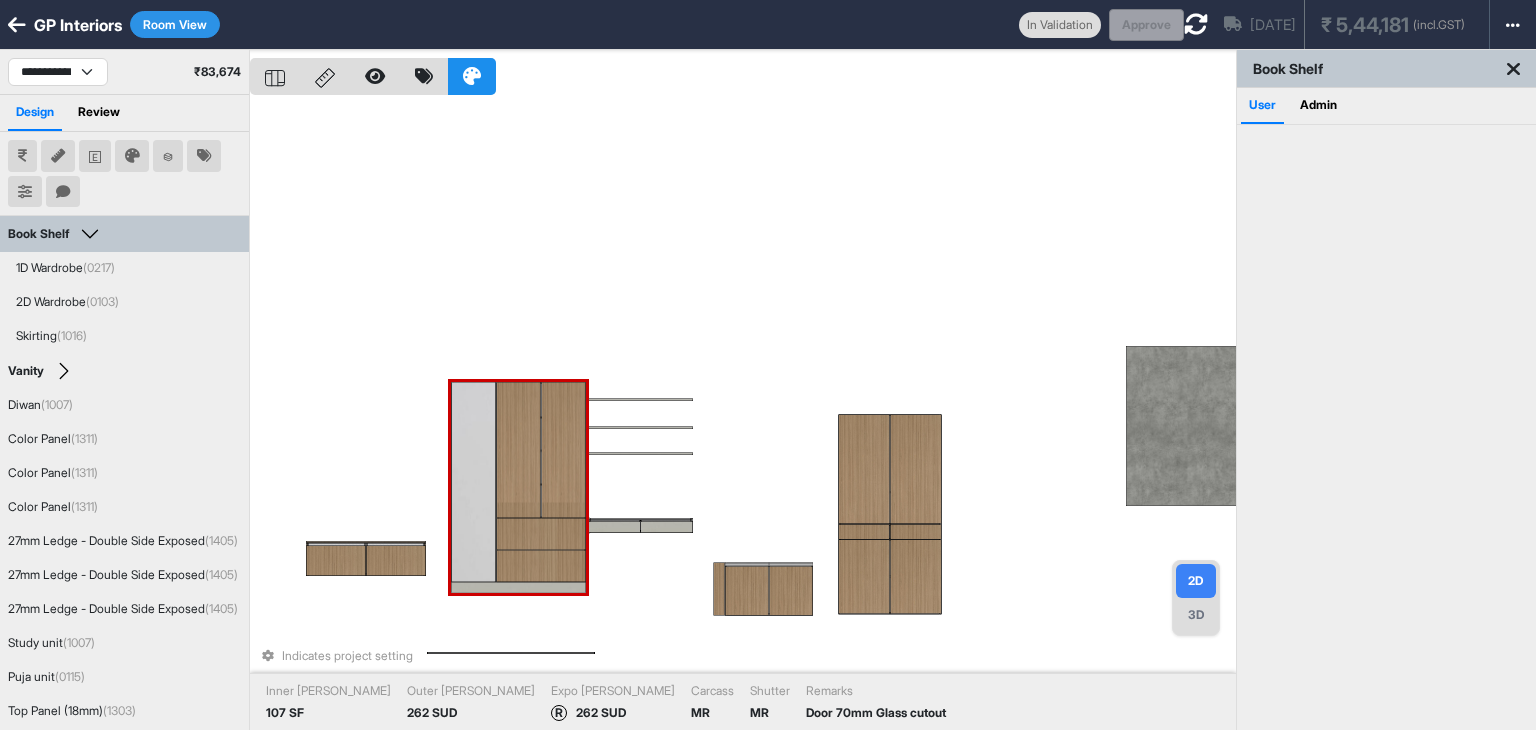 click on "Indicates project setting Inner Lam 107 SF Outer Lam 262 SUD Expo Lam R 262 SUD Carcass MR Shutter MR Remarks Door 70mm Glass cutout" at bounding box center (743, 415) 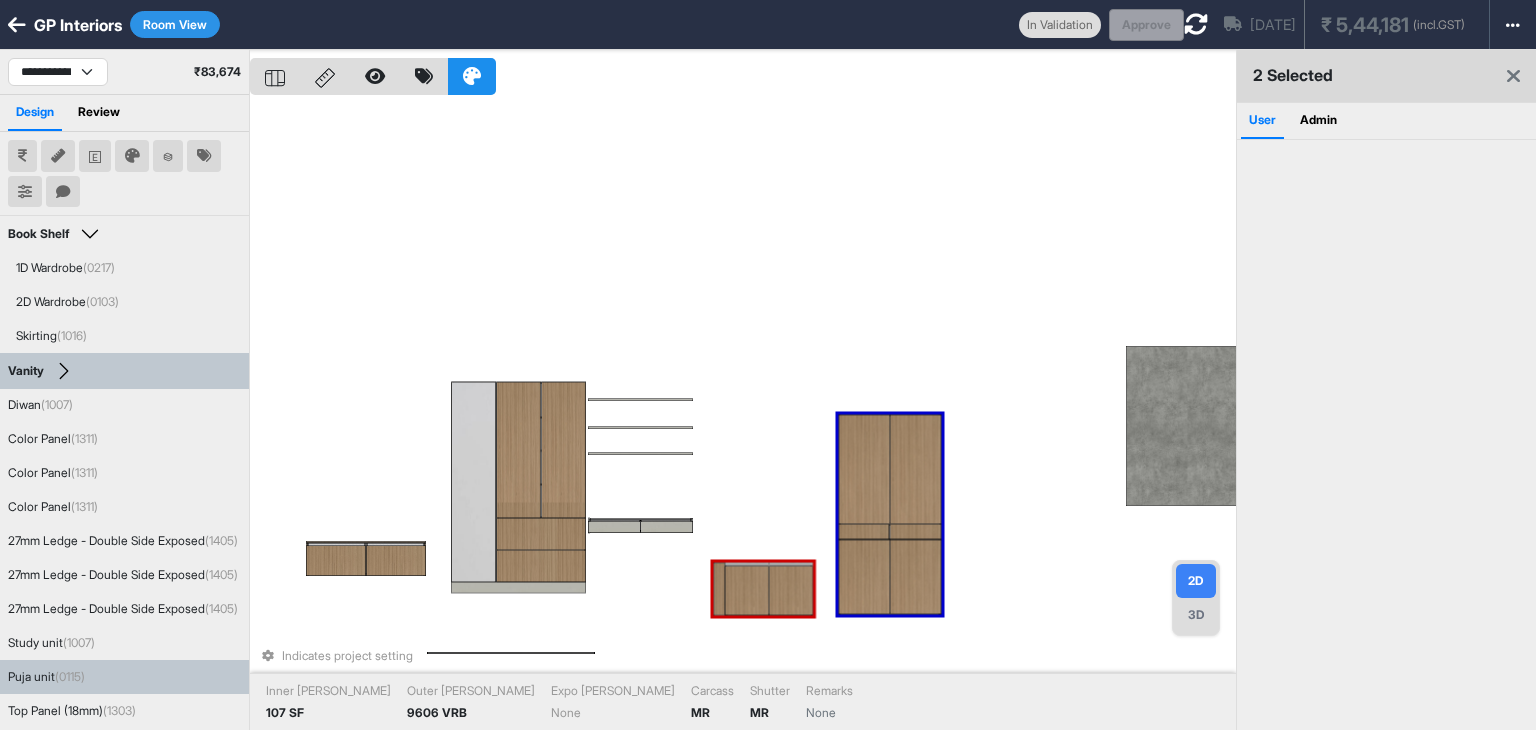 click on "3D" at bounding box center [1196, 615] 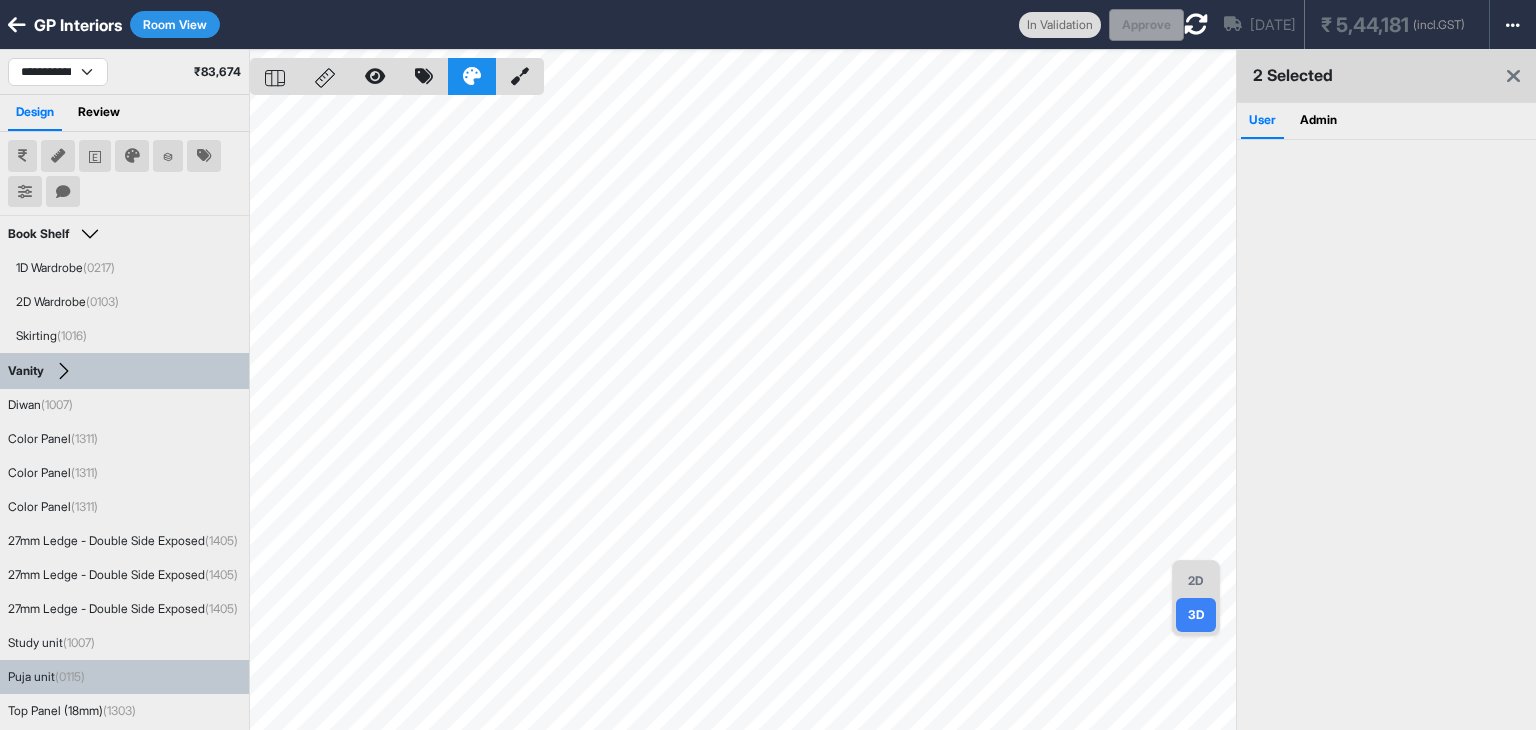 click at bounding box center (1196, 24) 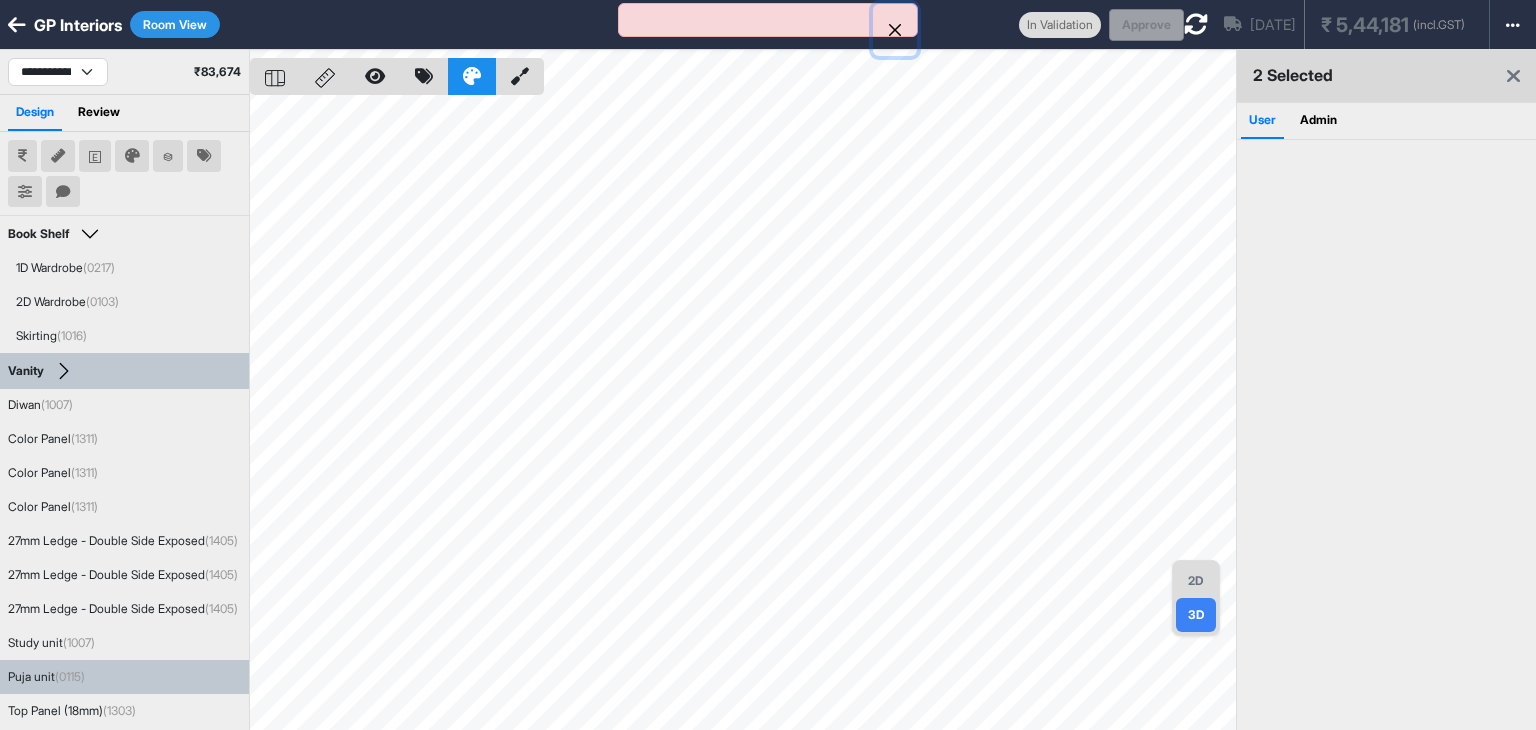 click at bounding box center [895, 30] 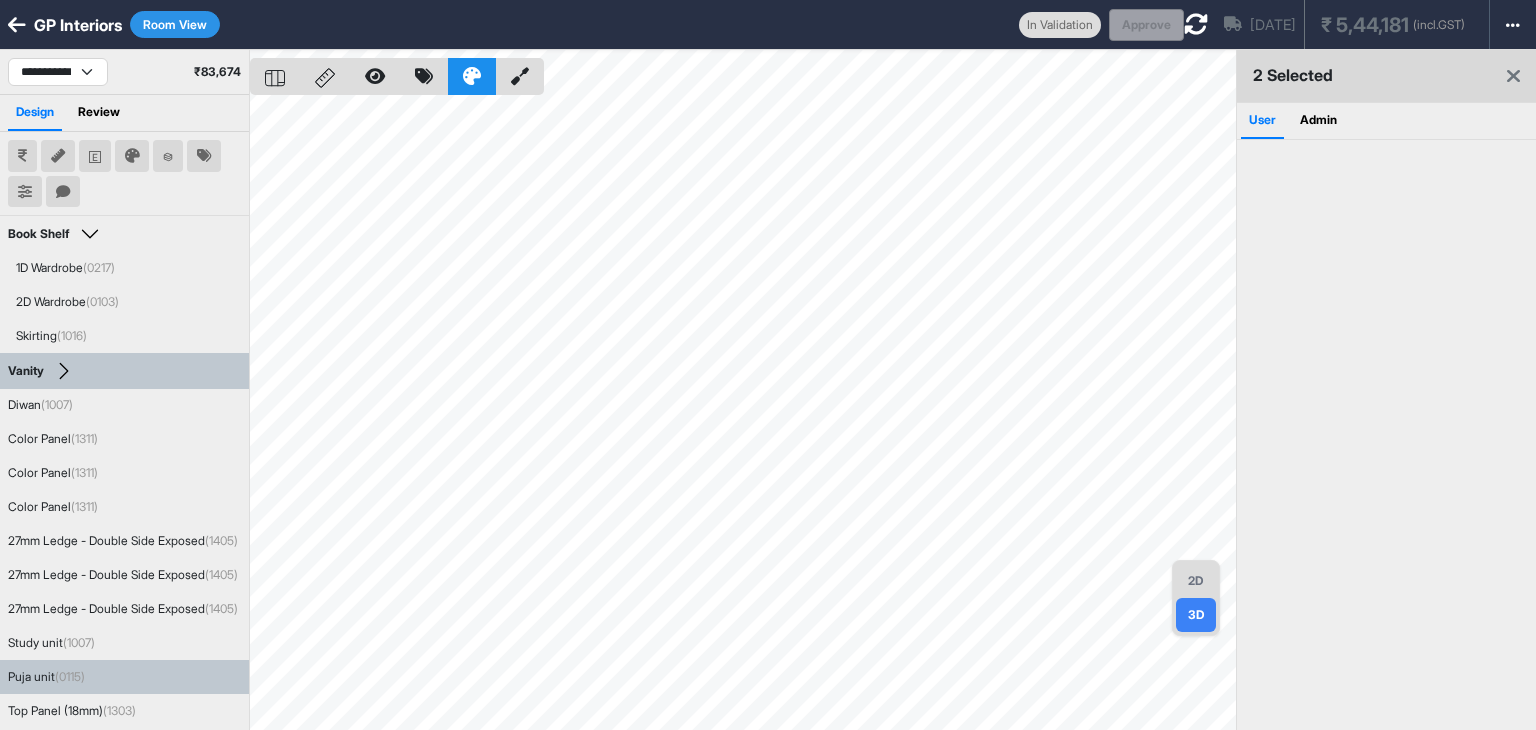 click on "2D" at bounding box center [1196, 581] 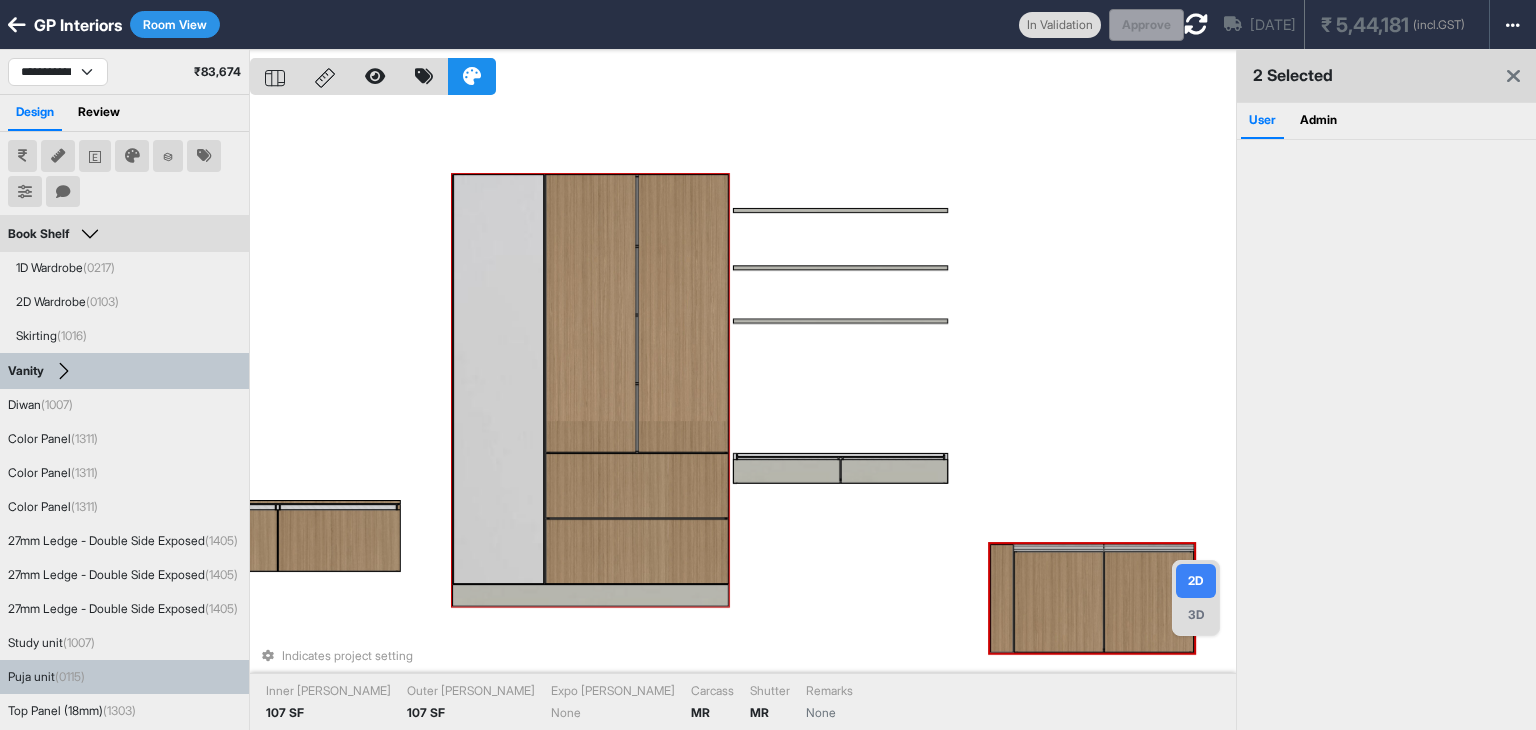 click on "Room View" at bounding box center [175, 24] 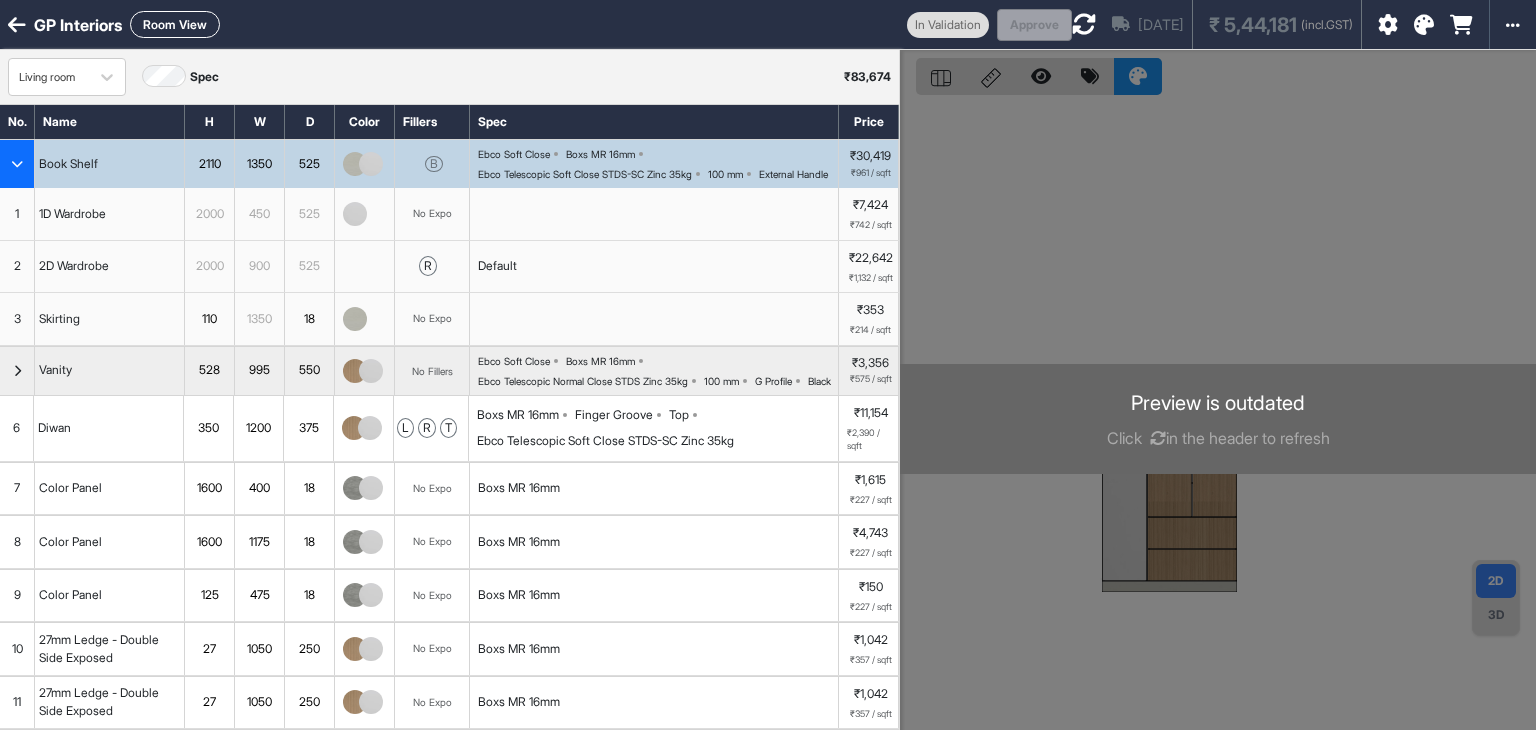 click on "Preview is outdated Click   in the header to refresh" at bounding box center (1218, 419) 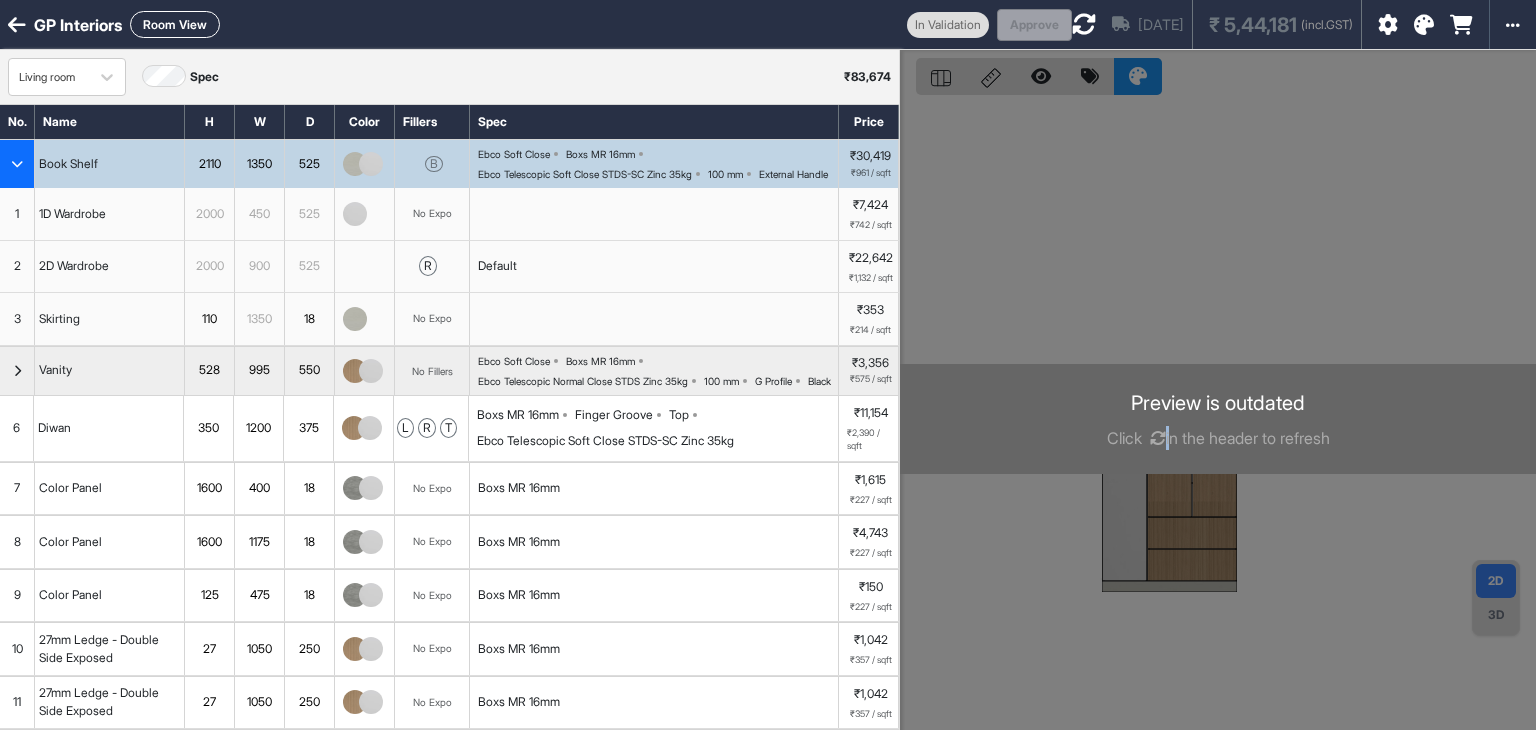 drag, startPoint x: 1148, startPoint y: 453, endPoint x: 1068, endPoint y: 108, distance: 354.15393 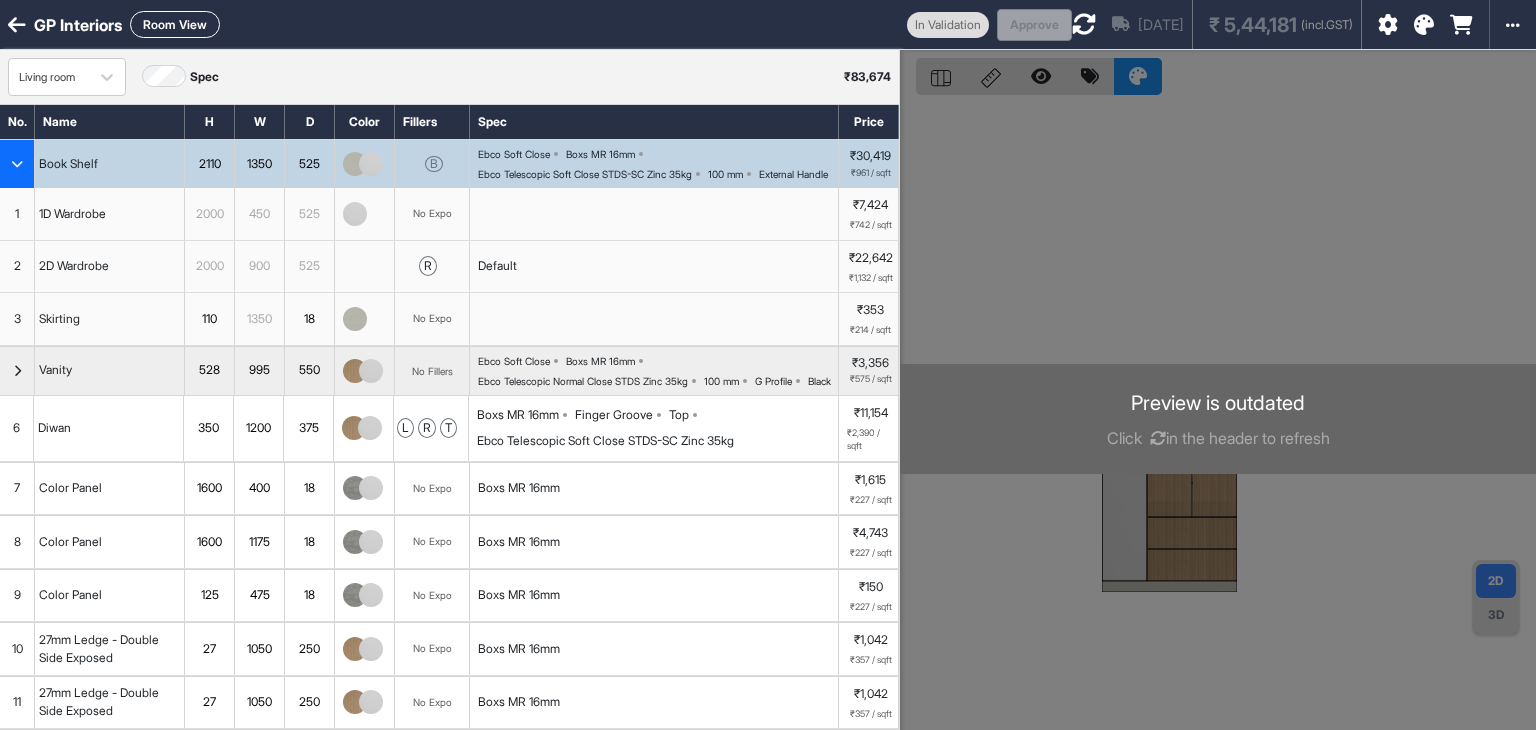 click at bounding box center (1084, 24) 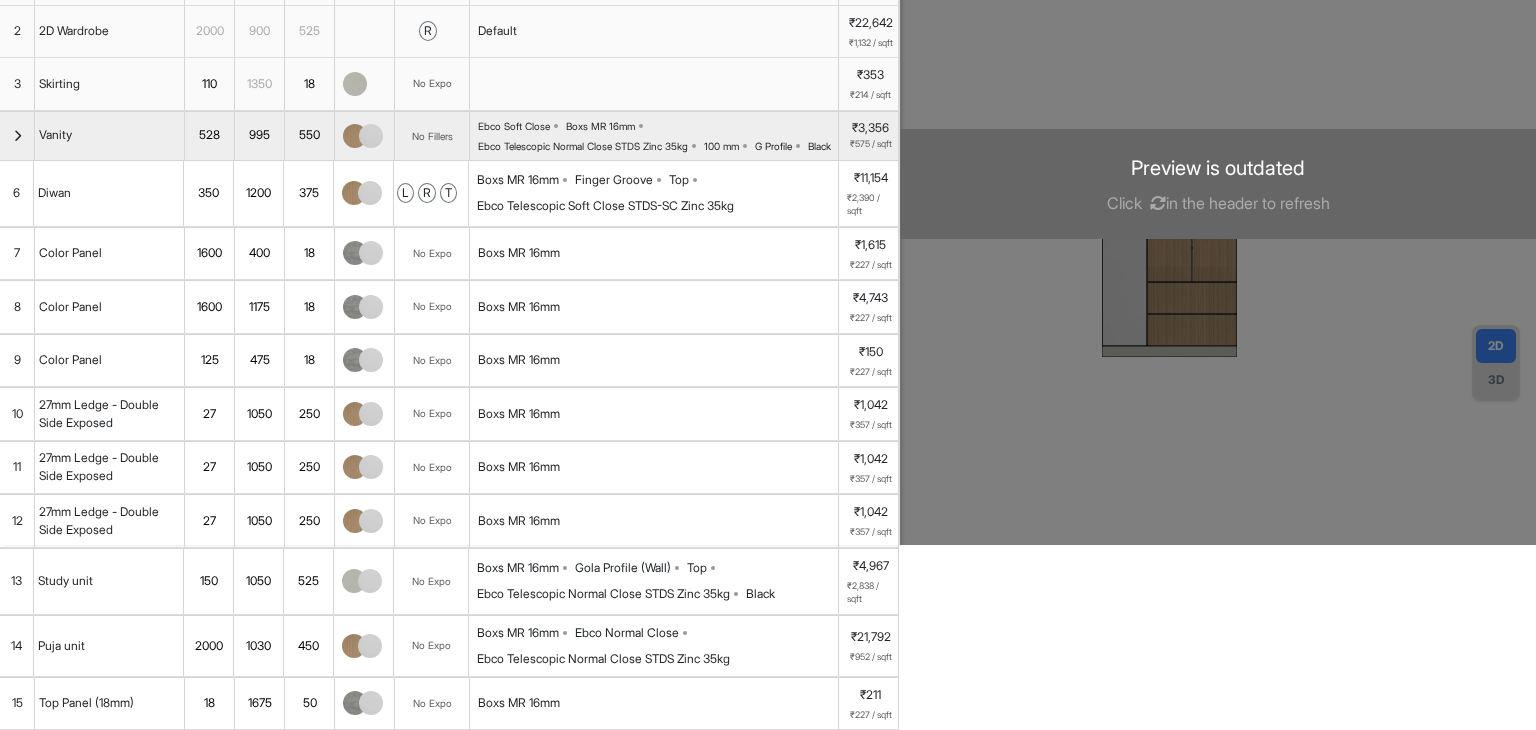 scroll, scrollTop: 0, scrollLeft: 0, axis: both 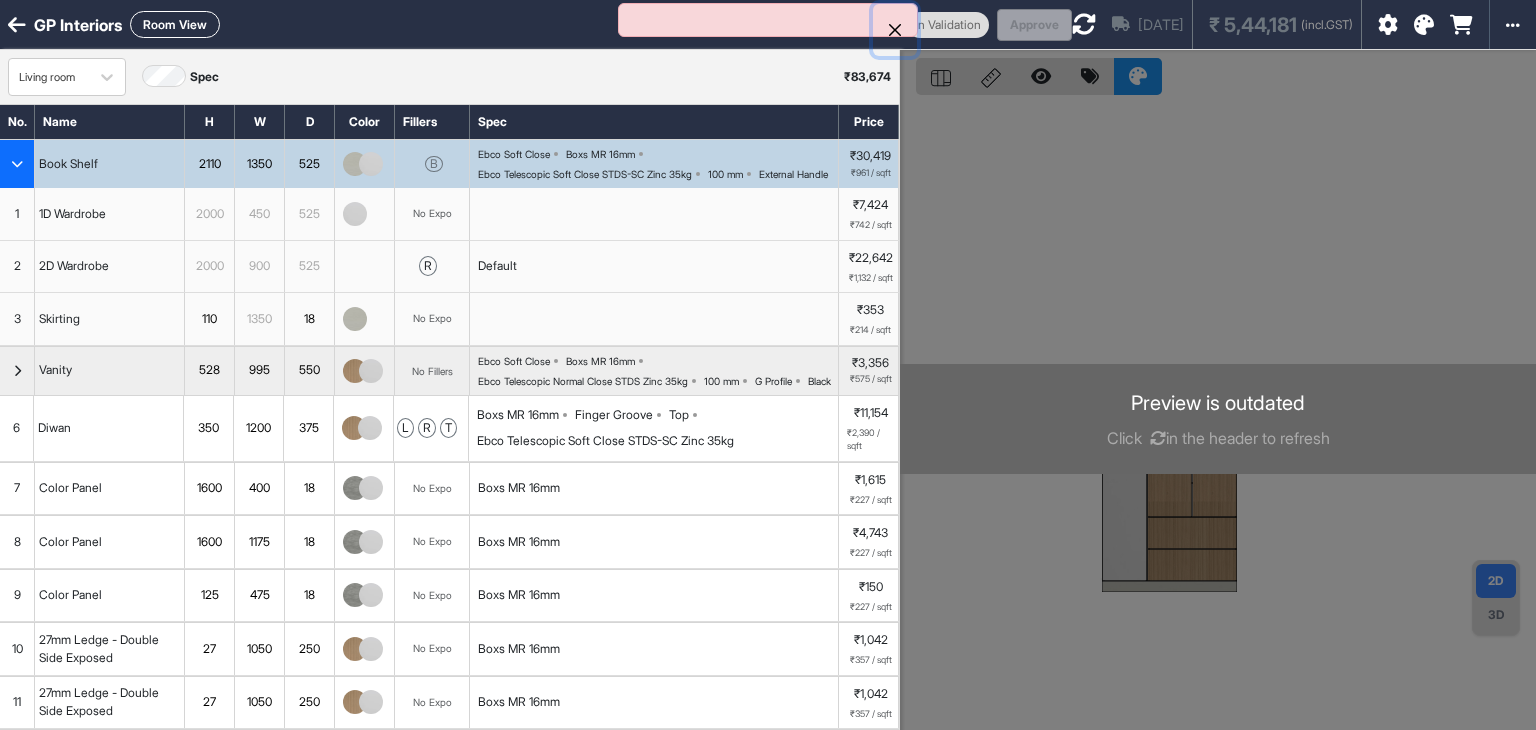 click at bounding box center (895, 30) 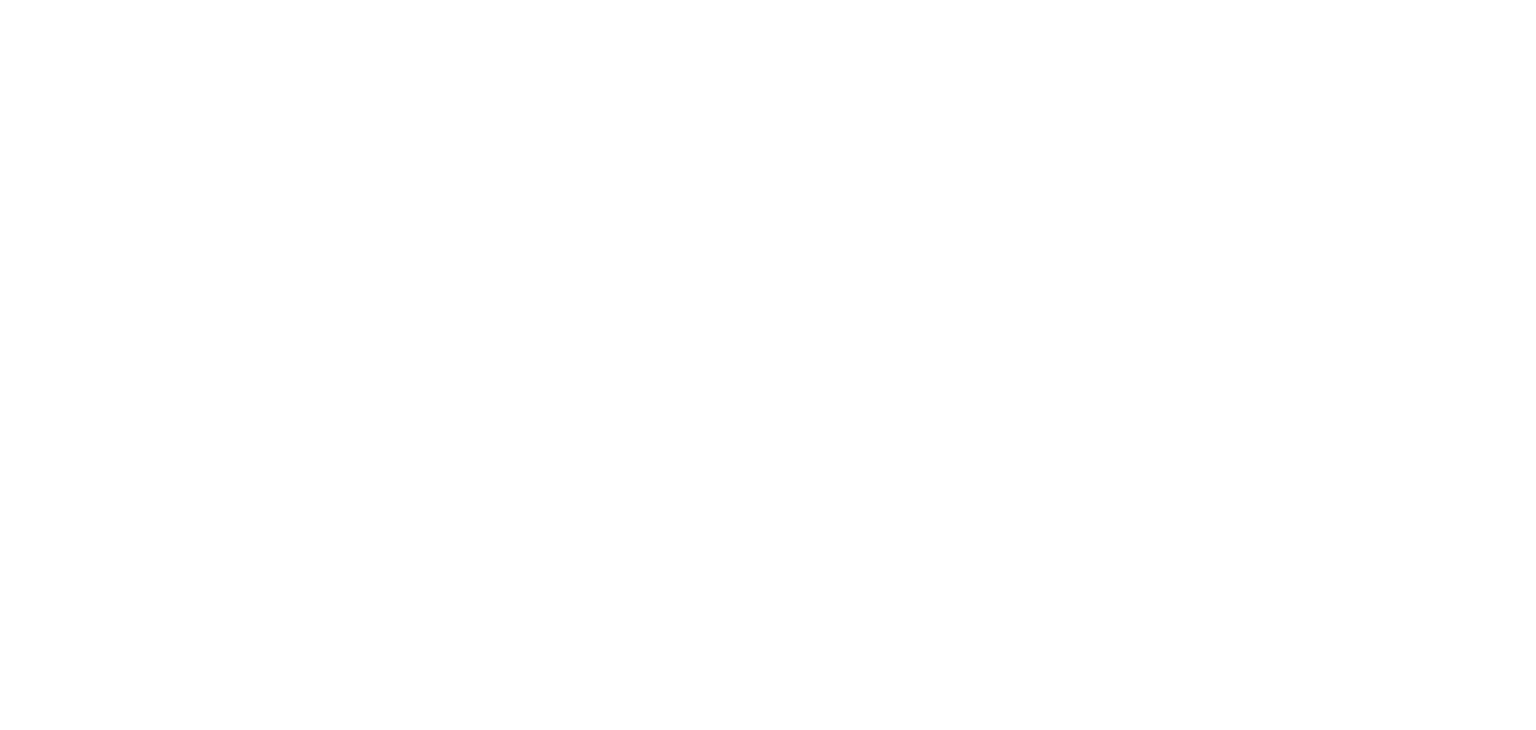 scroll, scrollTop: 0, scrollLeft: 0, axis: both 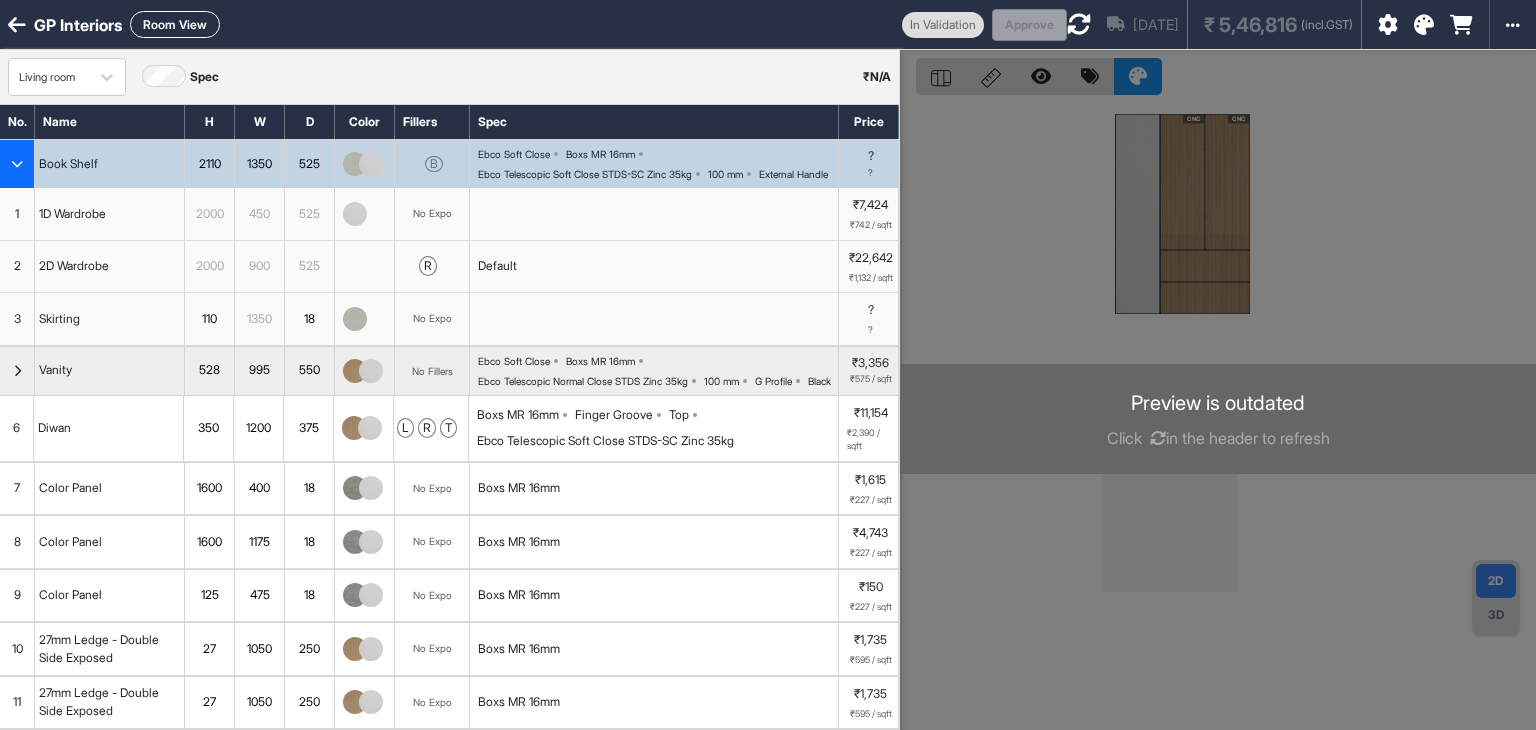 click on "Room View" at bounding box center [175, 24] 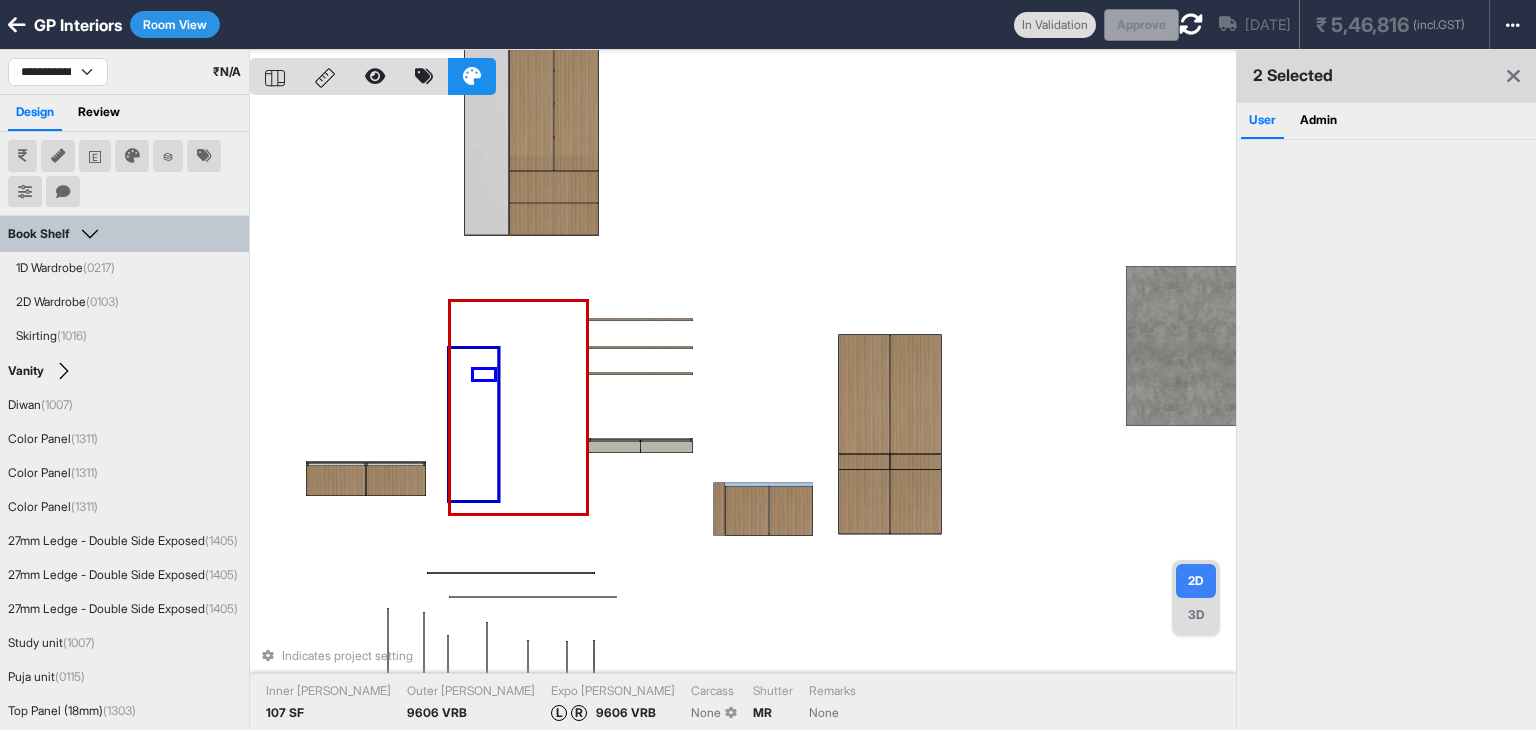 drag, startPoint x: 474, startPoint y: 370, endPoint x: 531, endPoint y: 413, distance: 71.40028 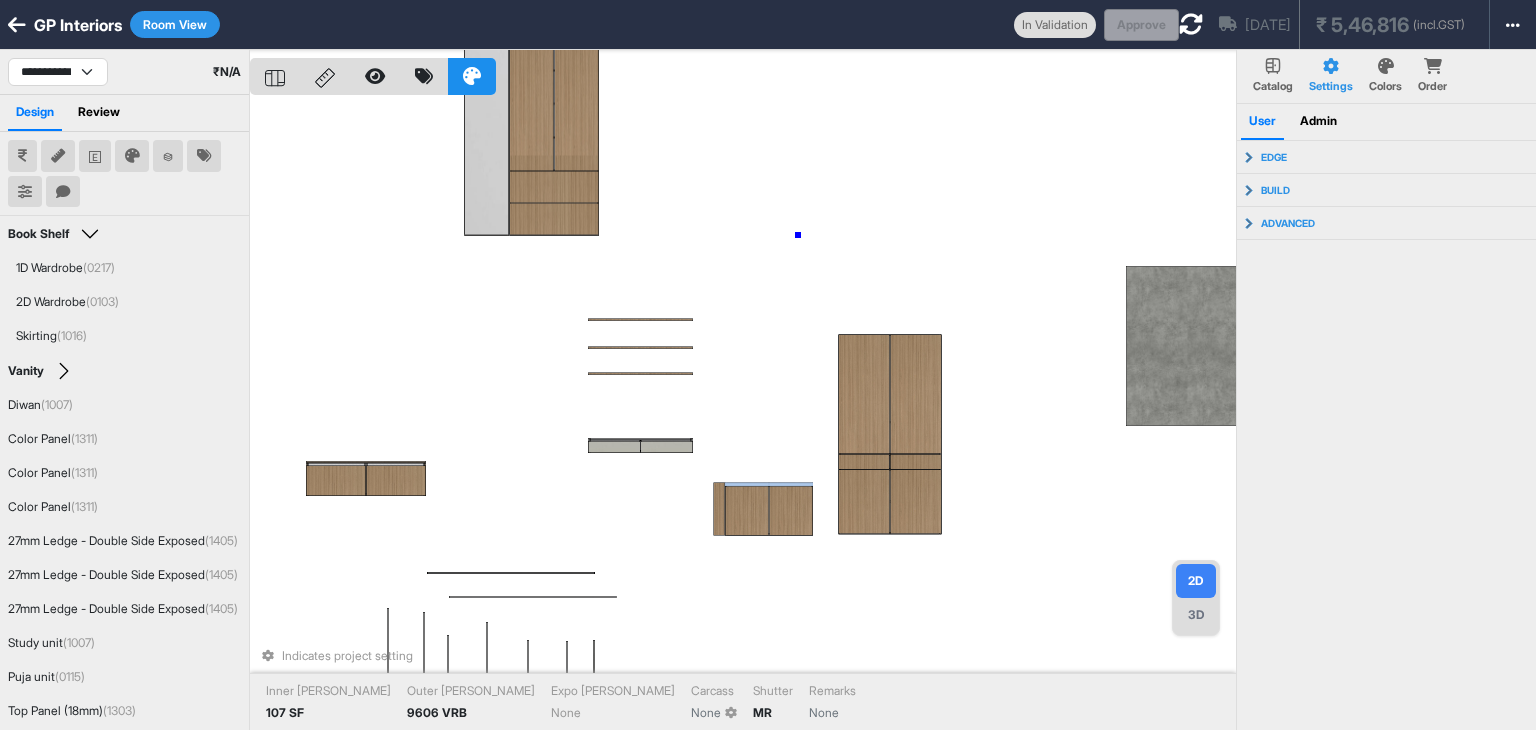click on "Indicates project setting Inner [PERSON_NAME] 107 SF Outer [PERSON_NAME] 9606 VRB Expo [PERSON_NAME] None Carcass None Shutter MR Remarks None" at bounding box center (743, 415) 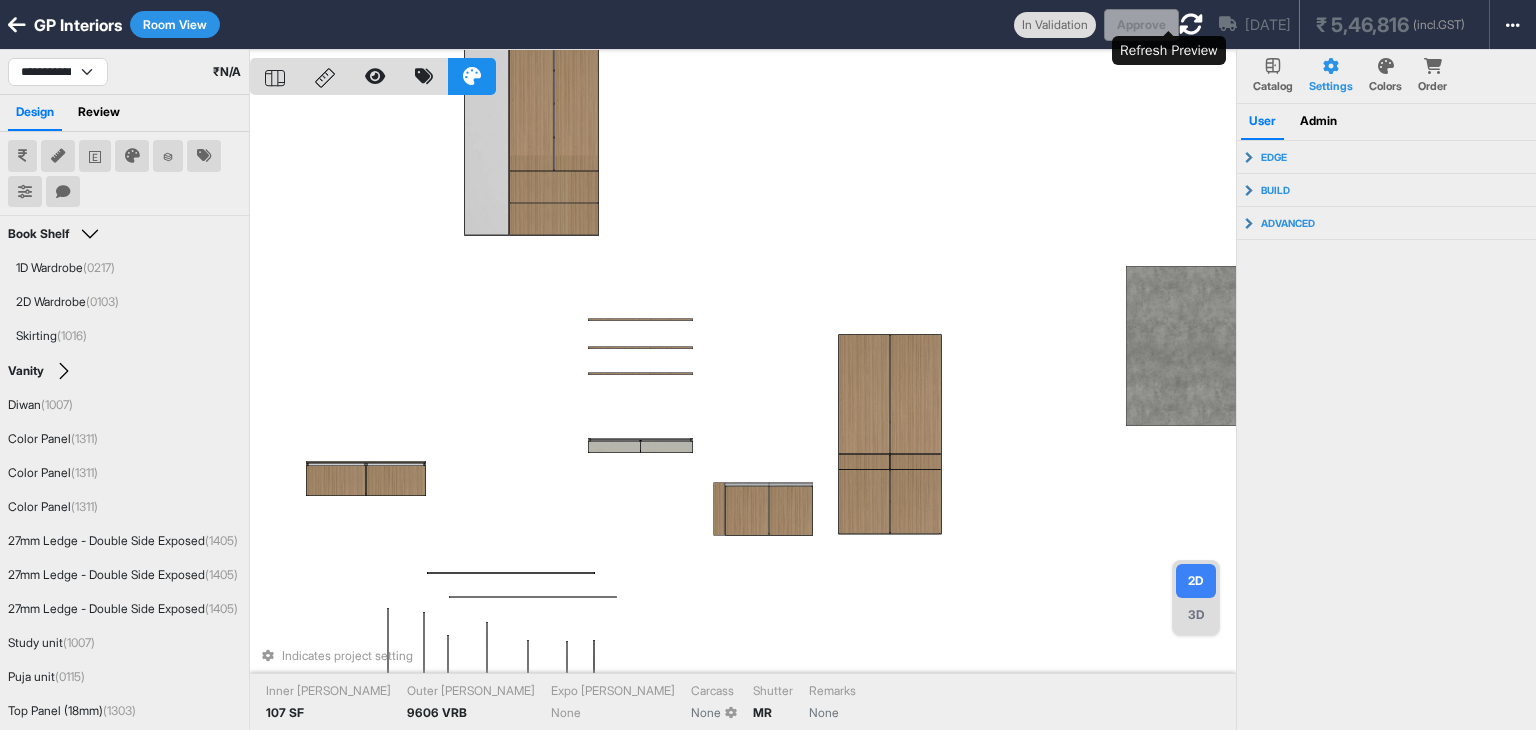 click at bounding box center (1191, 24) 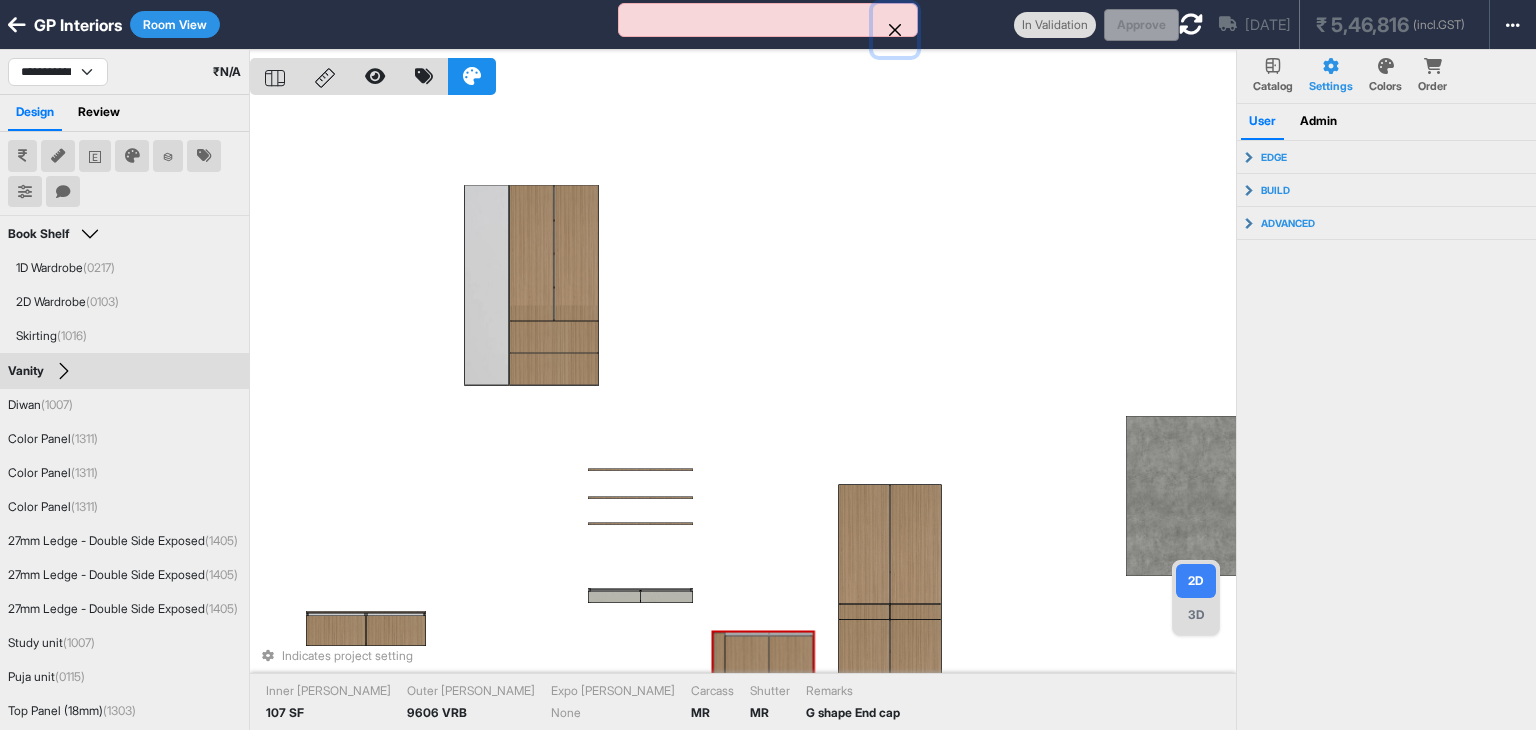 click at bounding box center [895, 30] 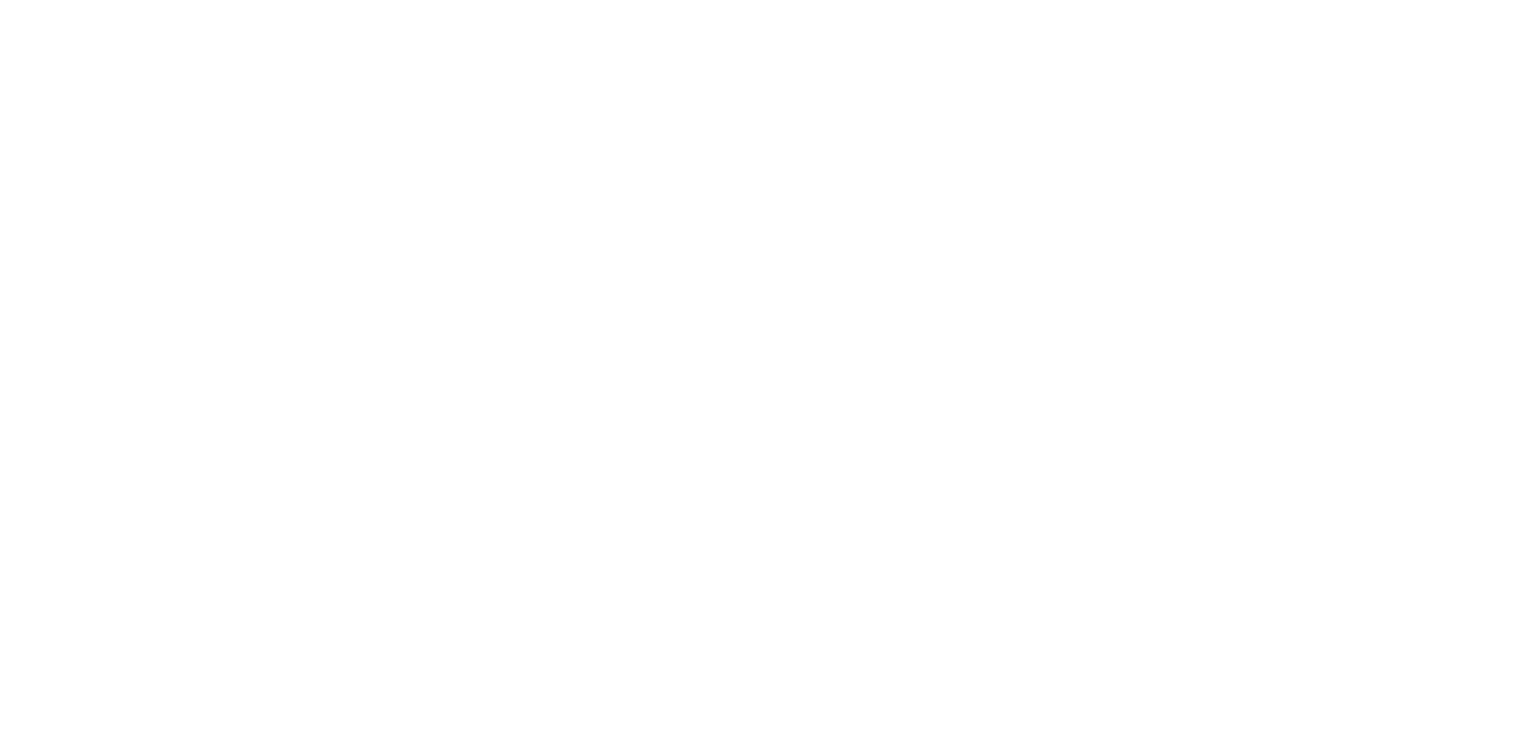 scroll, scrollTop: 0, scrollLeft: 0, axis: both 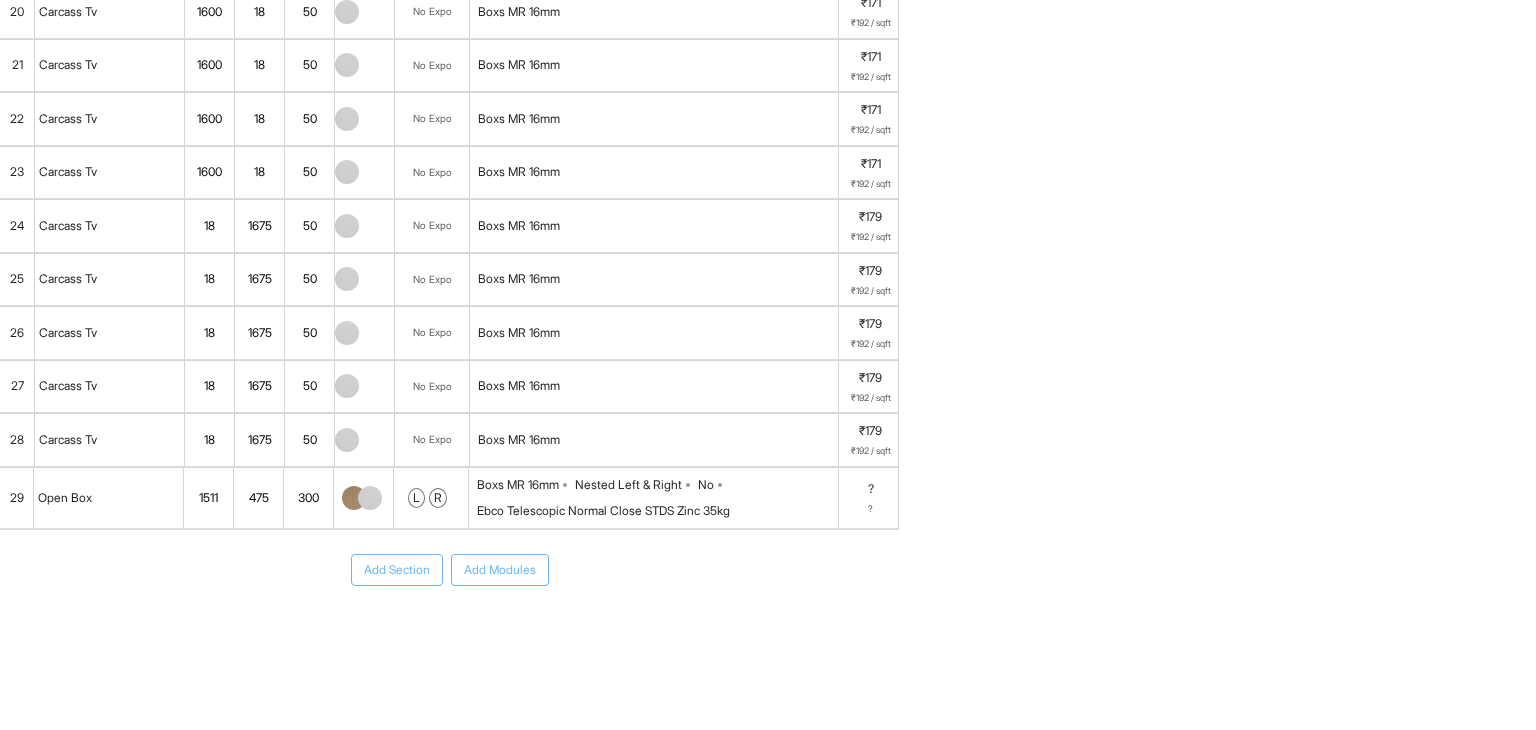 click on "29" at bounding box center (17, 498) 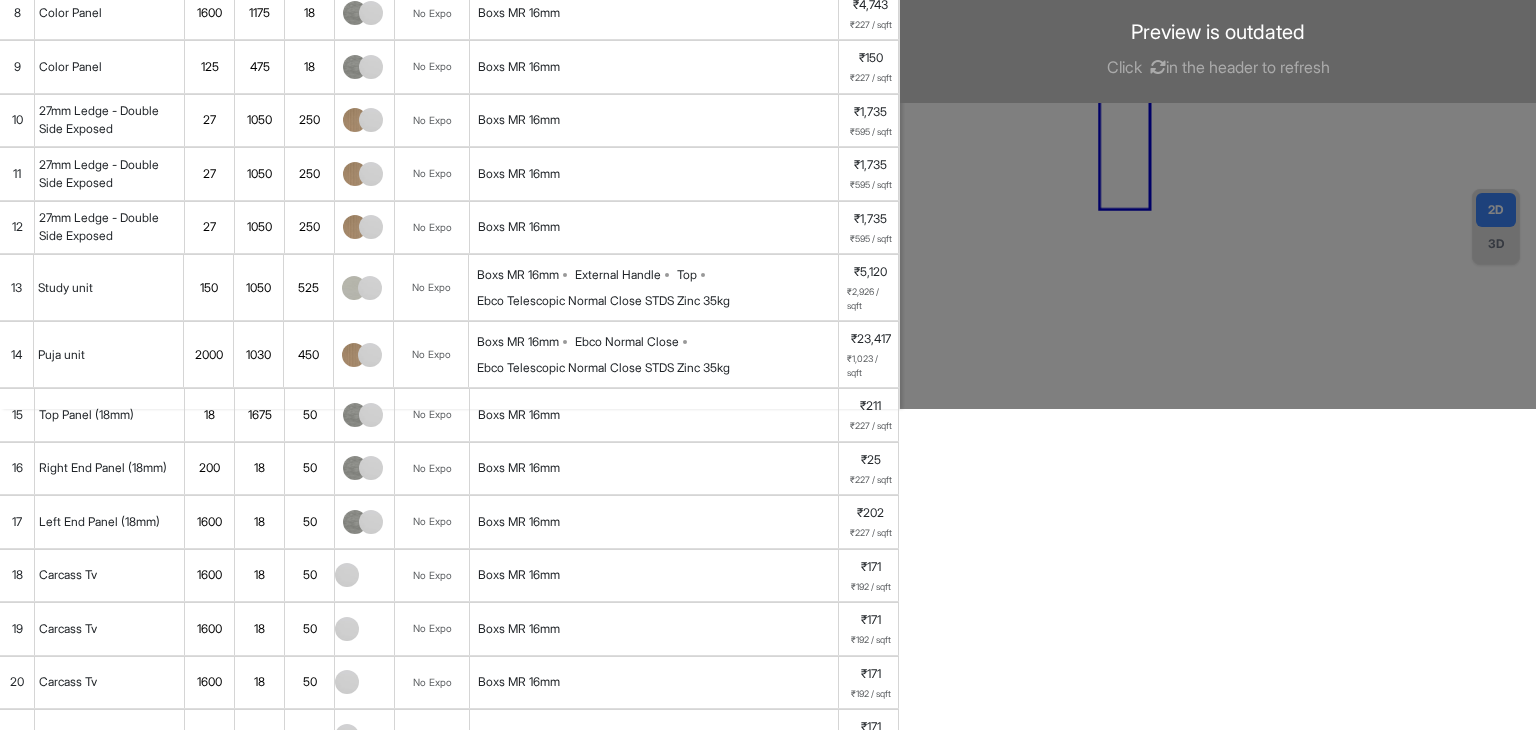 scroll, scrollTop: 0, scrollLeft: 0, axis: both 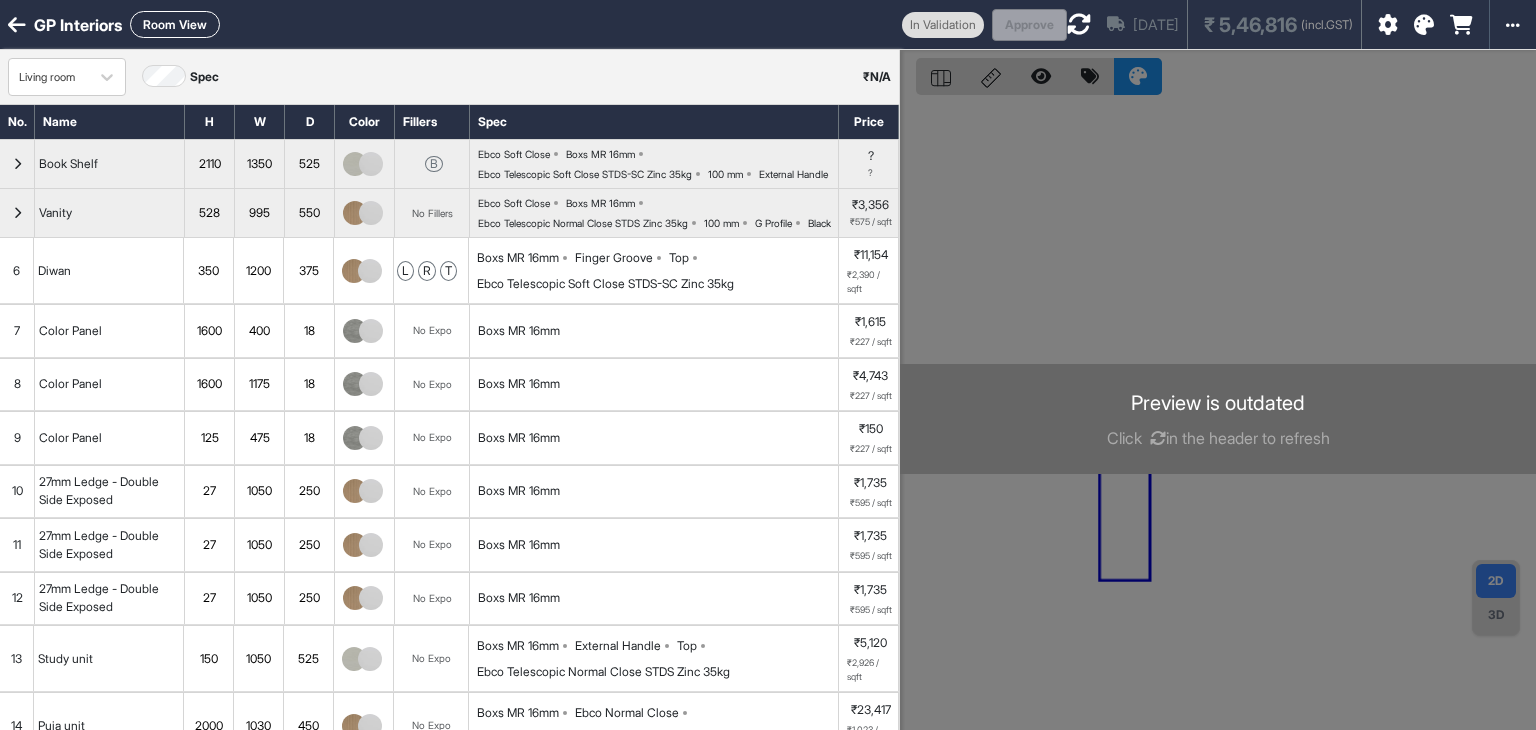 click at bounding box center (1218, 415) 